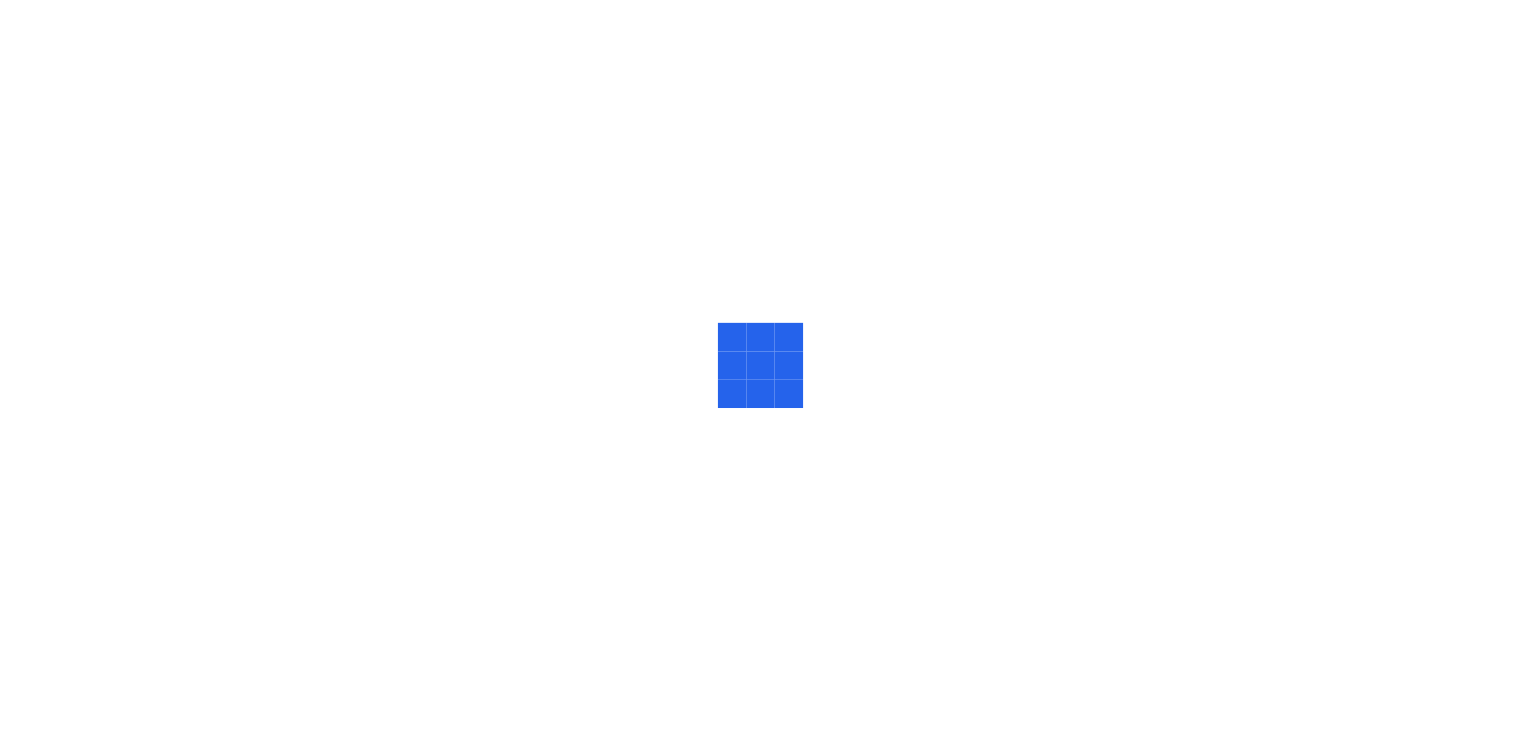 scroll, scrollTop: 0, scrollLeft: 0, axis: both 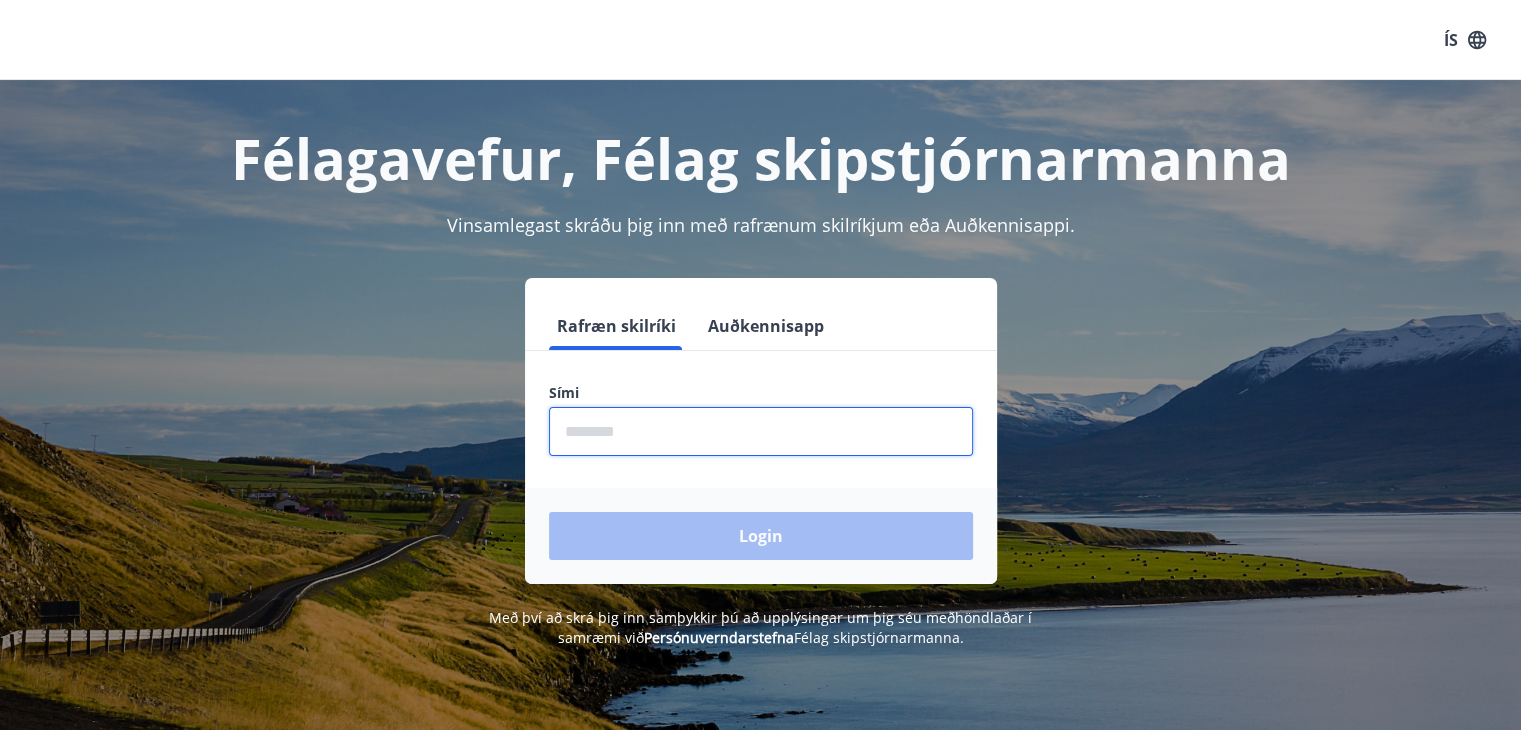 click at bounding box center (761, 431) 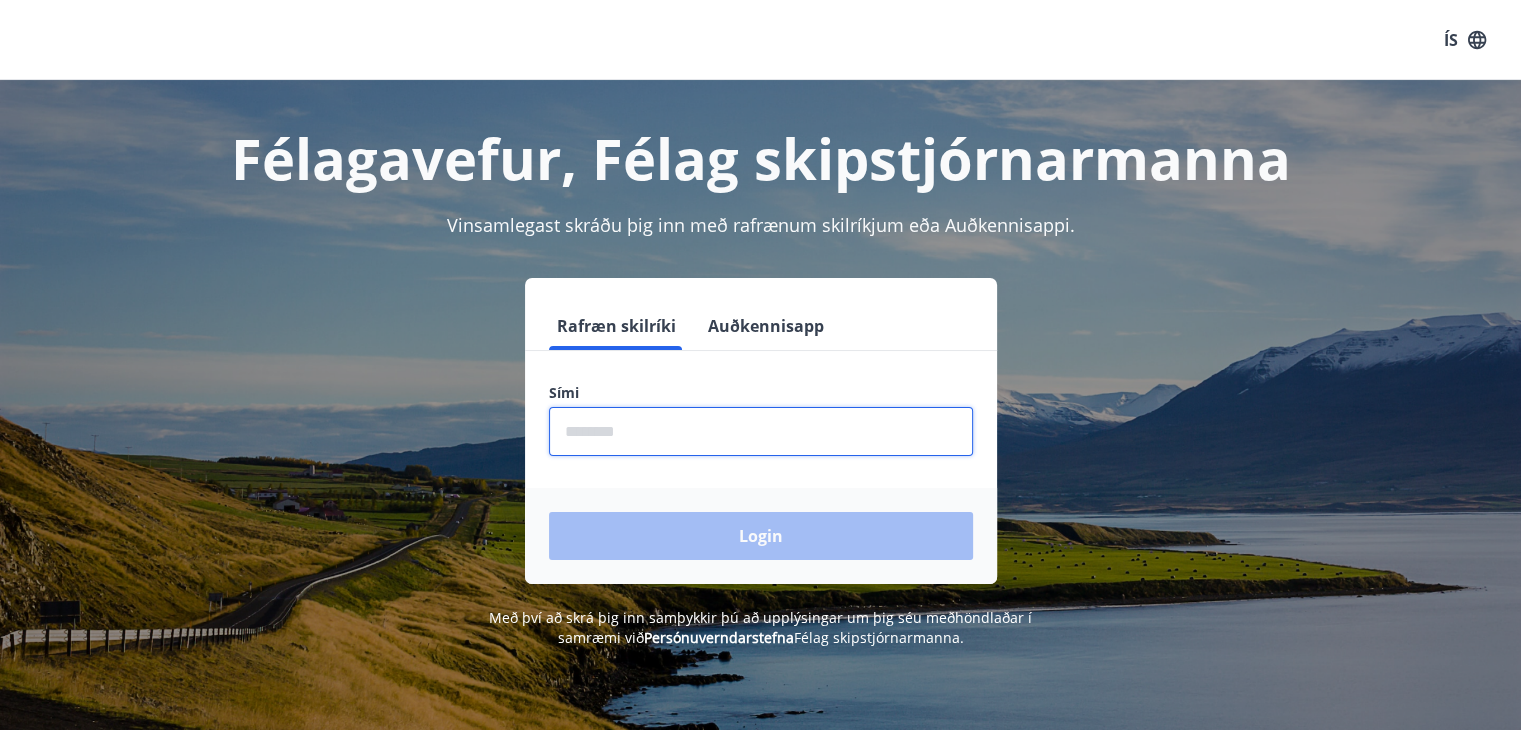 type on "********" 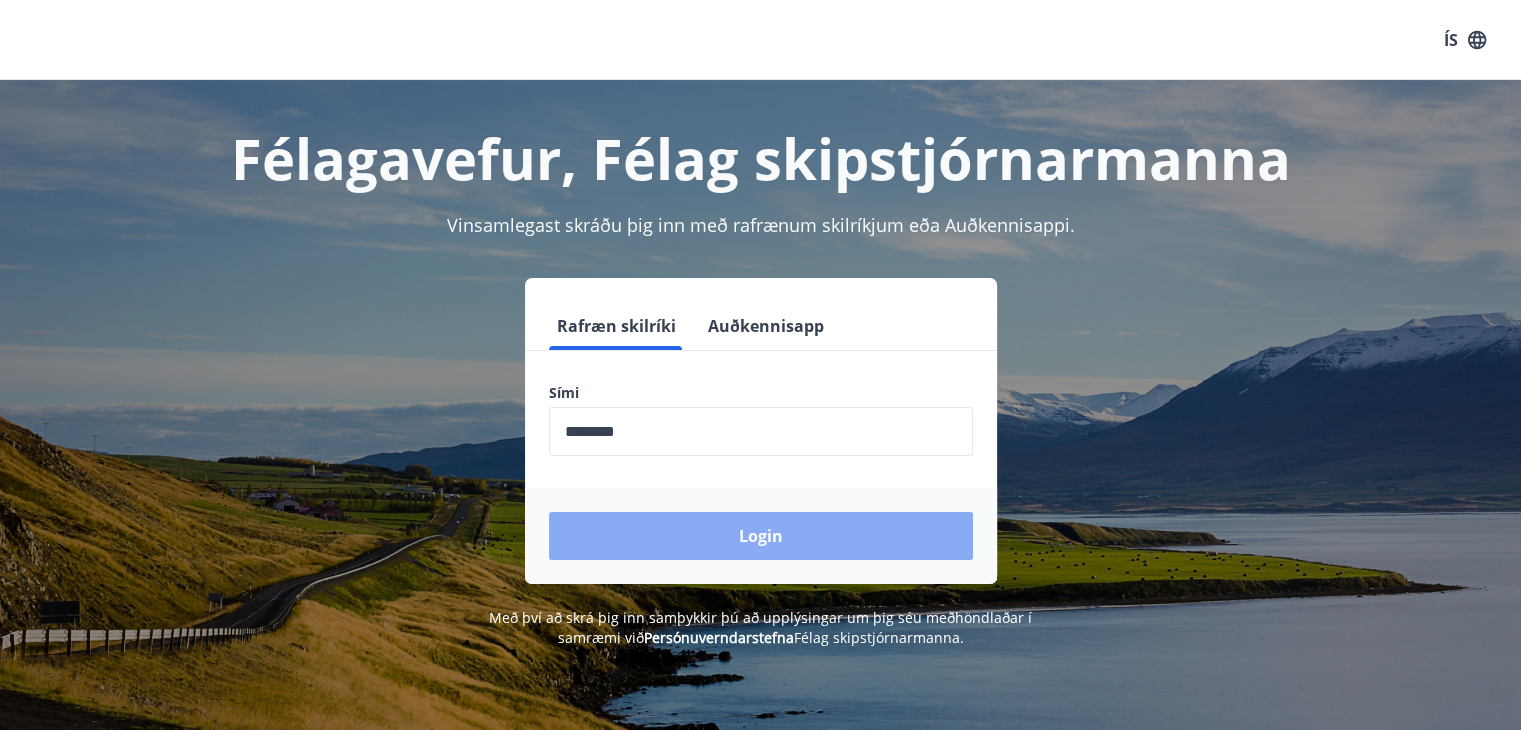 click on "Login" at bounding box center (761, 536) 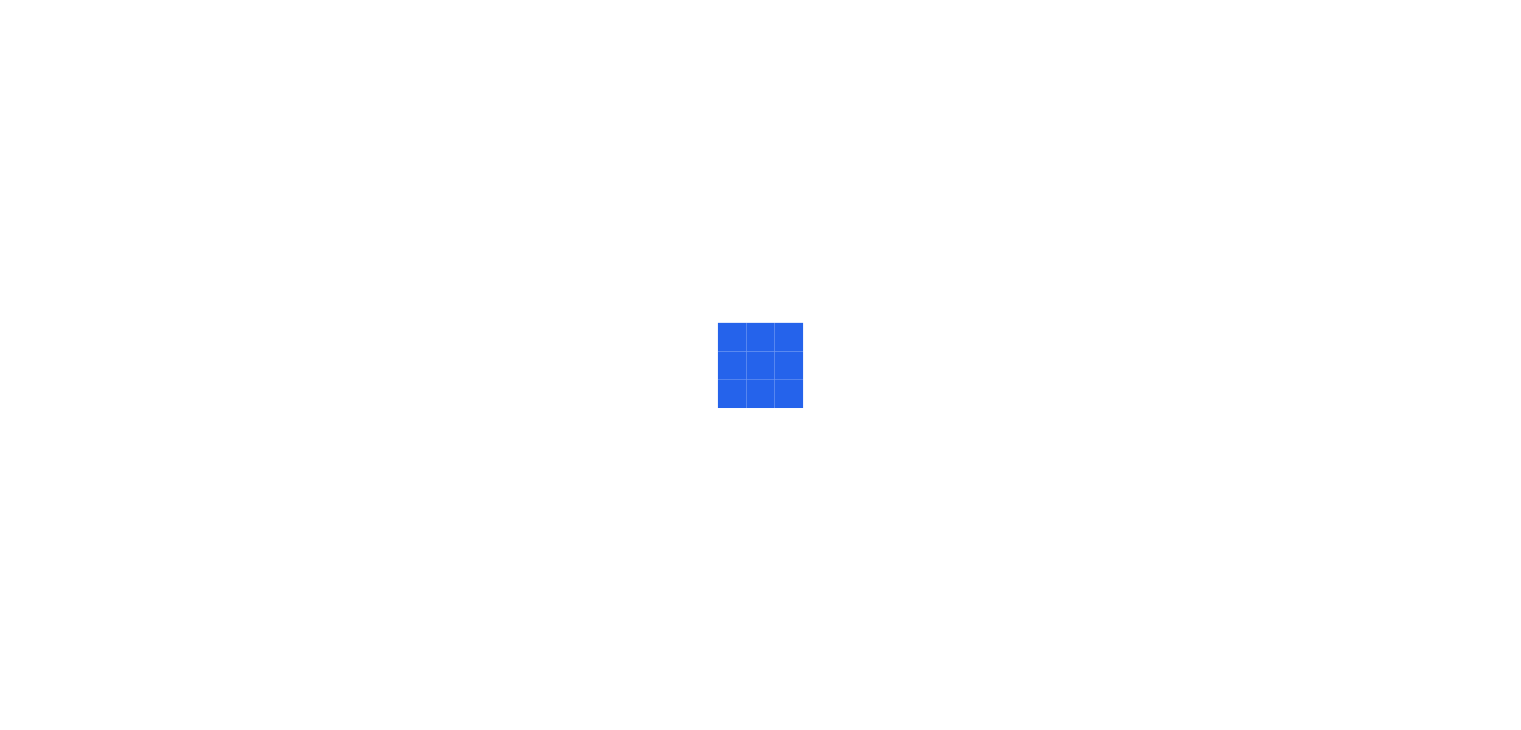 scroll, scrollTop: 0, scrollLeft: 0, axis: both 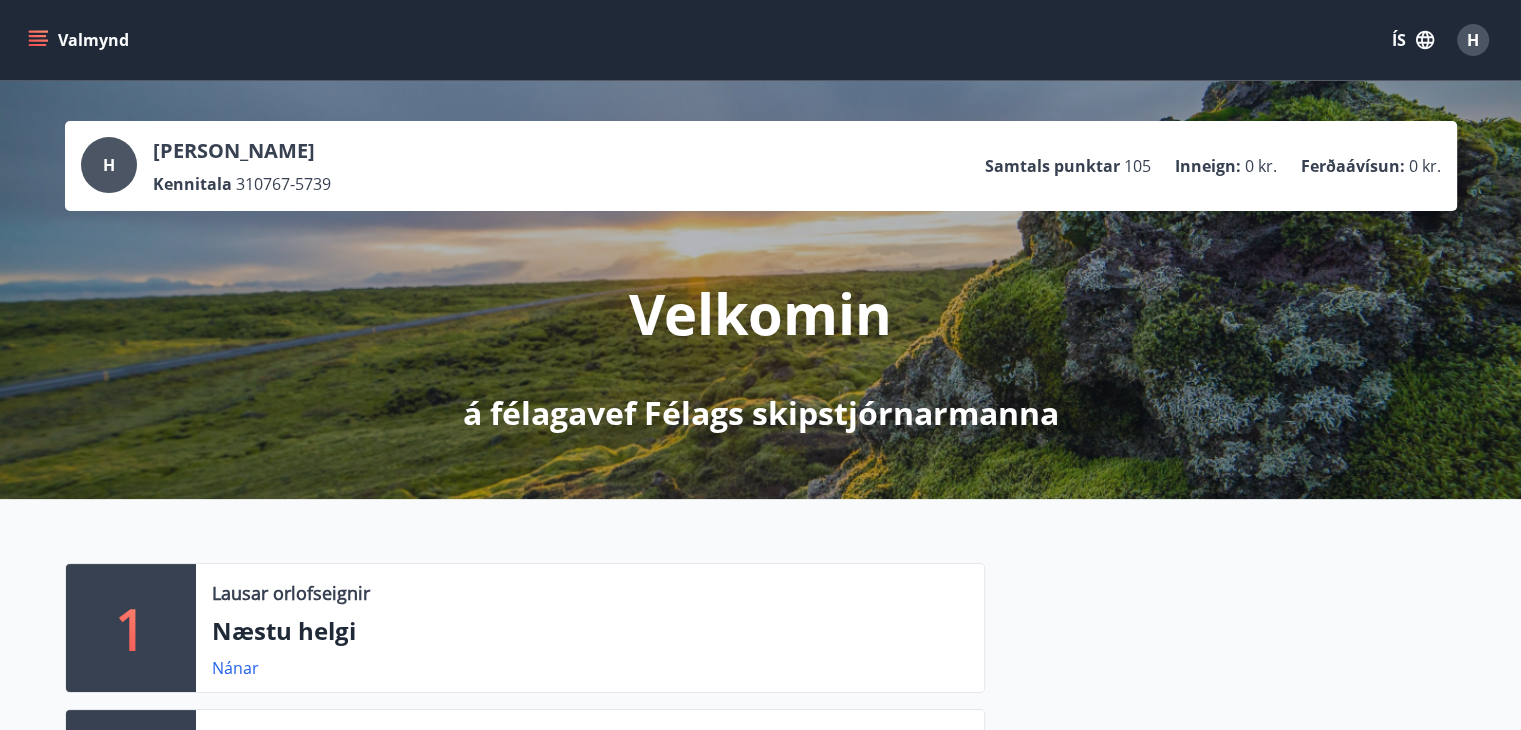 click 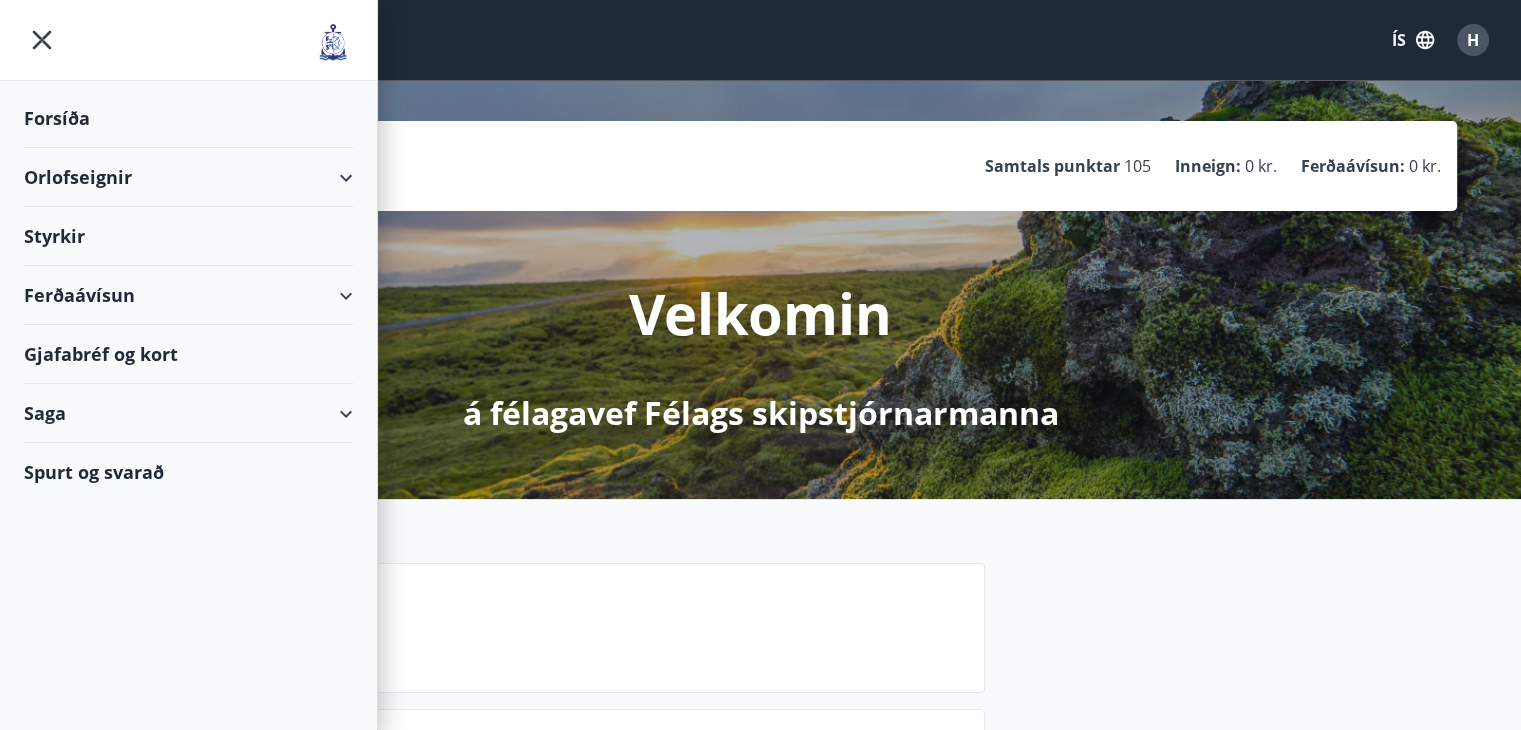 click on "Orlofseignir" at bounding box center (188, 177) 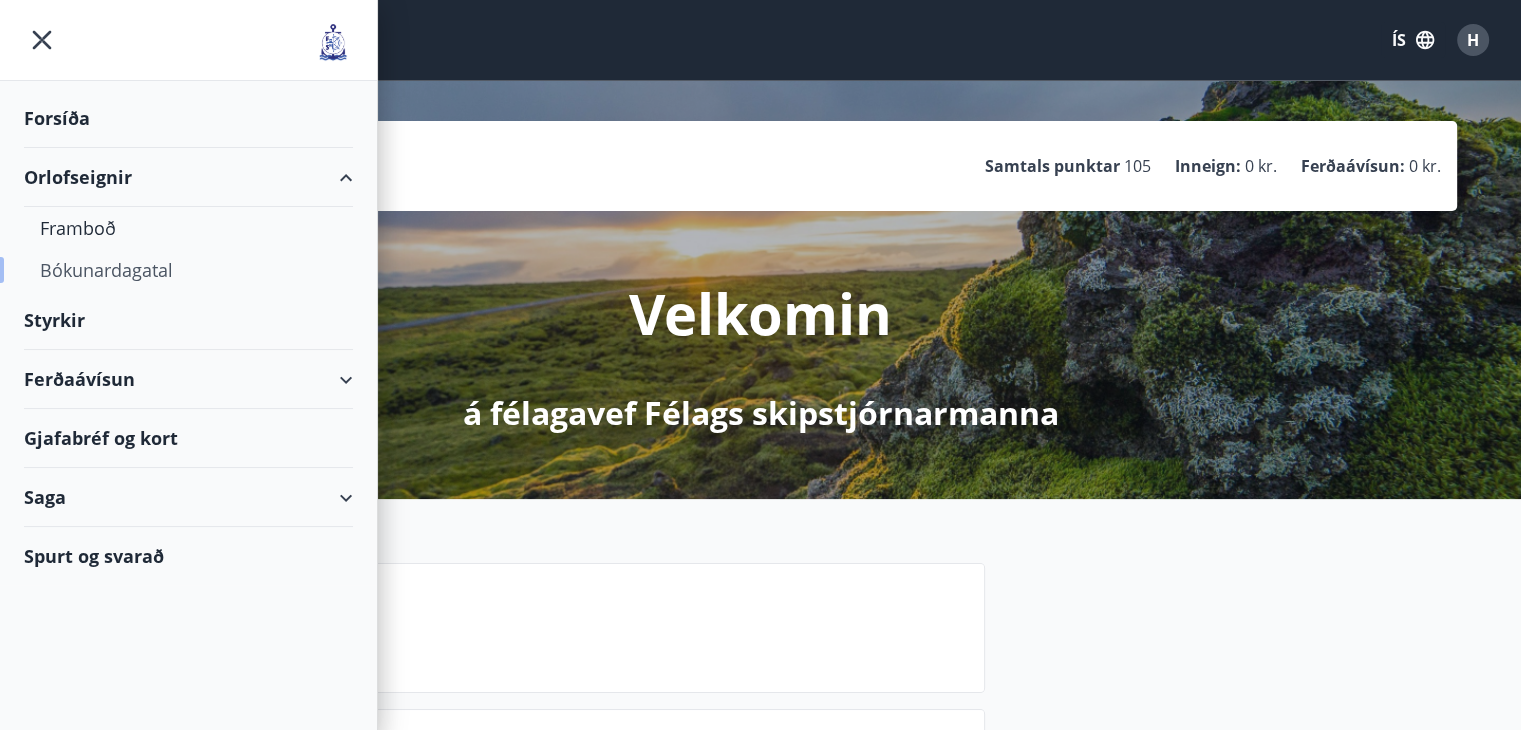 click on "Bókunardagatal" at bounding box center [188, 270] 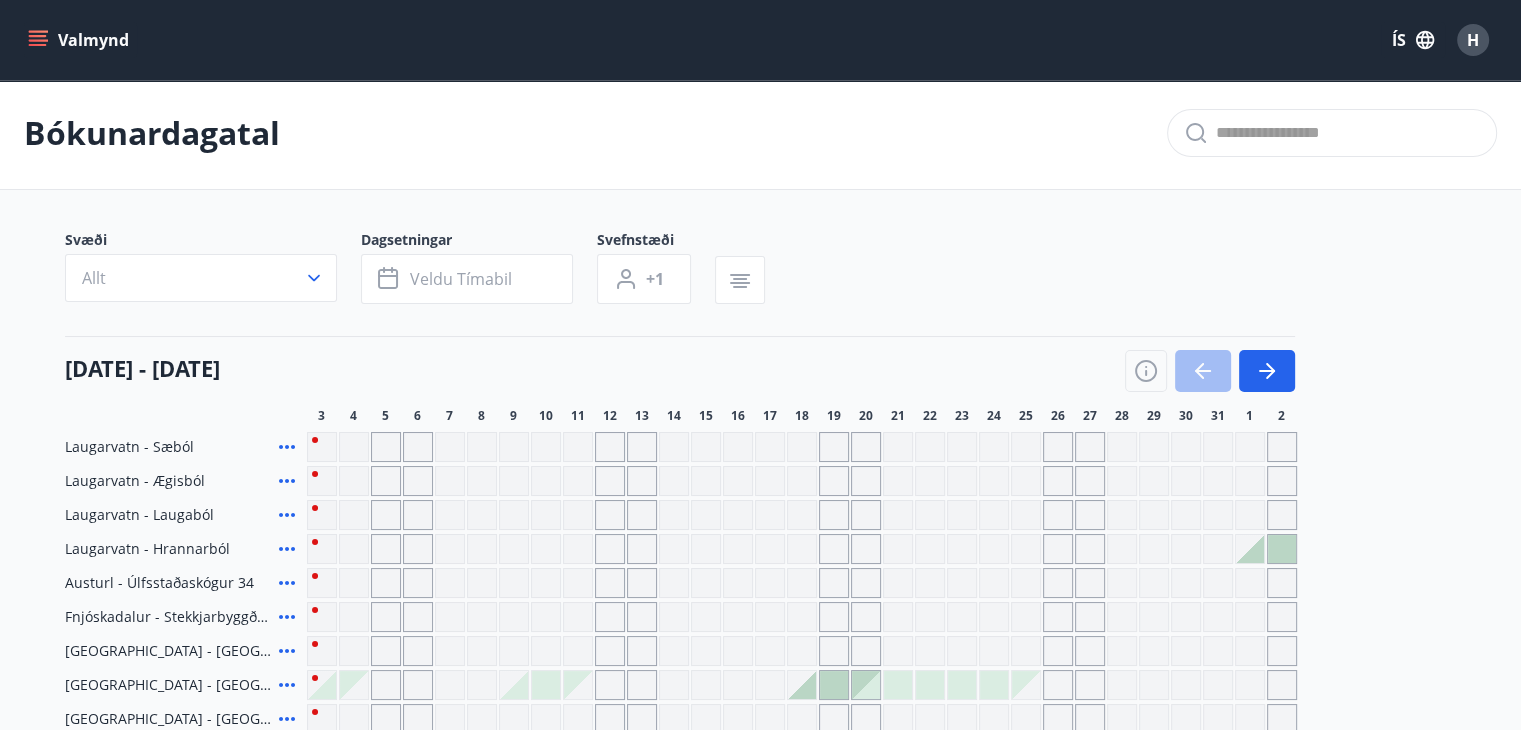 scroll, scrollTop: 0, scrollLeft: 0, axis: both 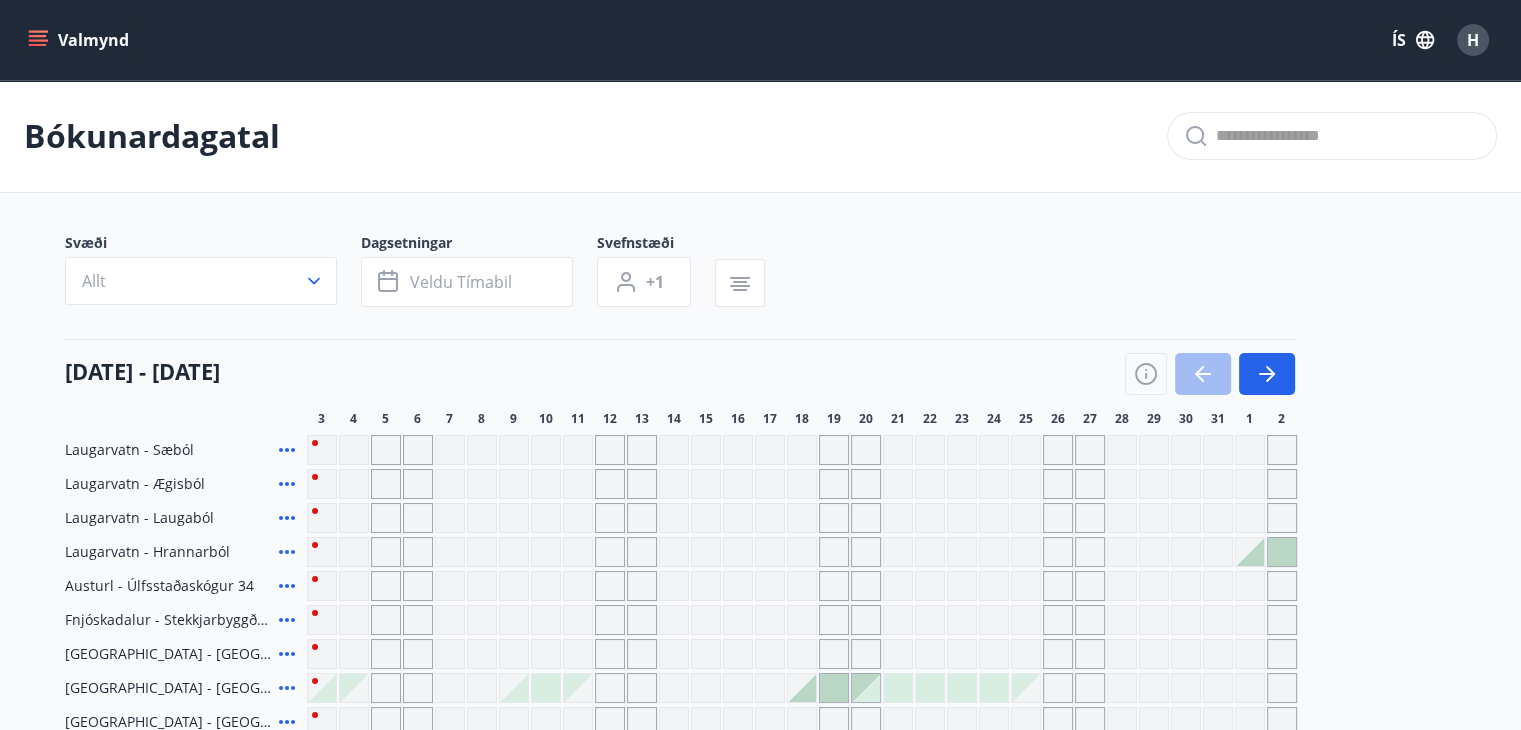 click 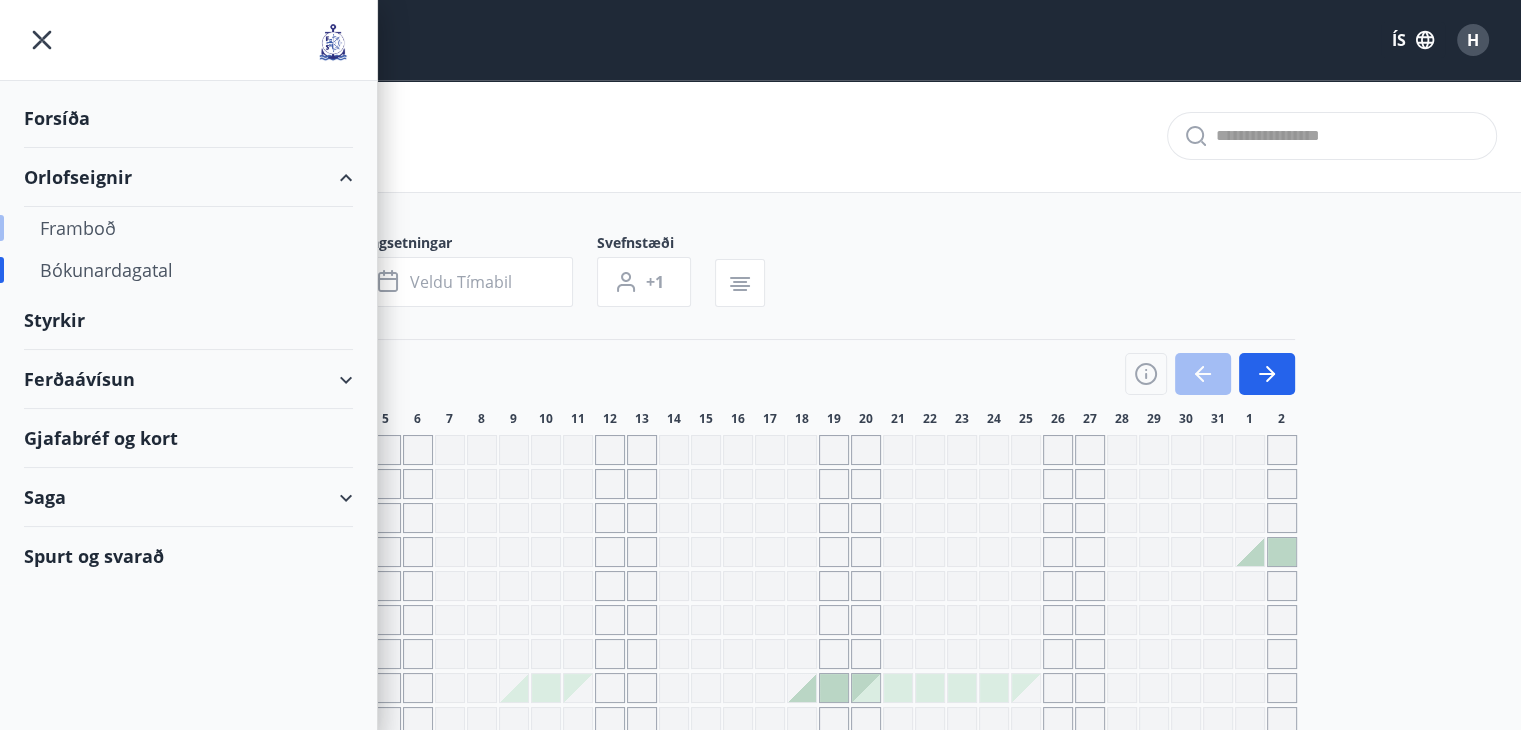 click on "Framboð" at bounding box center (188, 228) 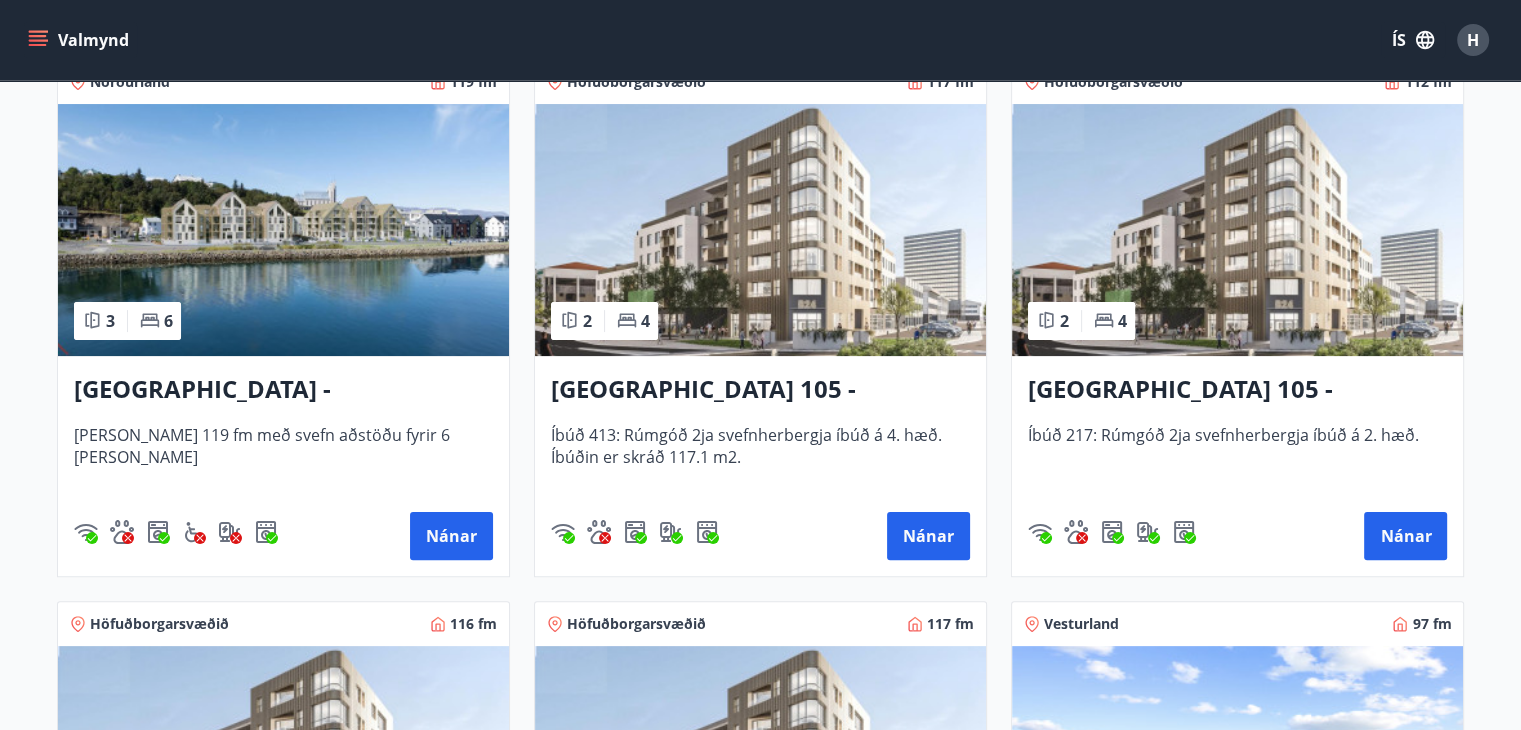 scroll, scrollTop: 0, scrollLeft: 0, axis: both 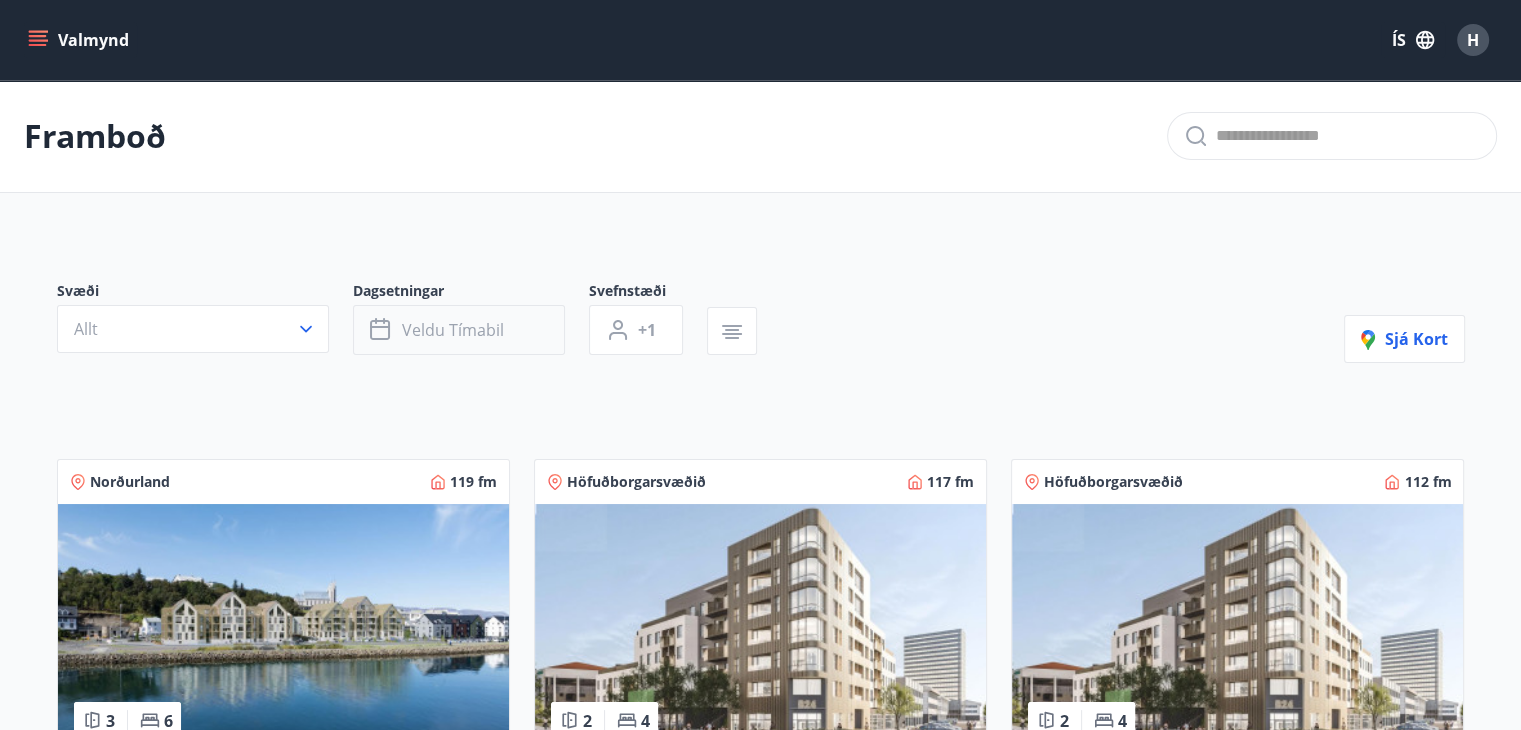 click on "Veldu tímabil" at bounding box center (453, 330) 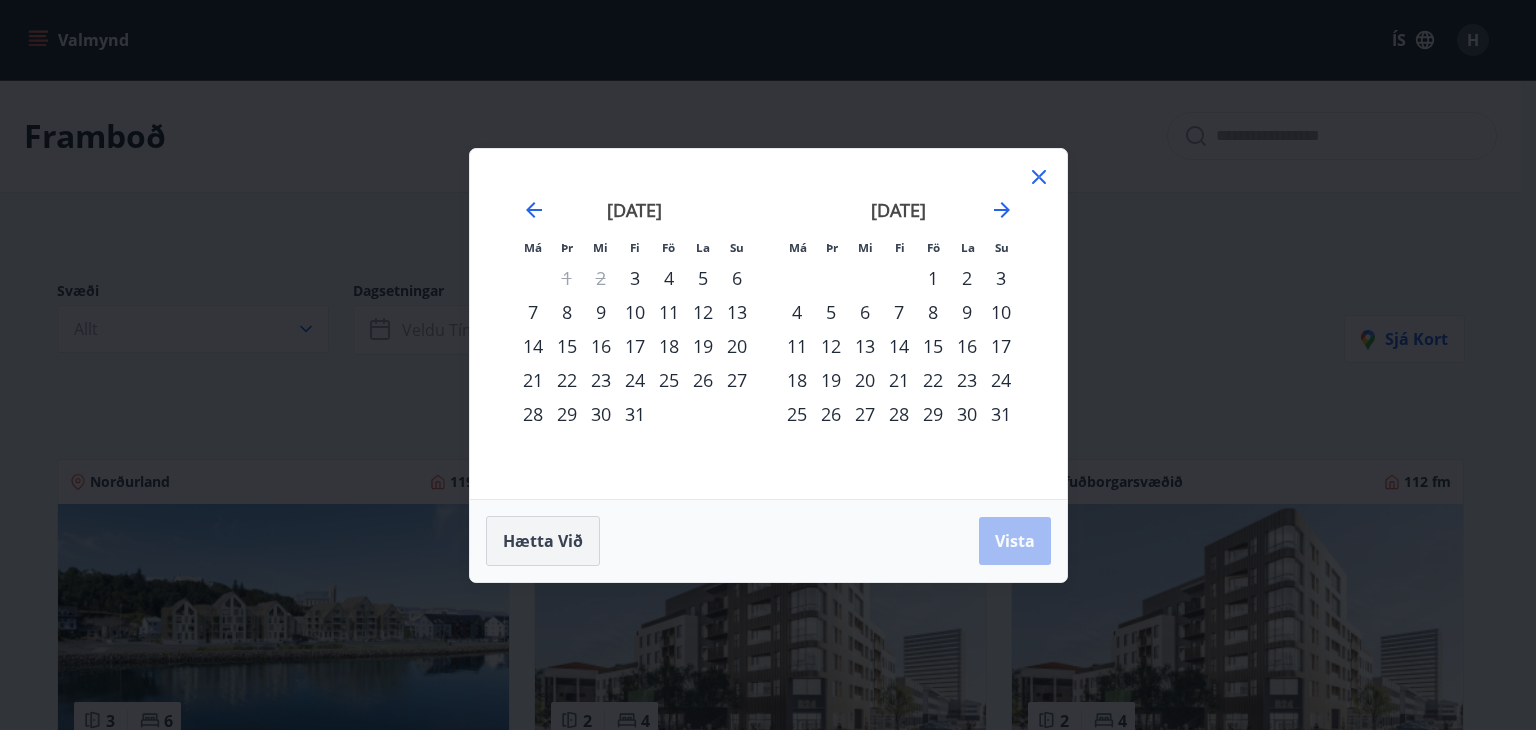 click on "Hætta við" at bounding box center [543, 541] 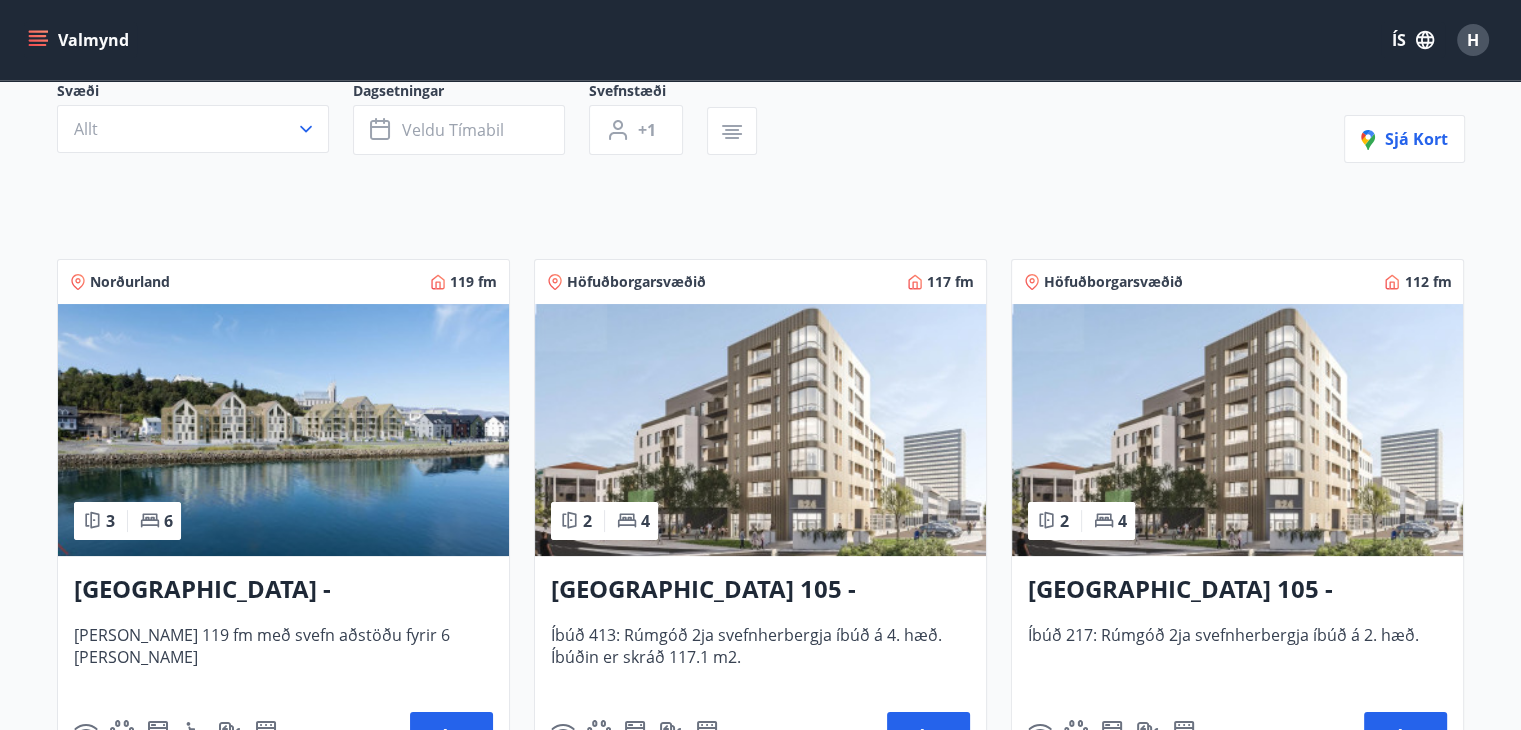 scroll, scrollTop: 300, scrollLeft: 0, axis: vertical 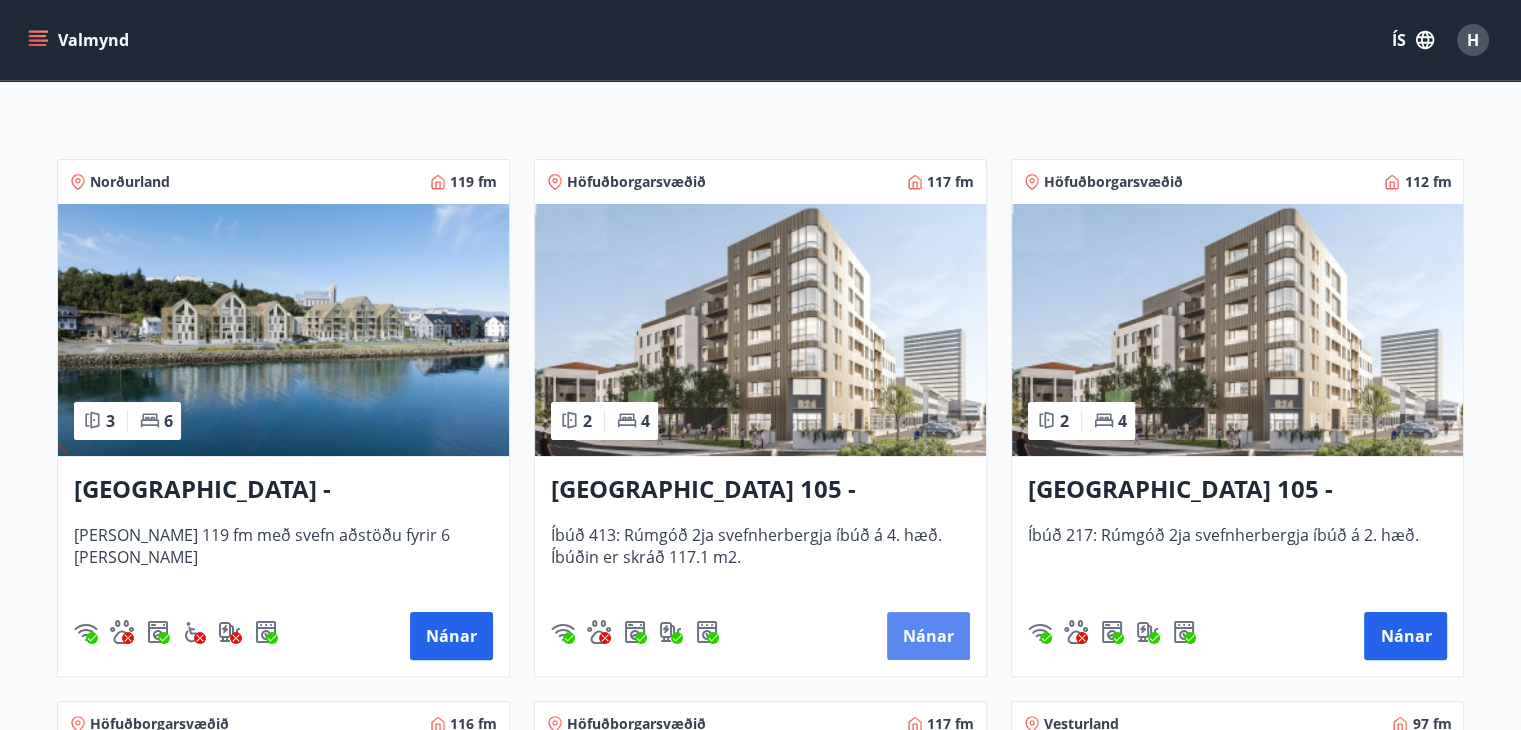 click on "Nánar" at bounding box center [928, 636] 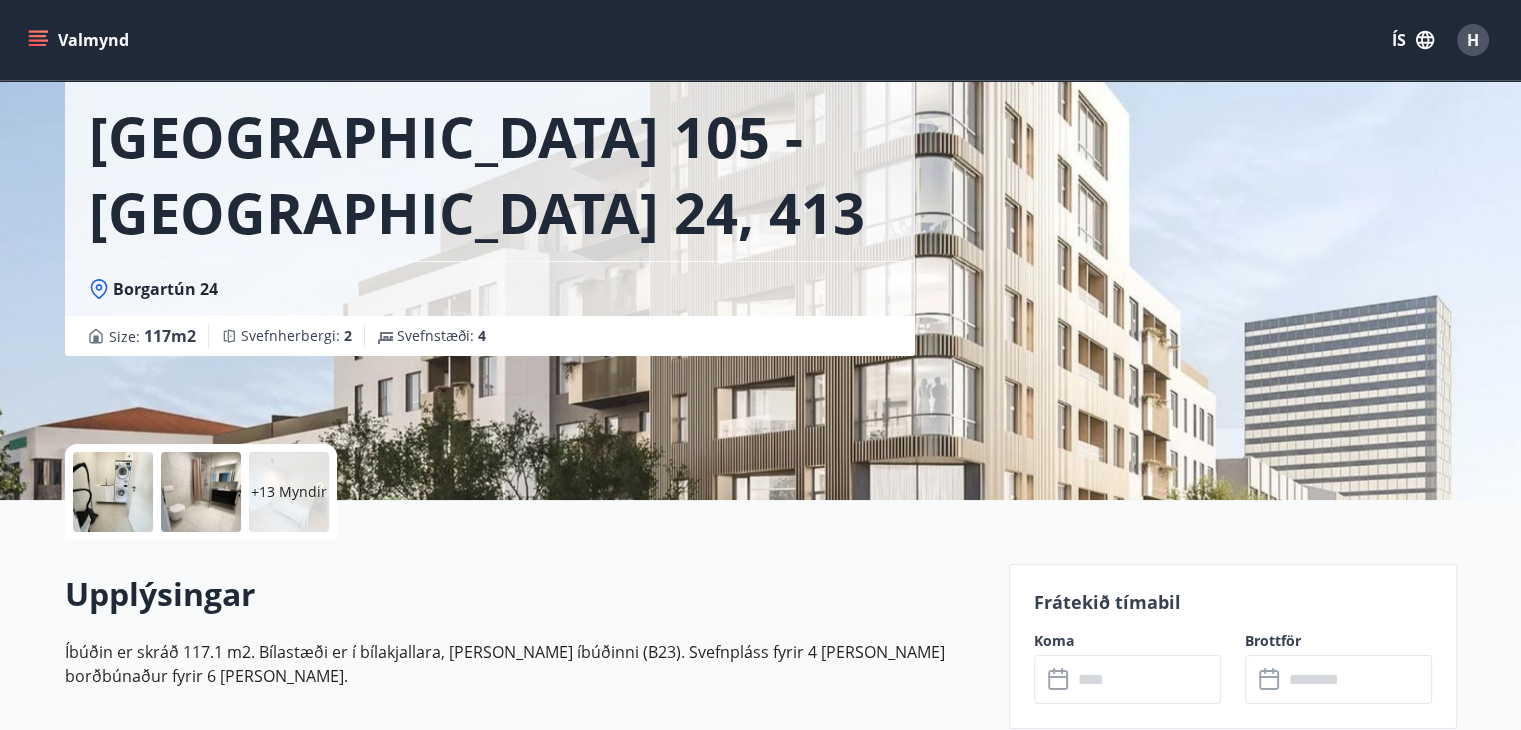 scroll, scrollTop: 0, scrollLeft: 0, axis: both 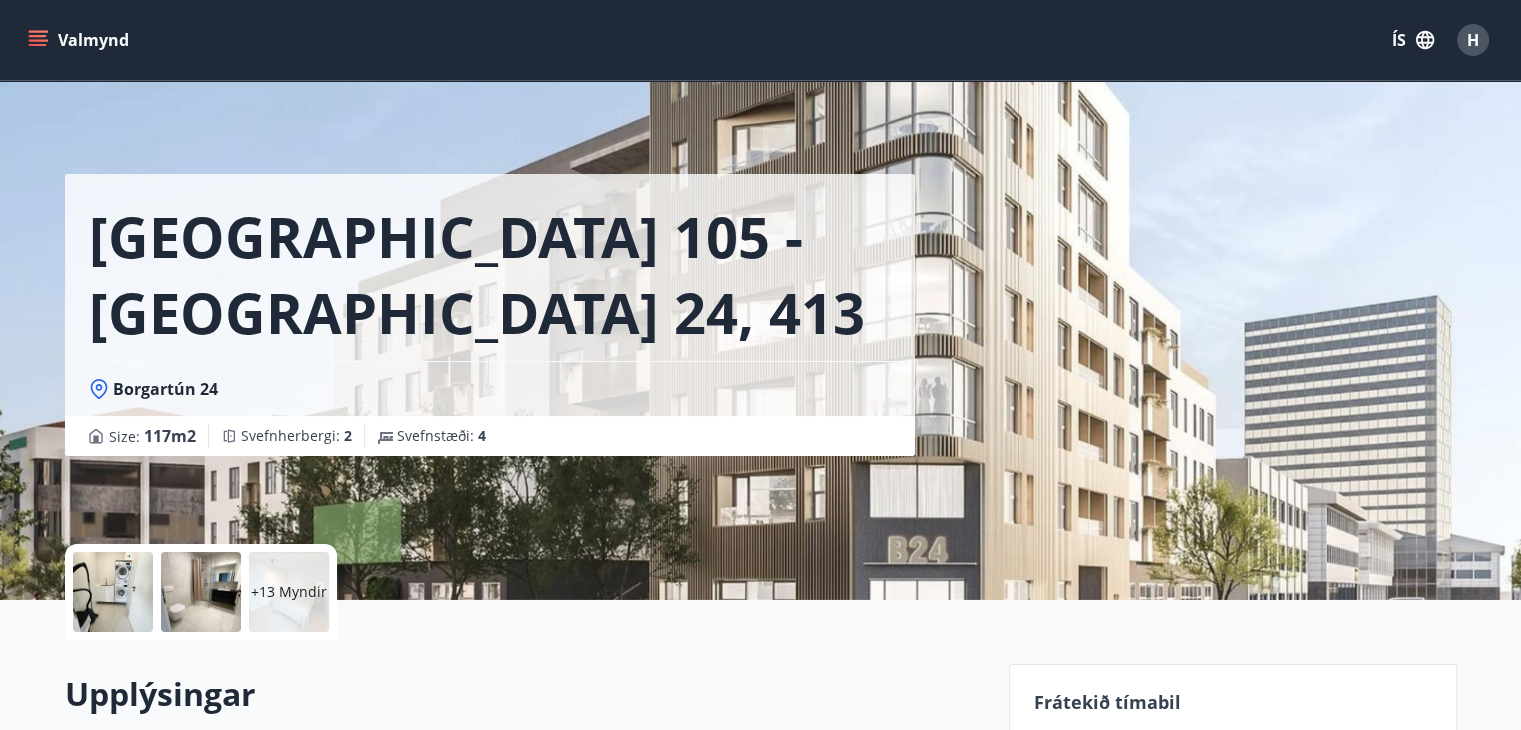 click 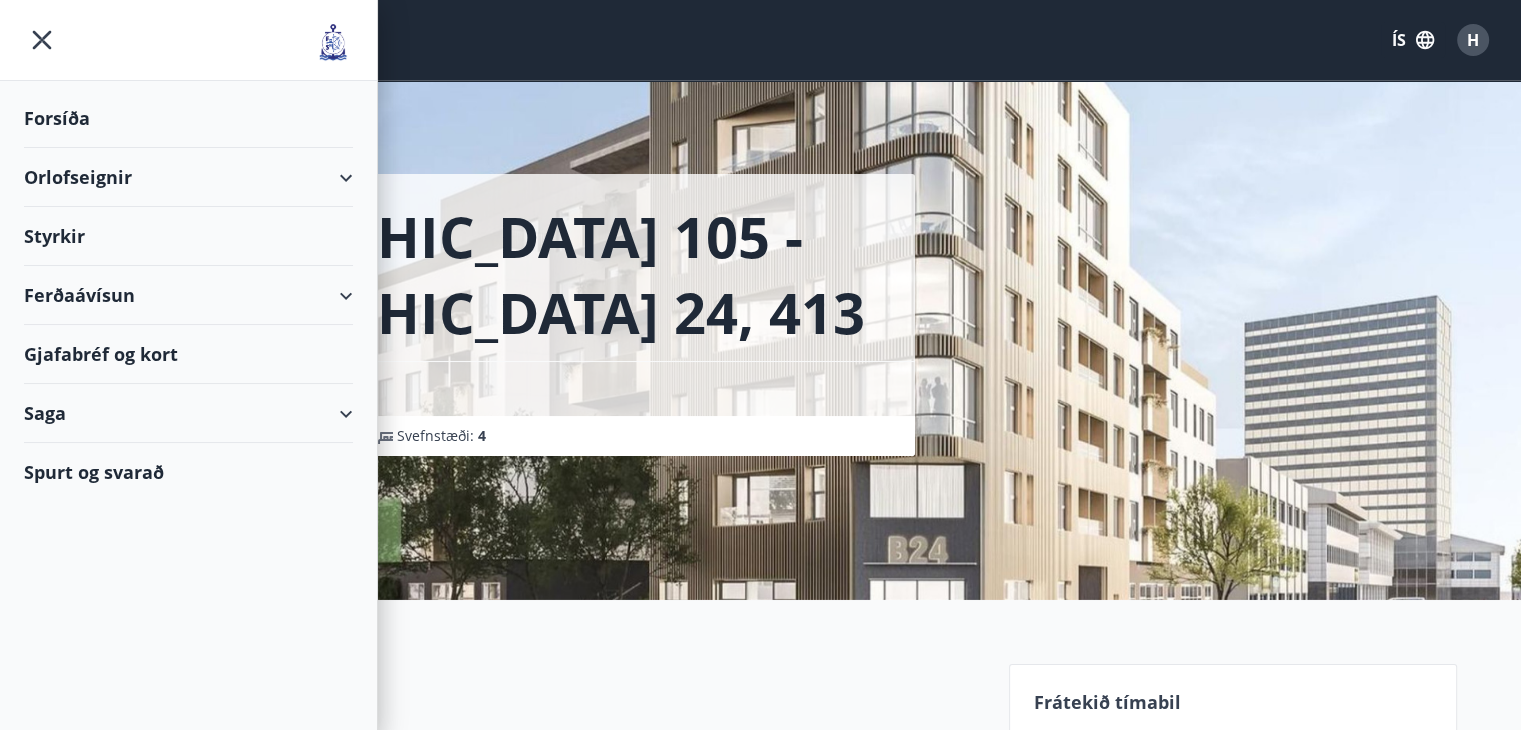 click on "Forsíða" at bounding box center (188, 118) 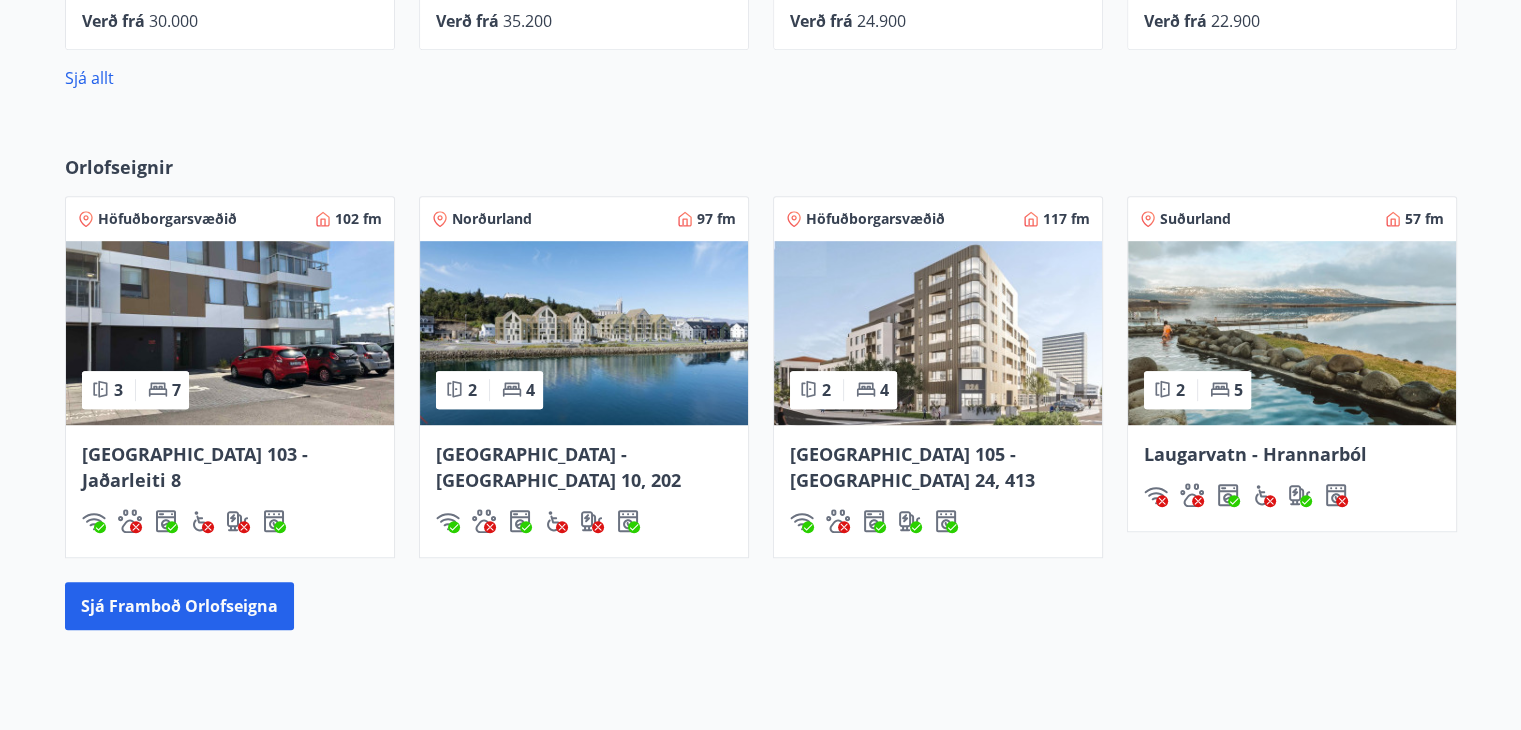 scroll, scrollTop: 1200, scrollLeft: 0, axis: vertical 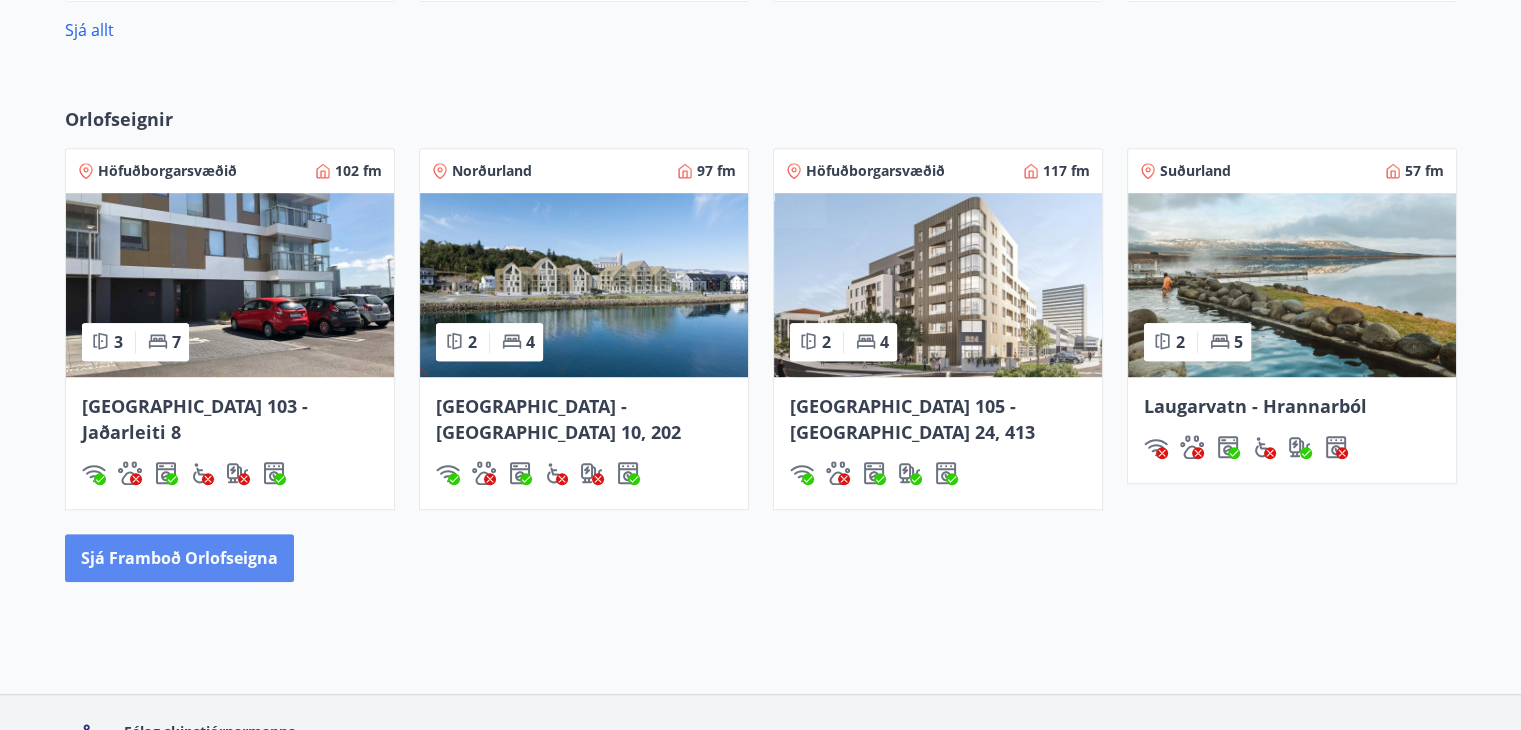 click on "Sjá framboð orlofseigna" at bounding box center [179, 558] 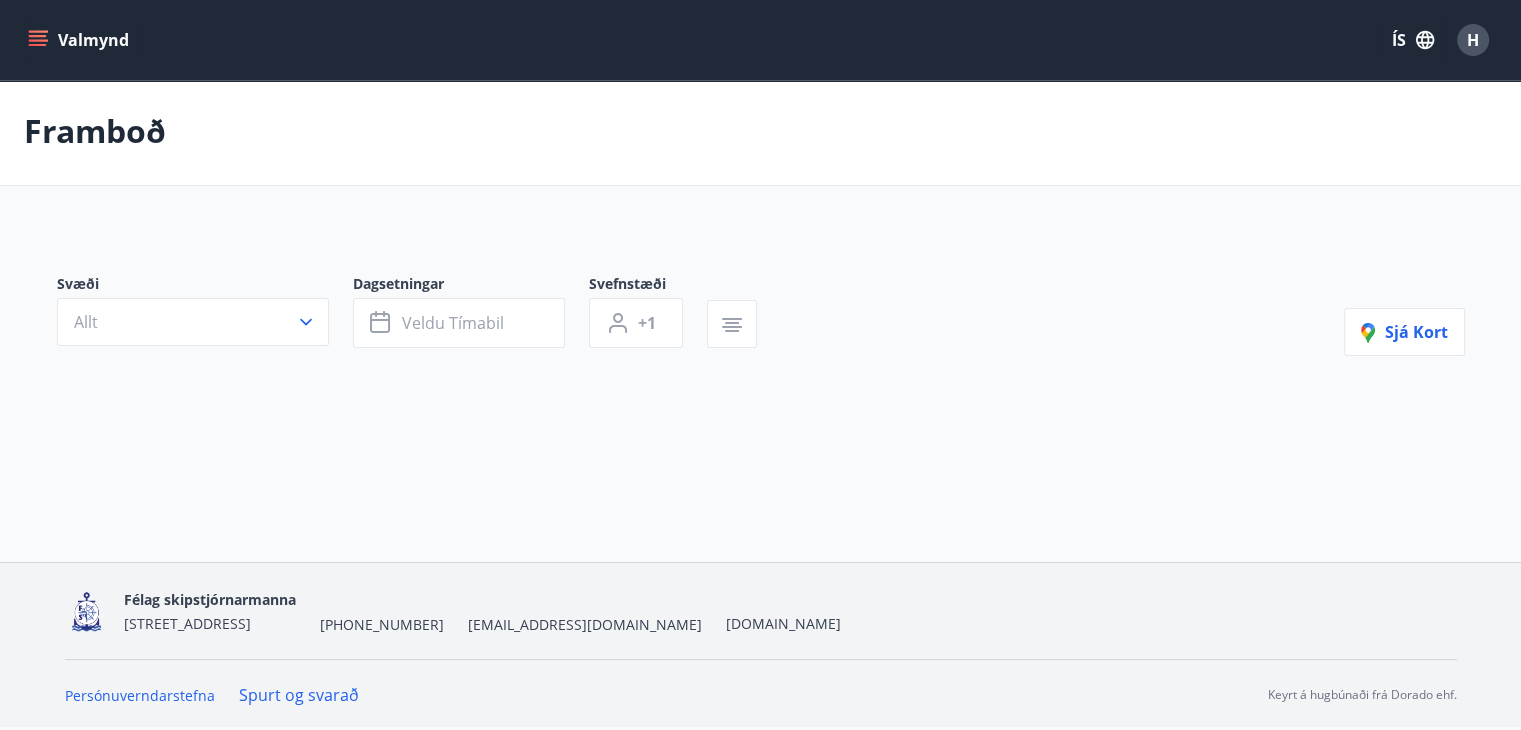 scroll, scrollTop: 0, scrollLeft: 0, axis: both 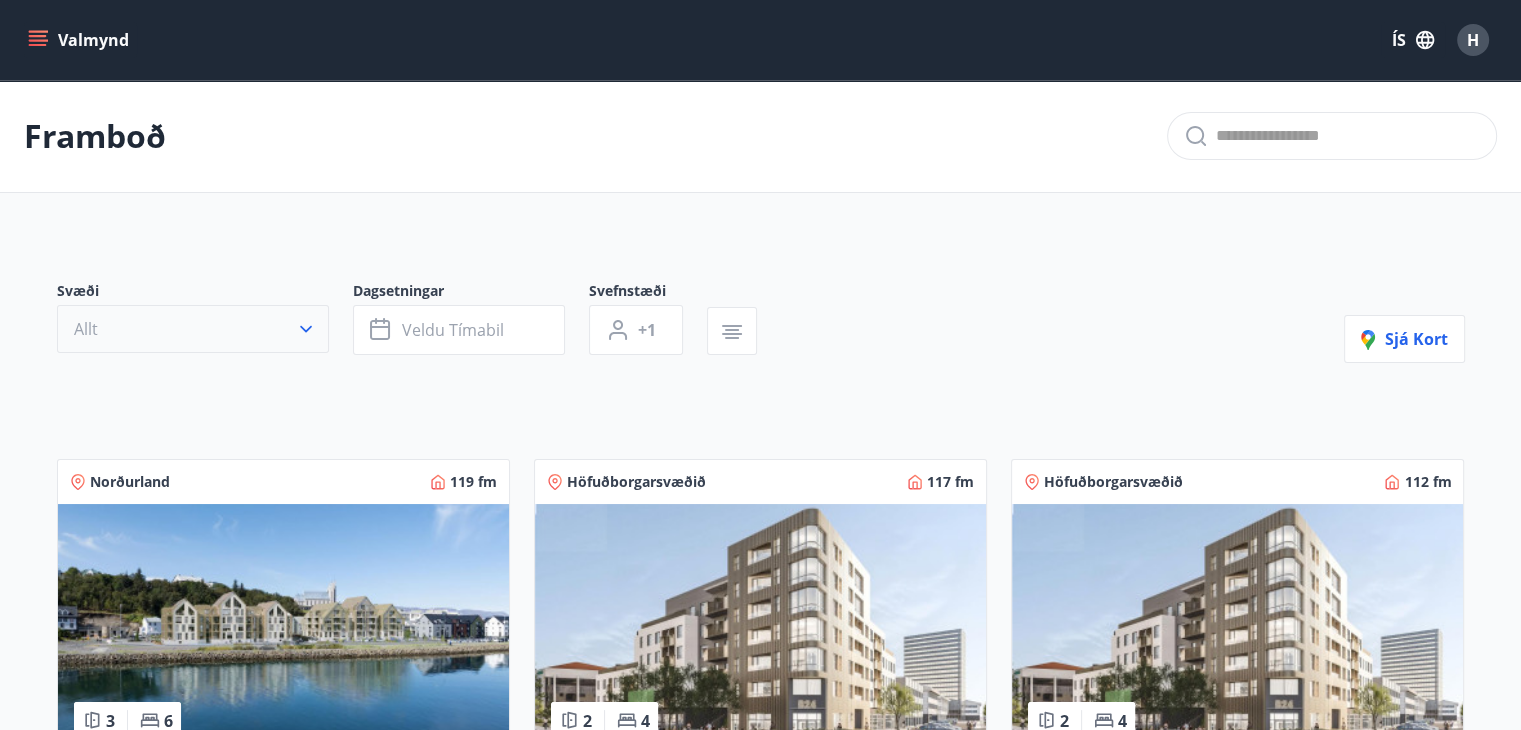 click 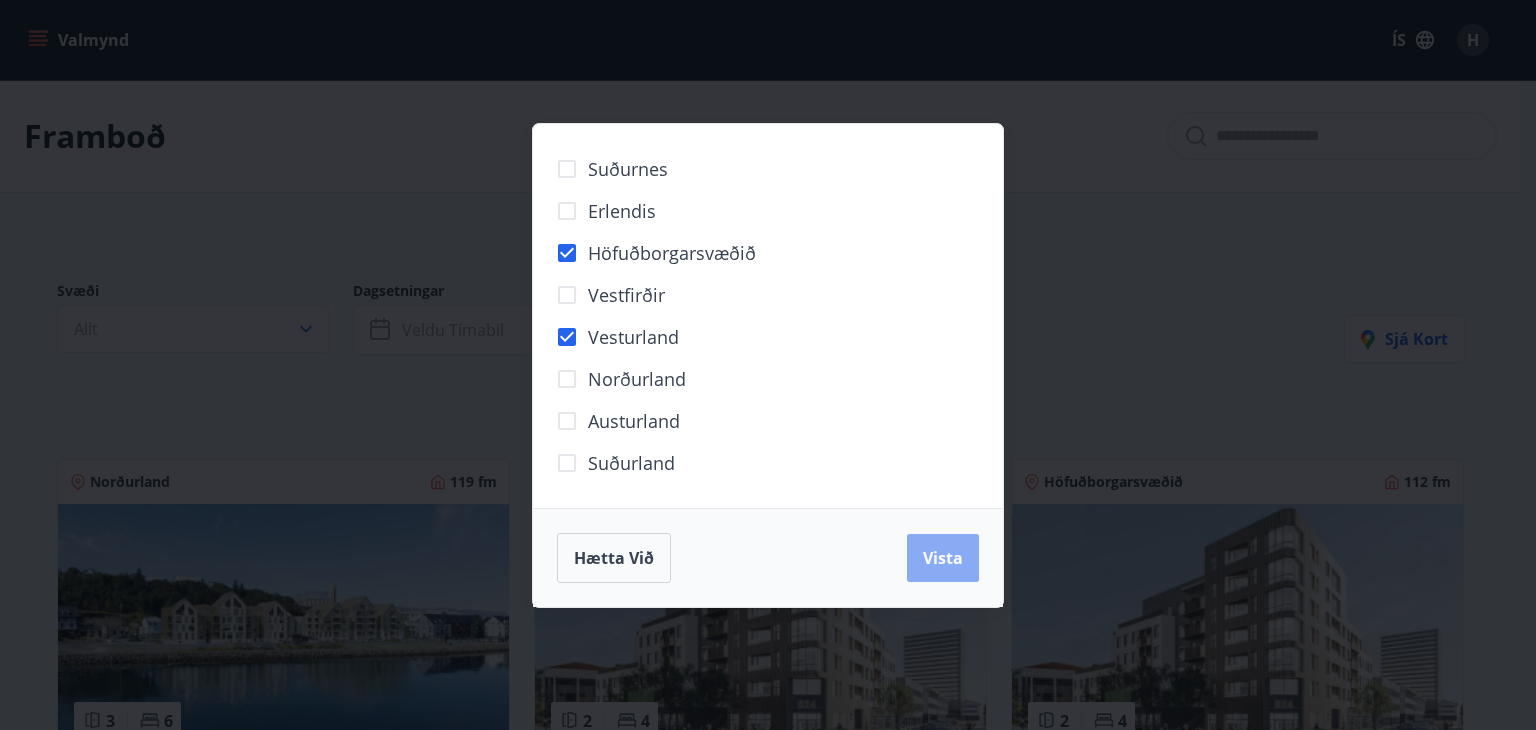 click on "Vista" at bounding box center [943, 558] 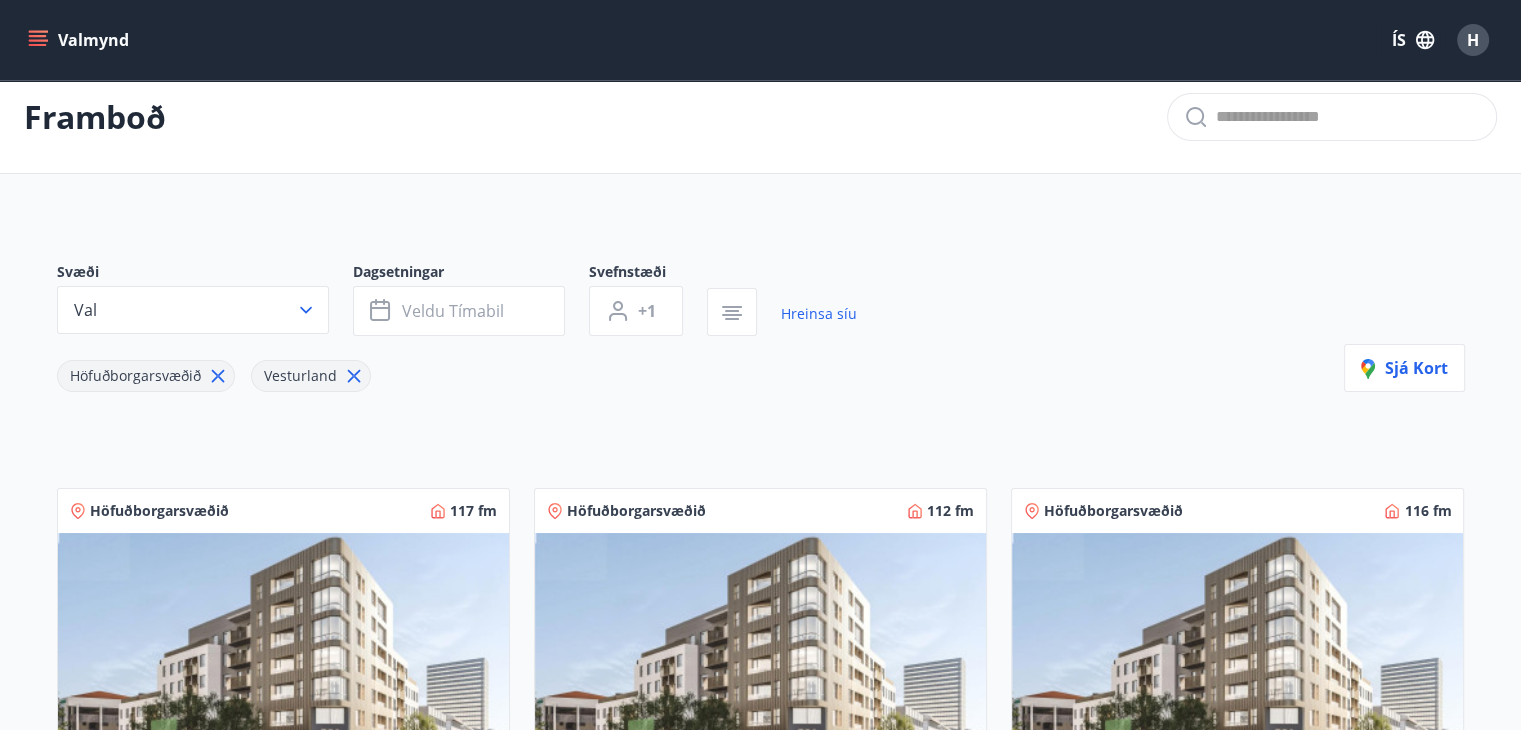scroll, scrollTop: 0, scrollLeft: 0, axis: both 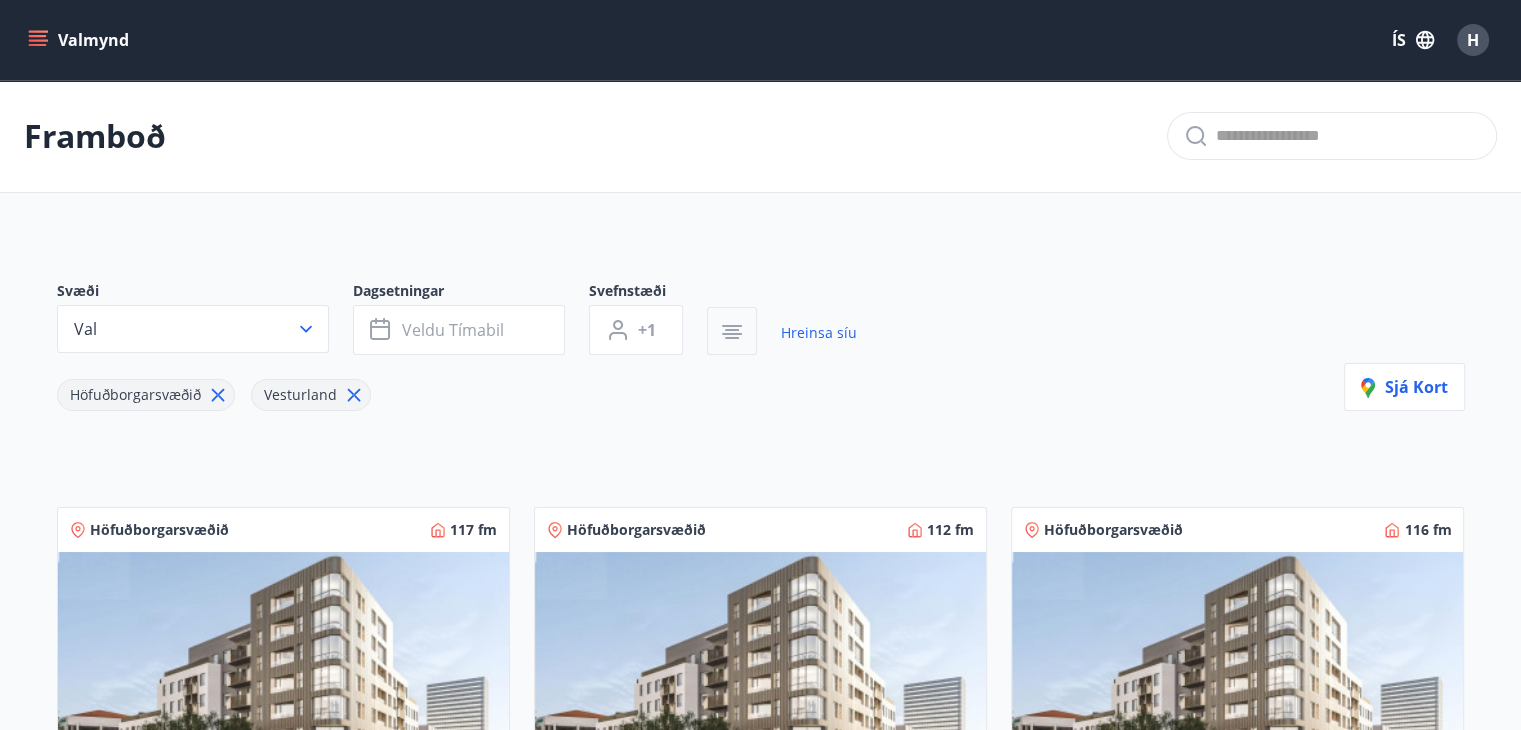 click 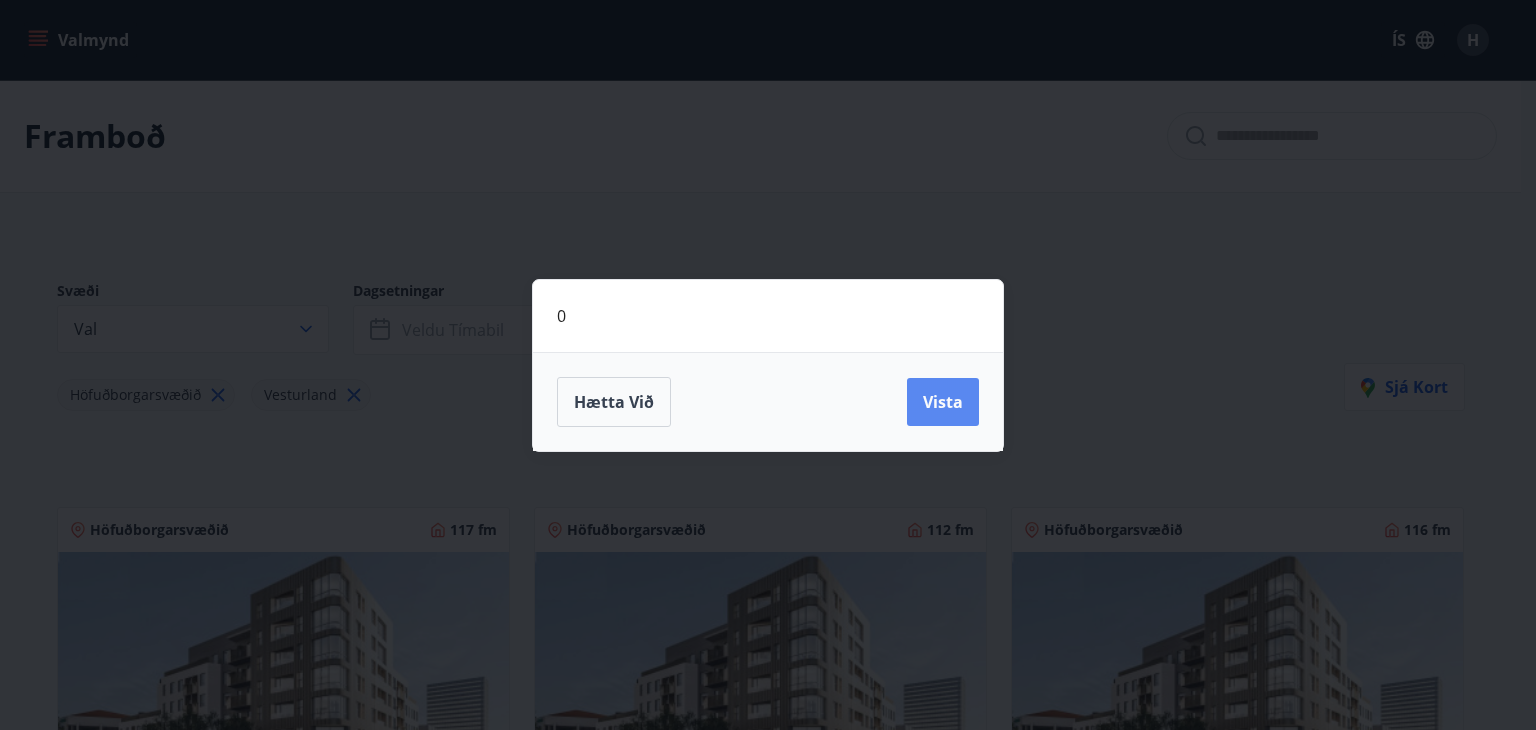 click on "Vista" at bounding box center [943, 402] 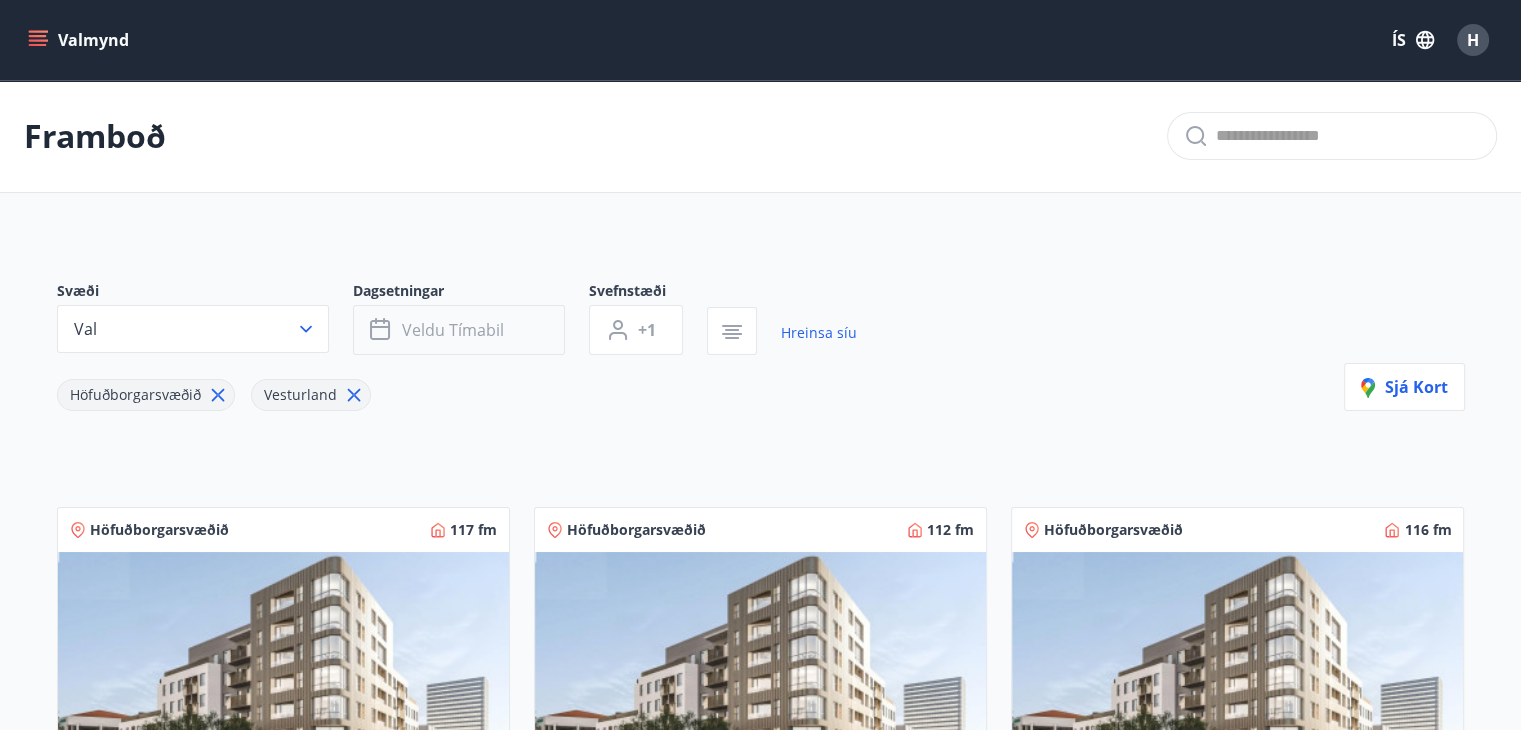 click on "Veldu tímabil" at bounding box center [453, 330] 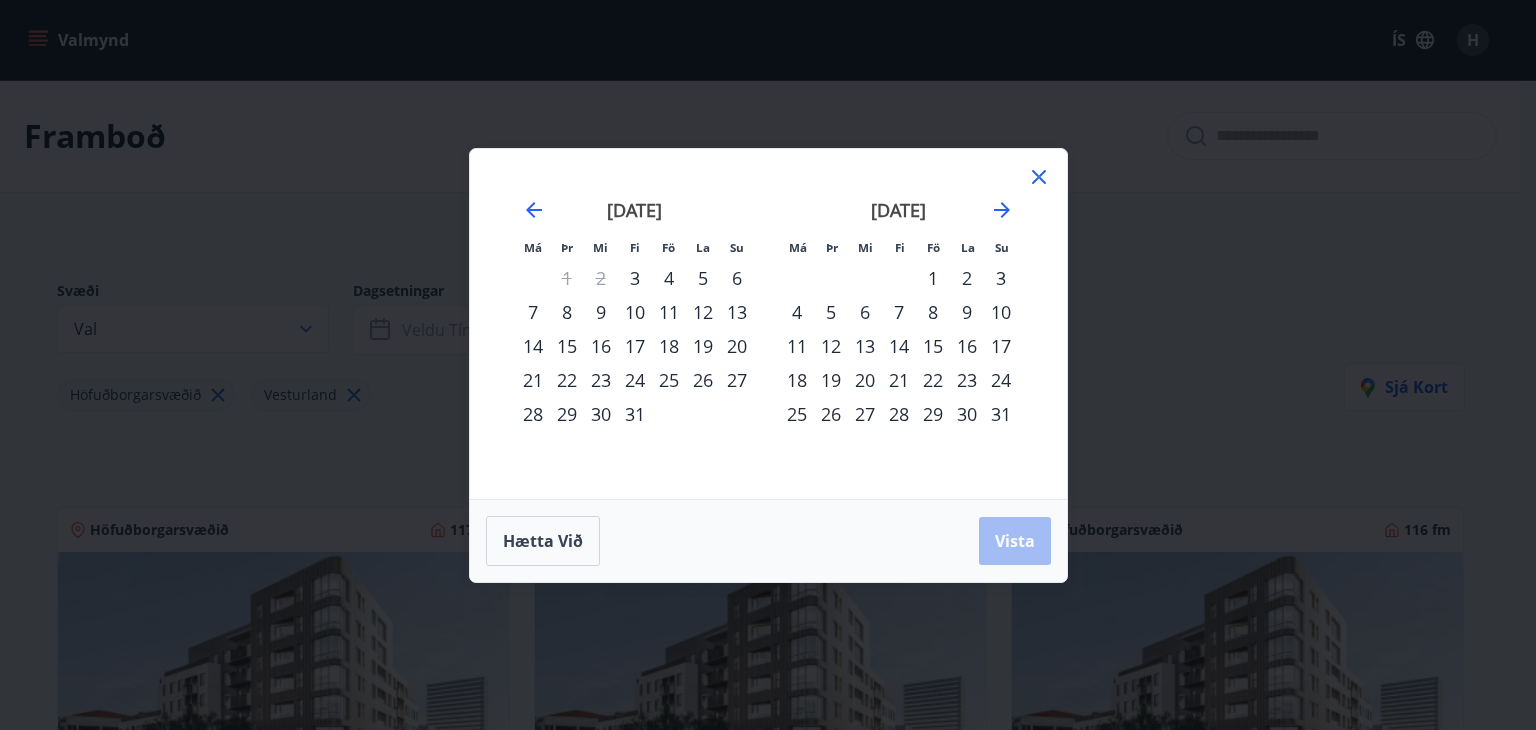 click on "11" at bounding box center (669, 312) 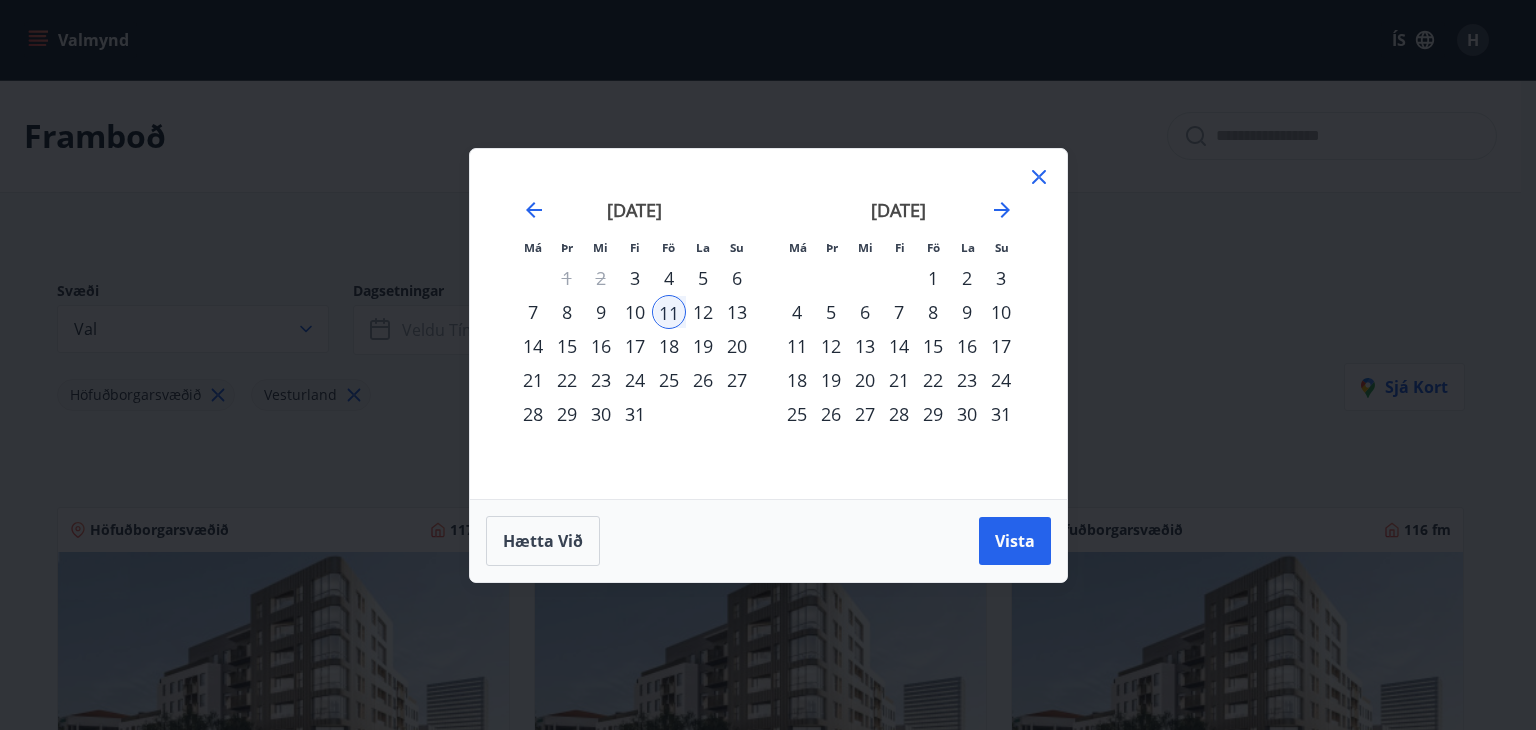click on "14" at bounding box center (533, 346) 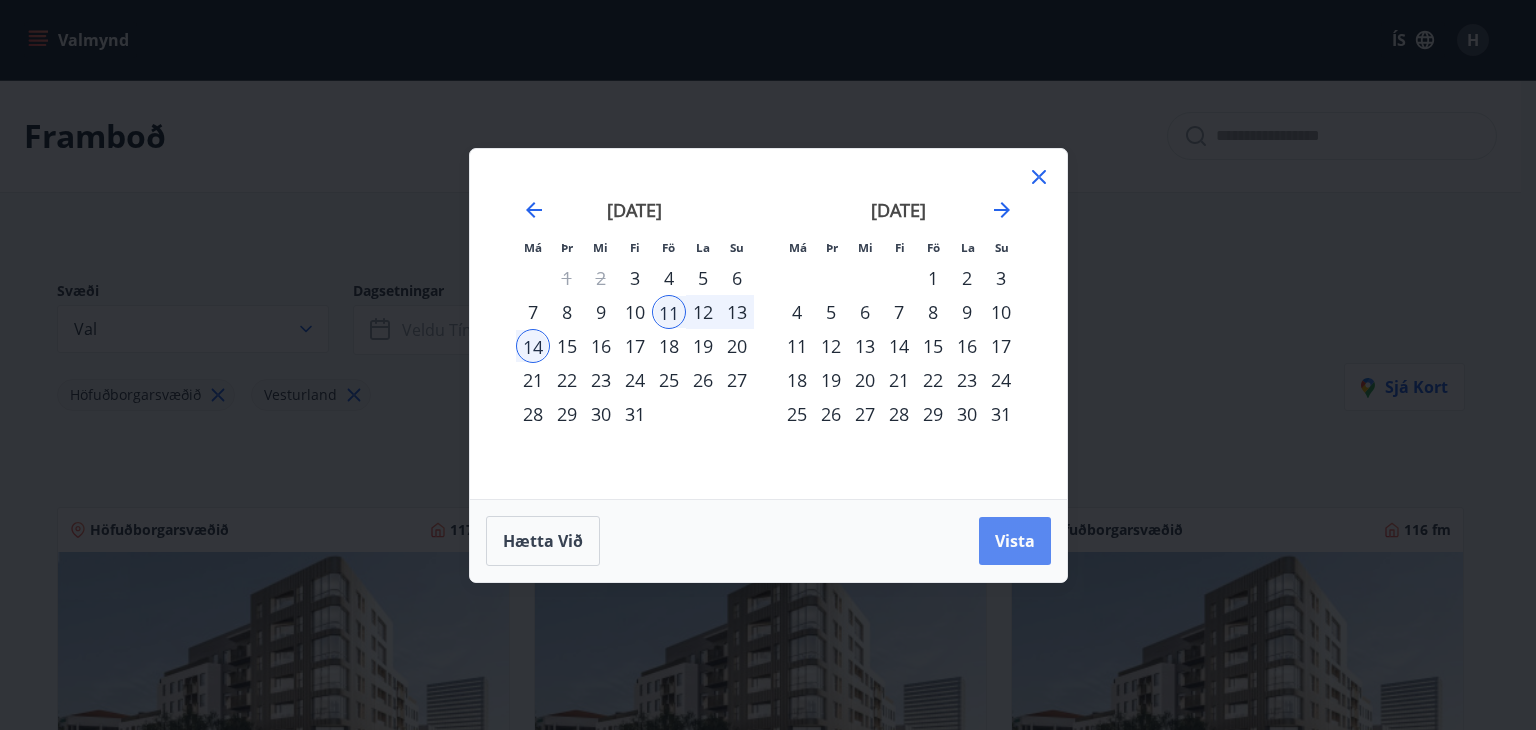 click on "Vista" at bounding box center [1015, 541] 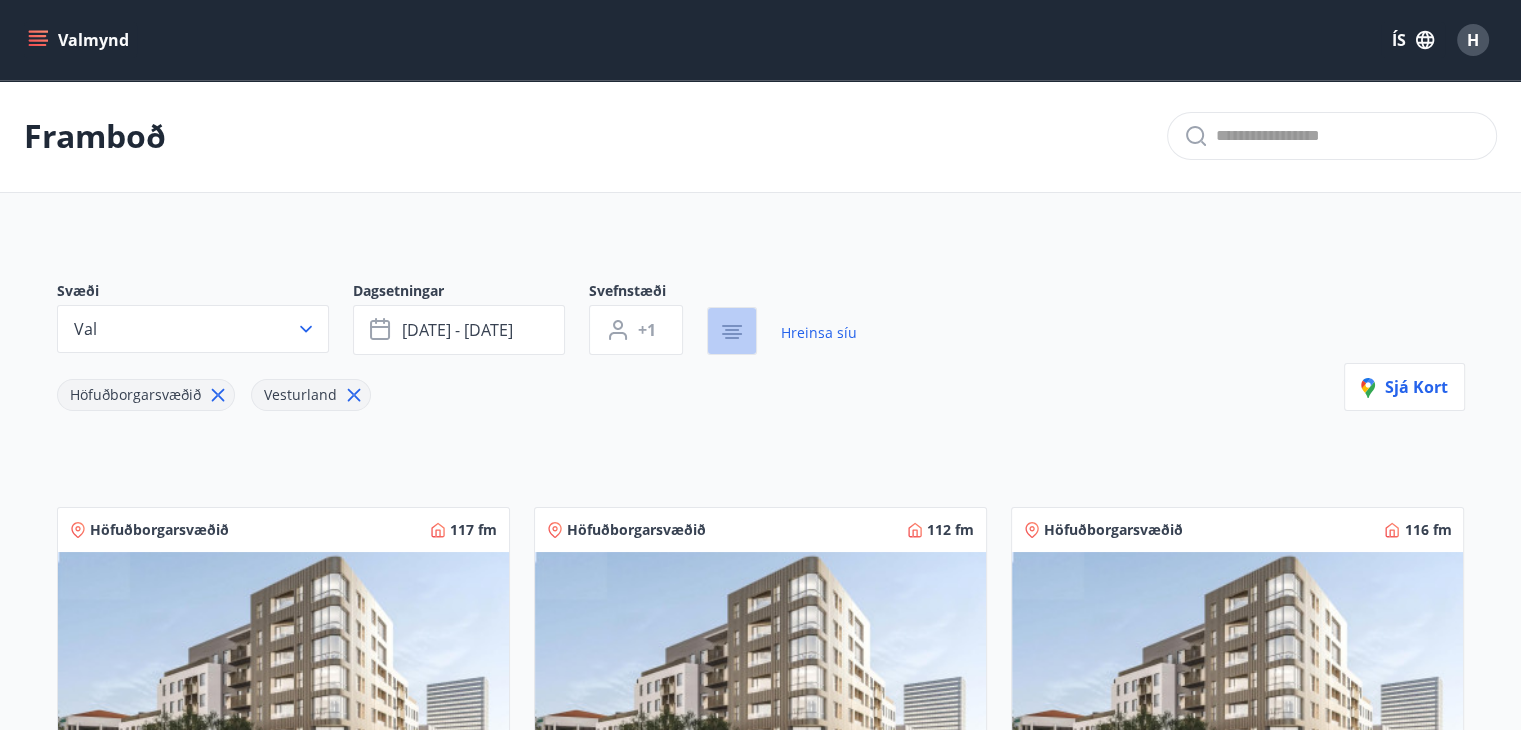 click 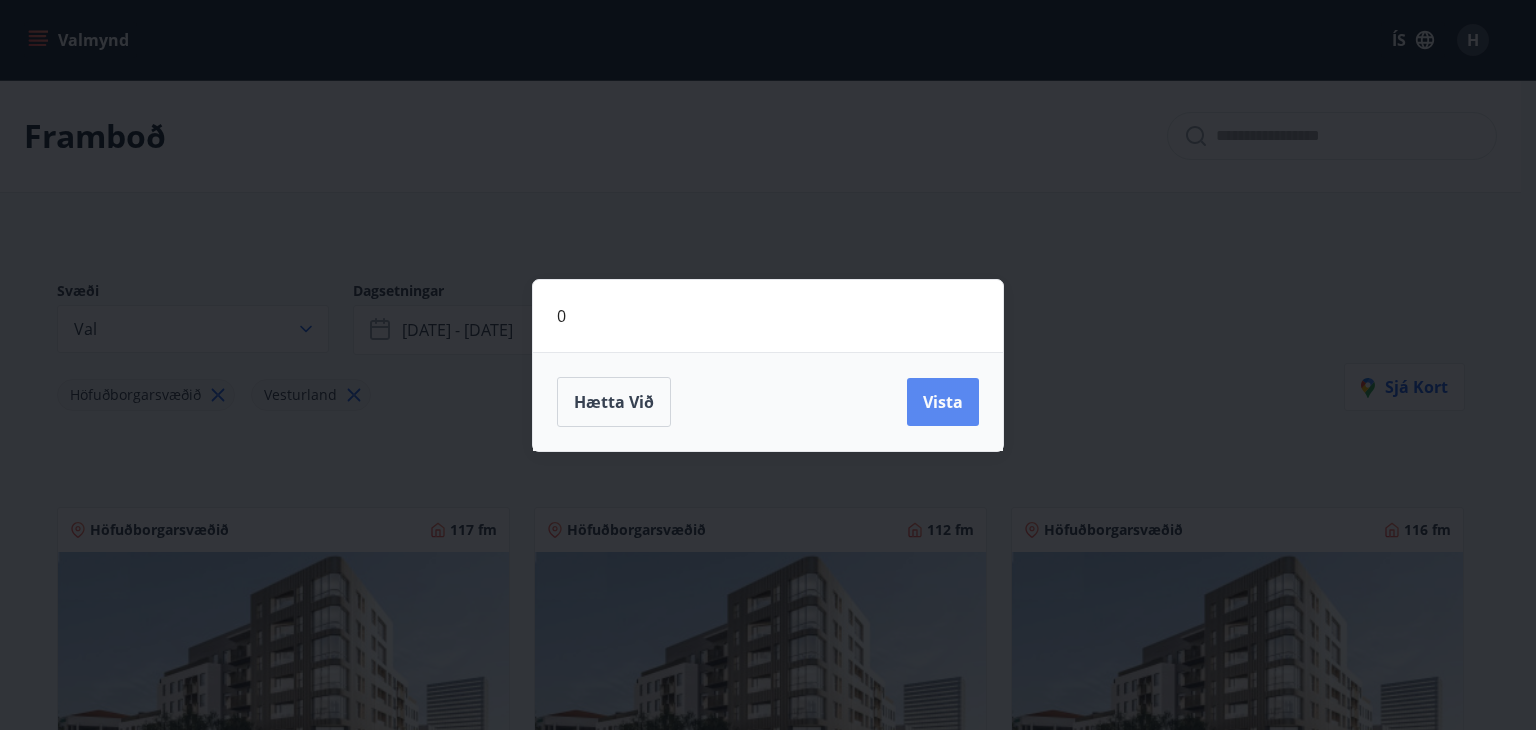click on "Vista" at bounding box center [943, 402] 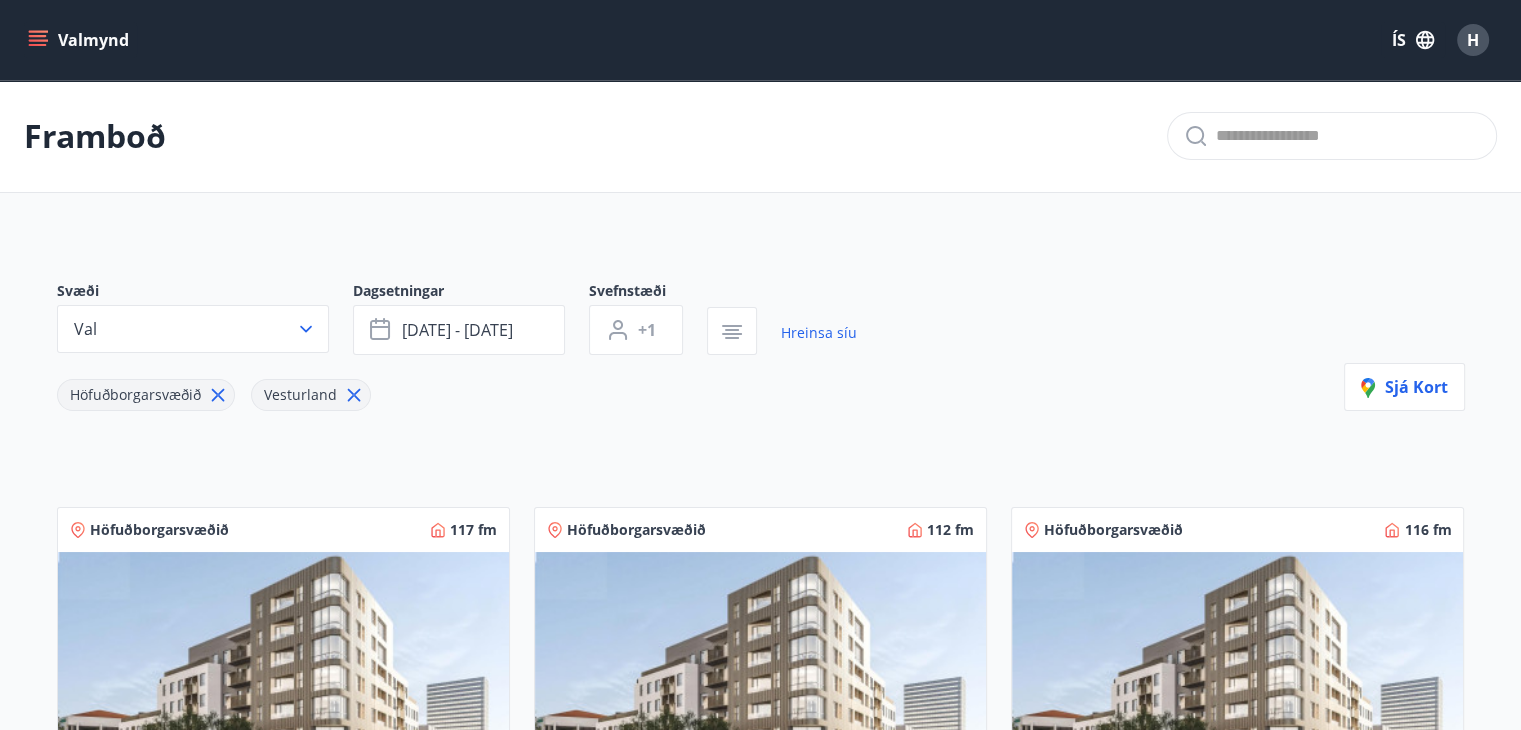 scroll, scrollTop: 0, scrollLeft: 0, axis: both 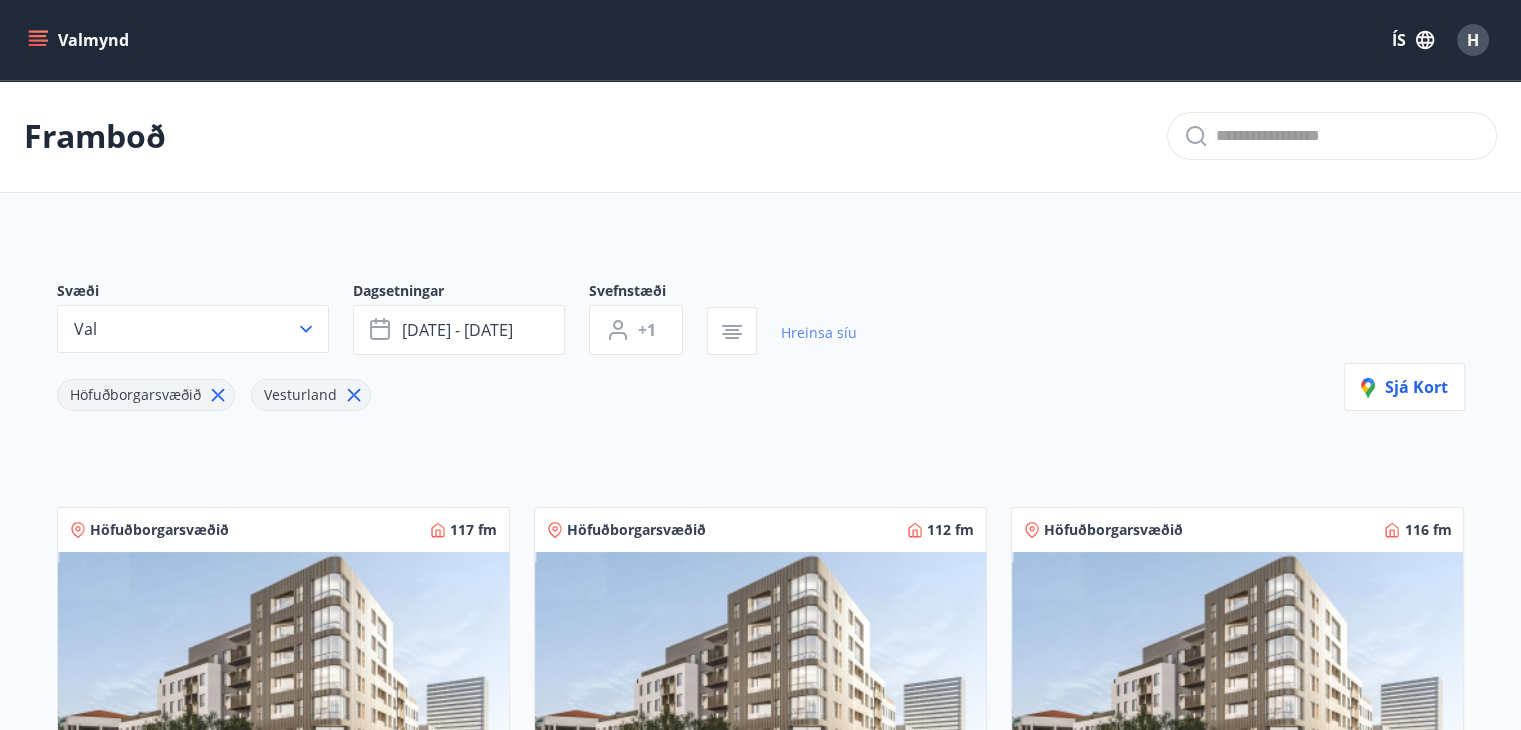 click on "Hreinsa síu" at bounding box center [819, 333] 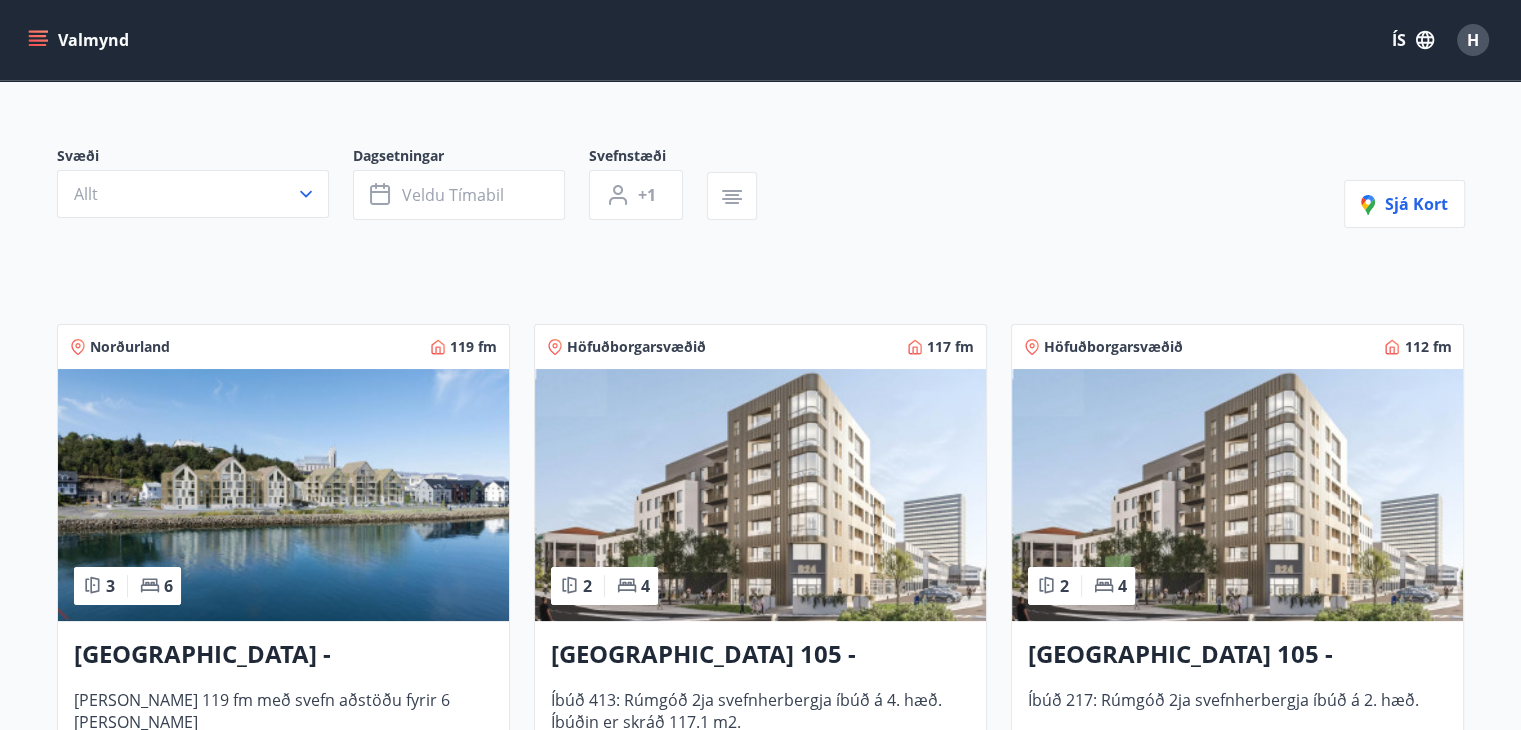 scroll, scrollTop: 0, scrollLeft: 0, axis: both 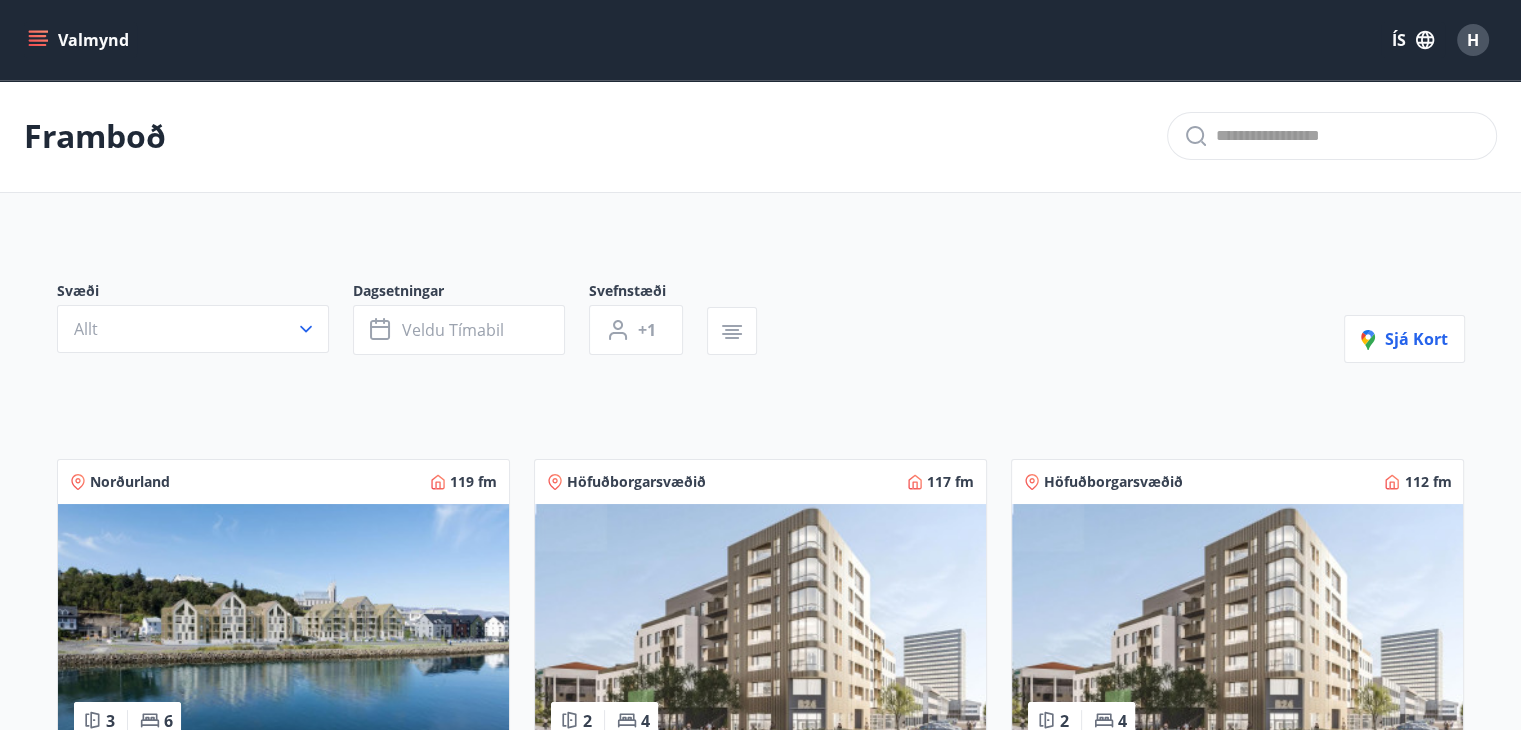 click 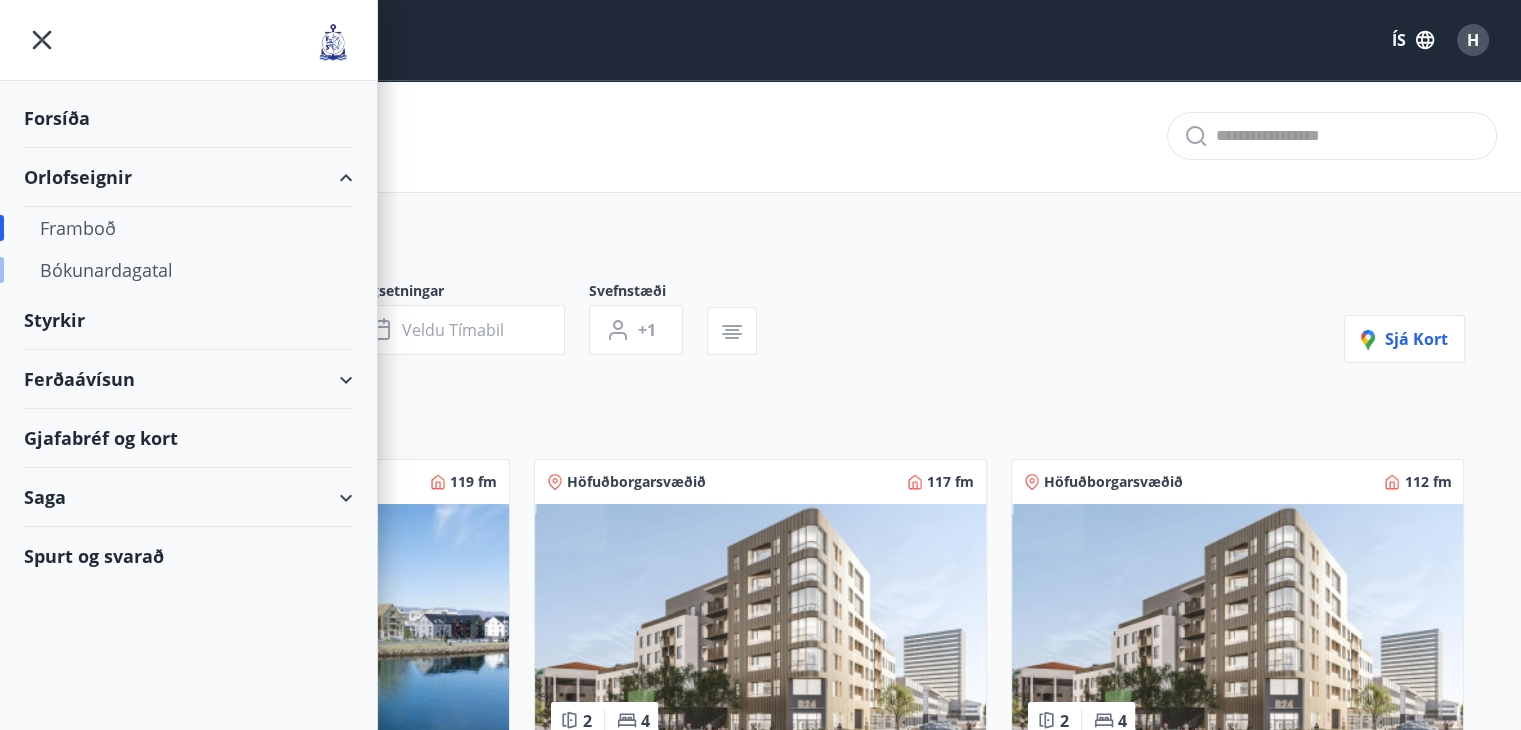 click on "Bókunardagatal" at bounding box center (188, 270) 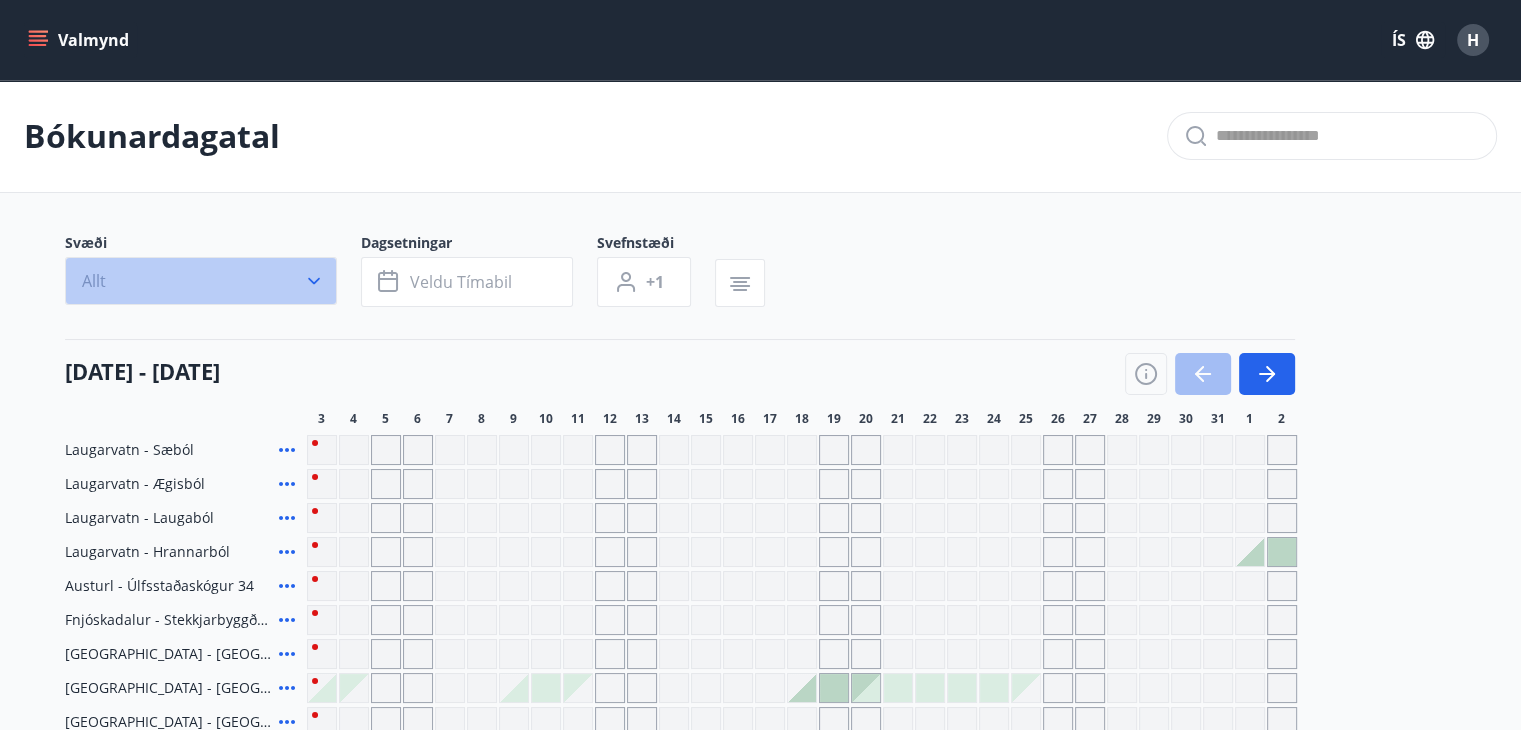 click 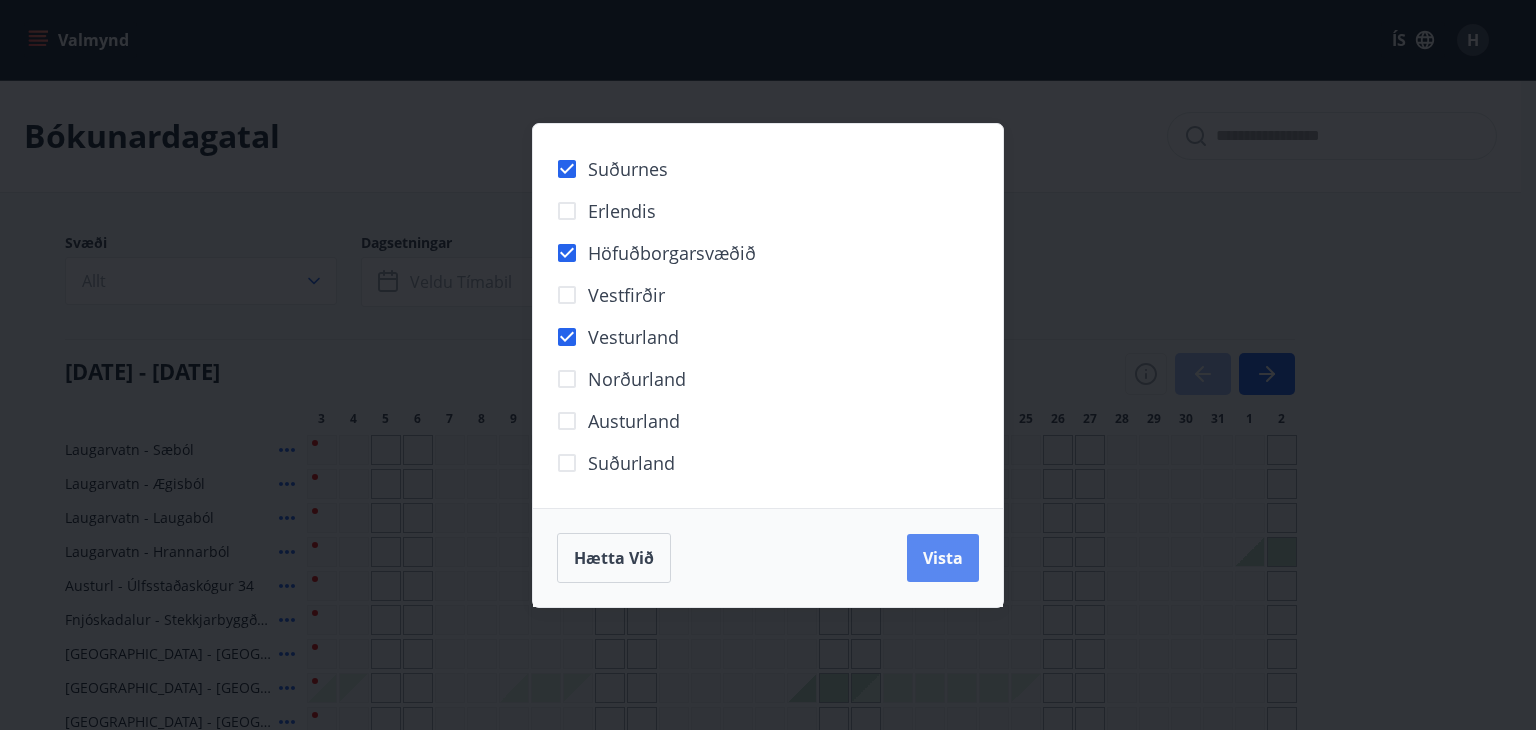 click on "Vista" at bounding box center (943, 558) 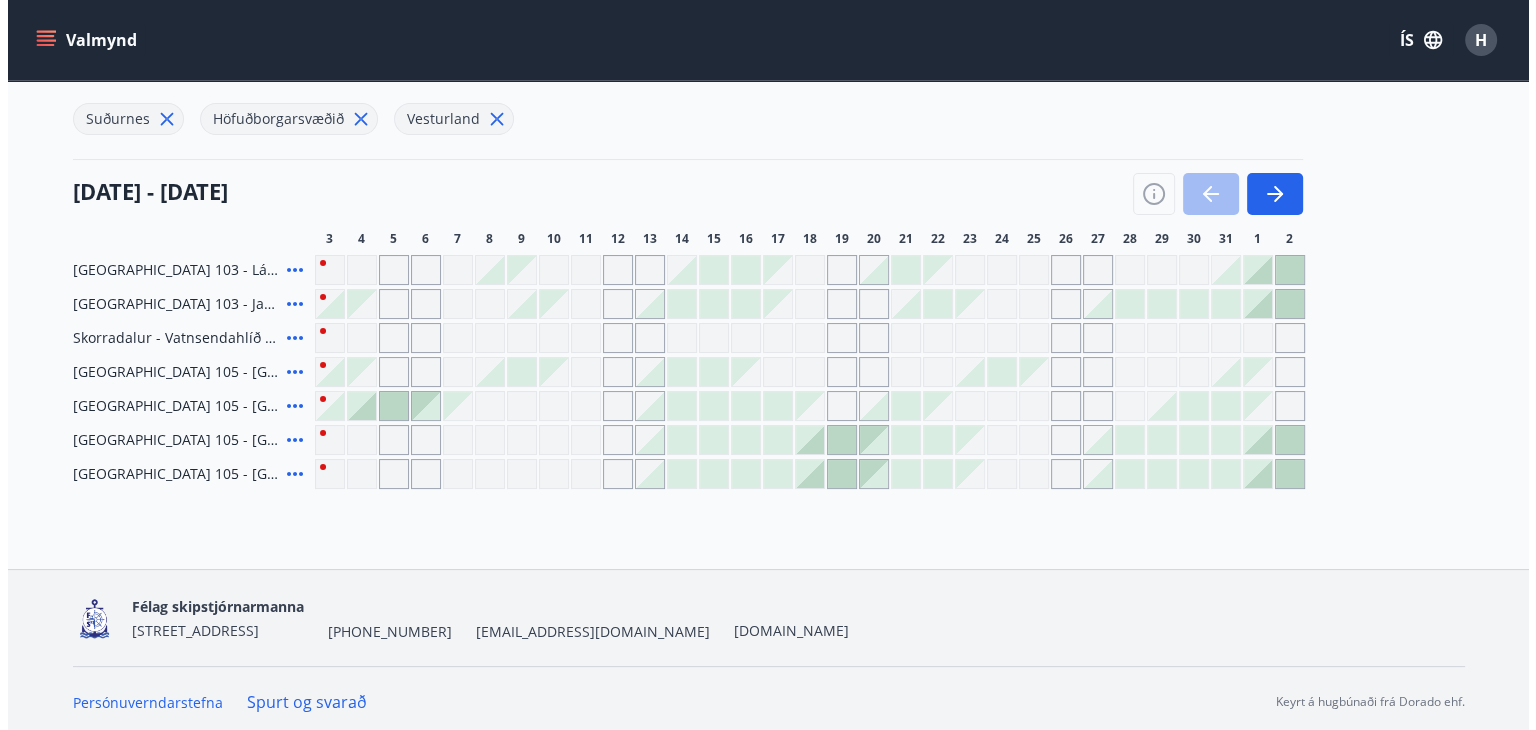 scroll, scrollTop: 234, scrollLeft: 0, axis: vertical 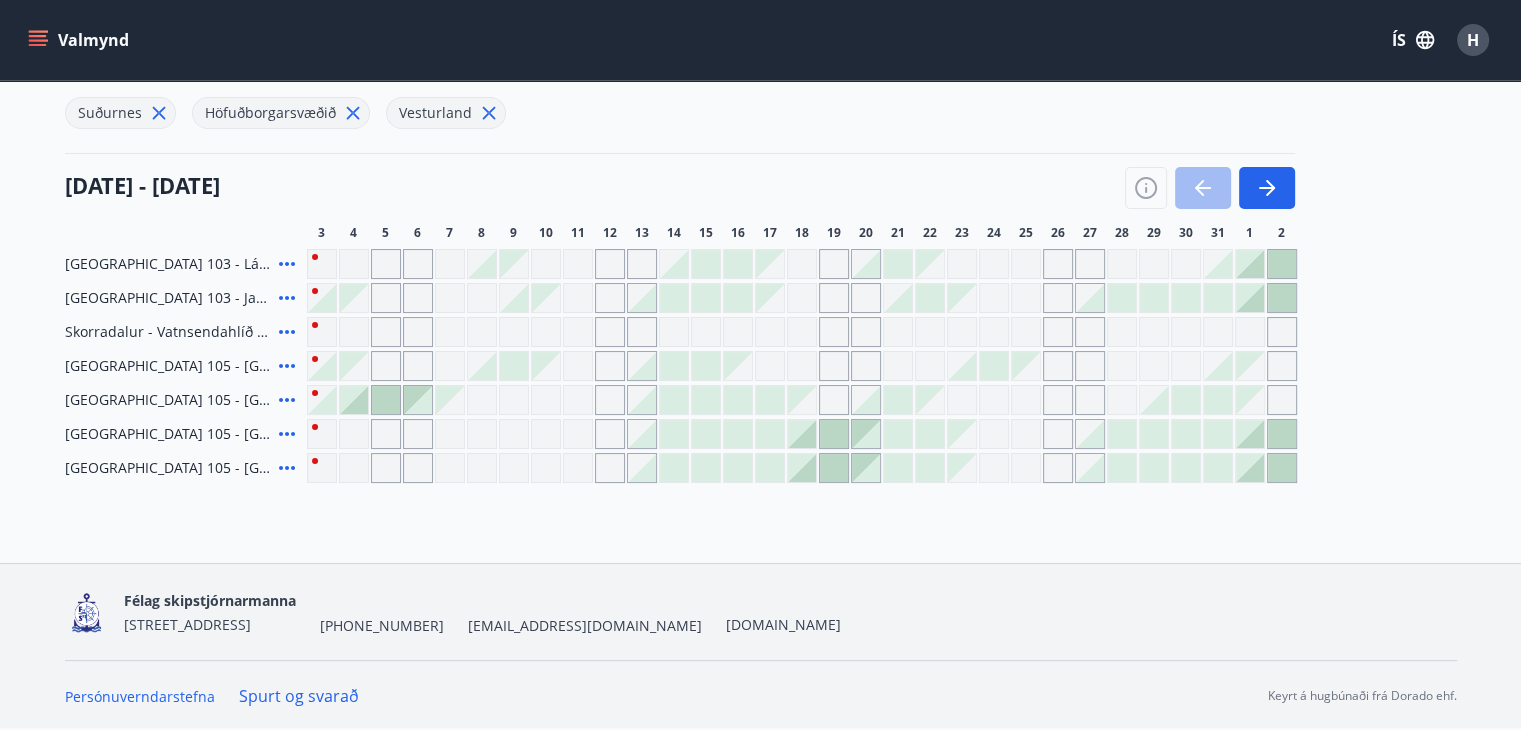 click 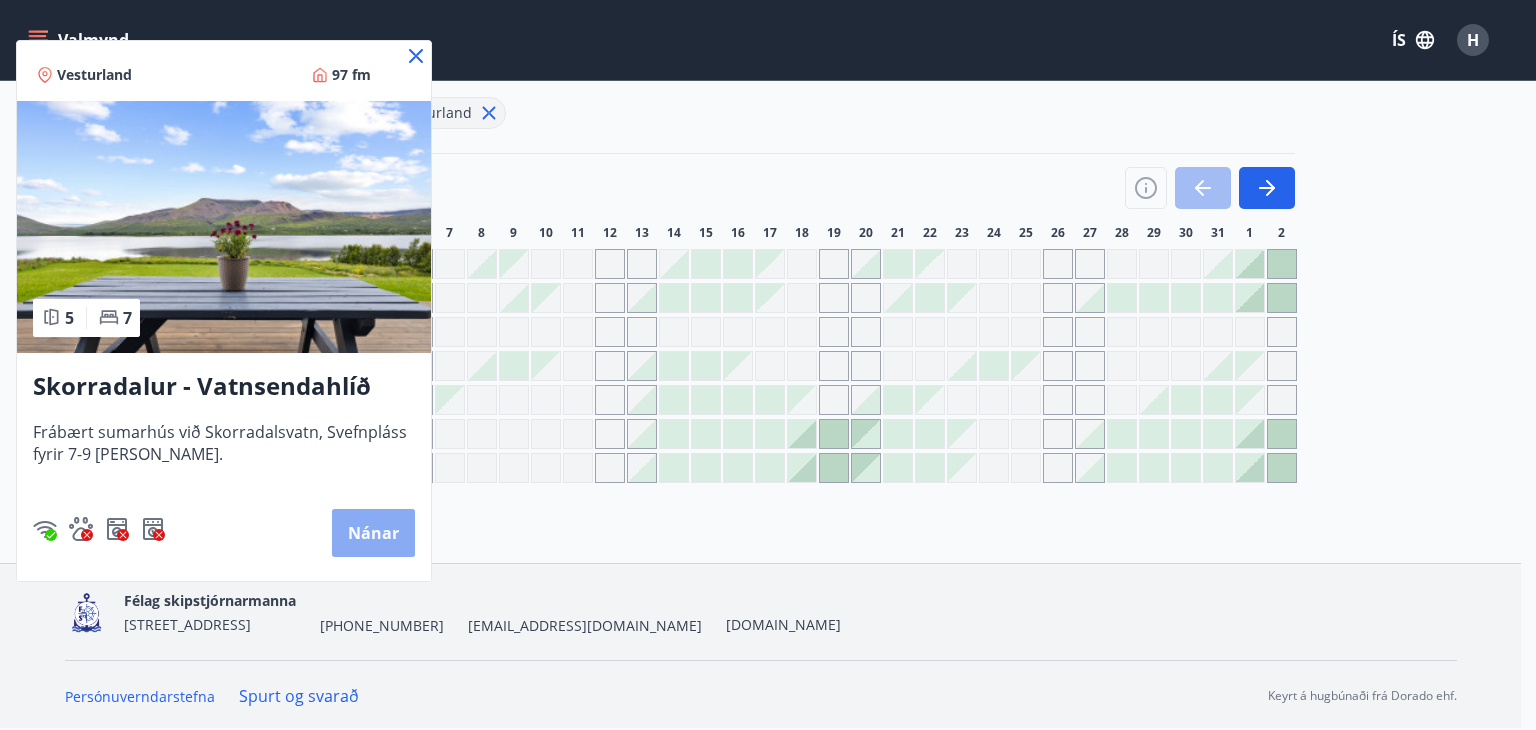 click on "Nánar" at bounding box center (373, 533) 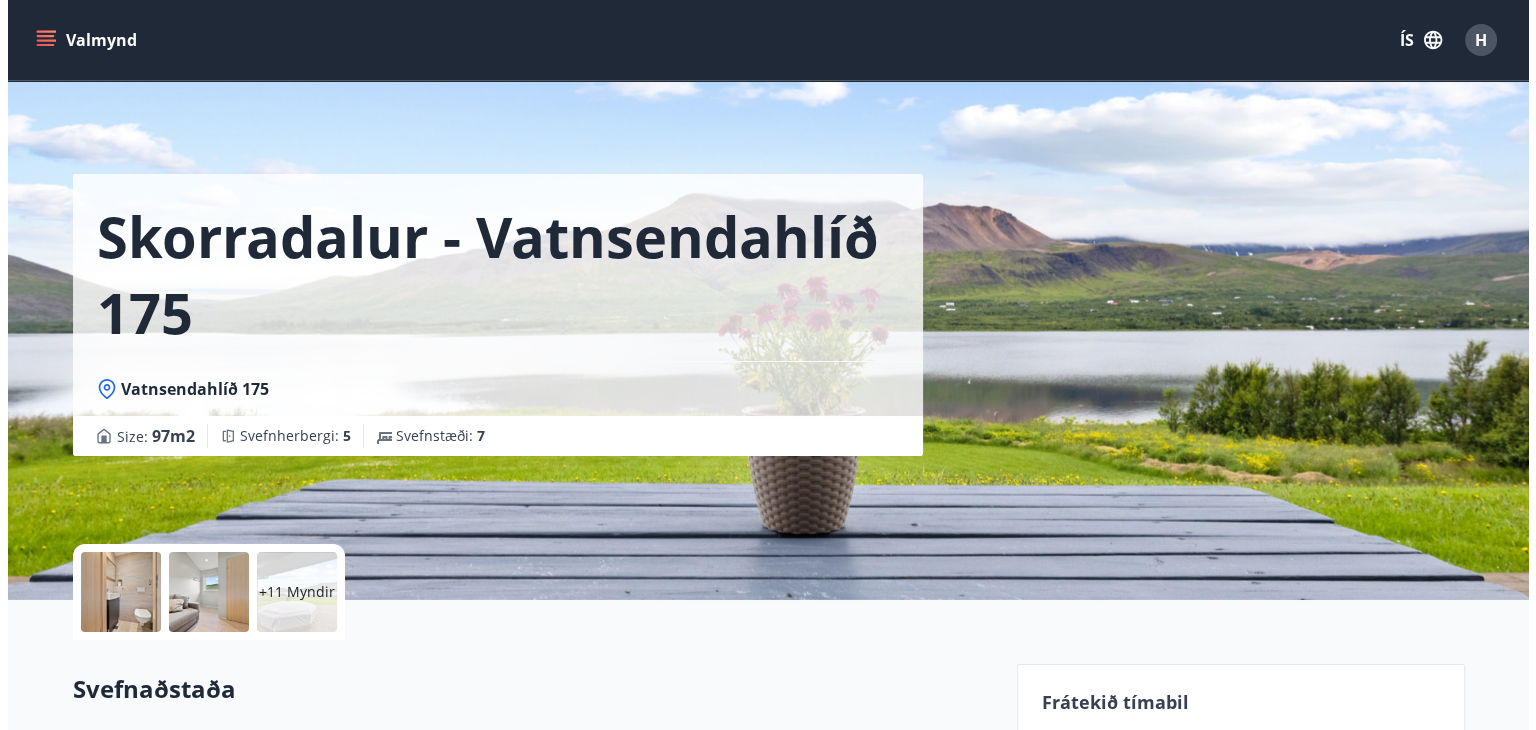 scroll, scrollTop: 300, scrollLeft: 0, axis: vertical 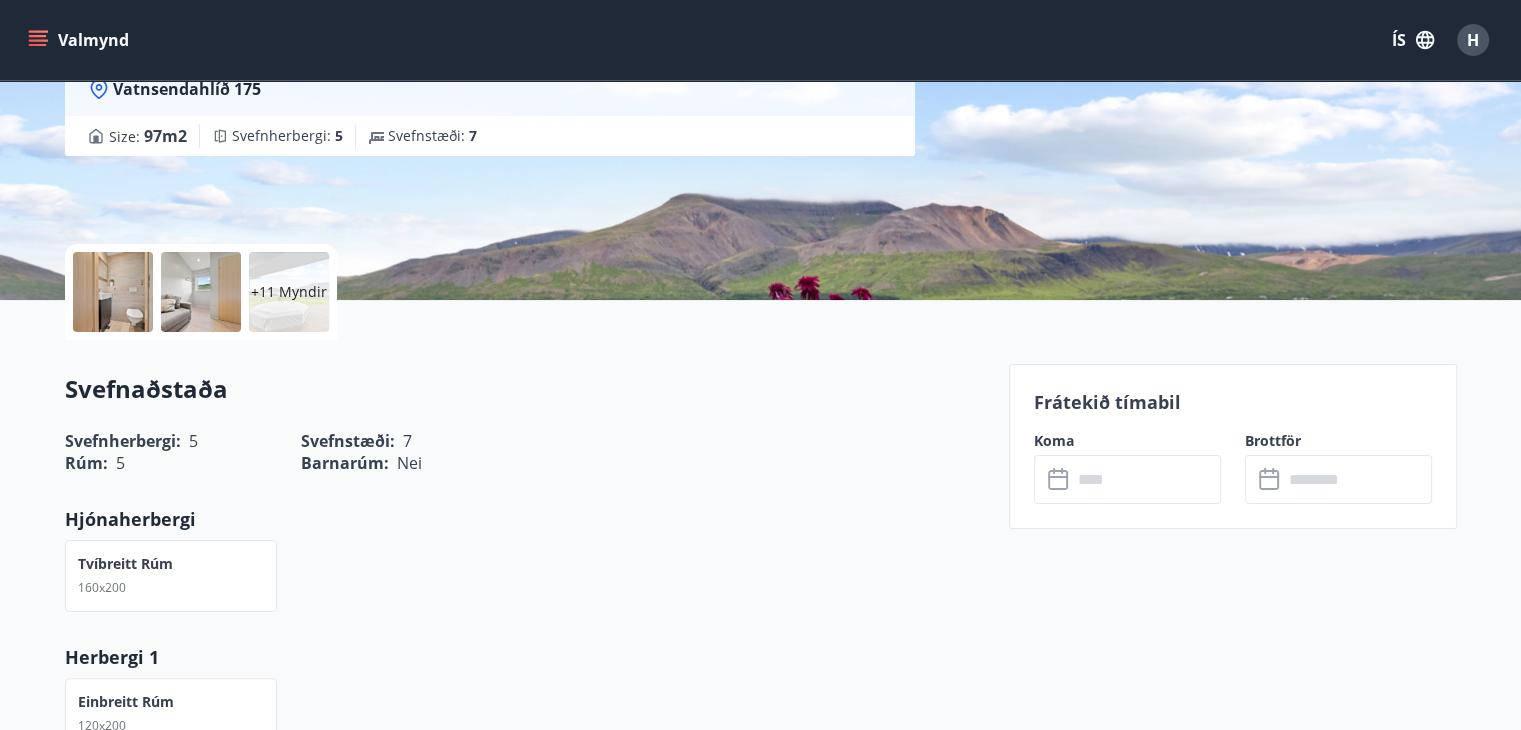 click at bounding box center (113, 292) 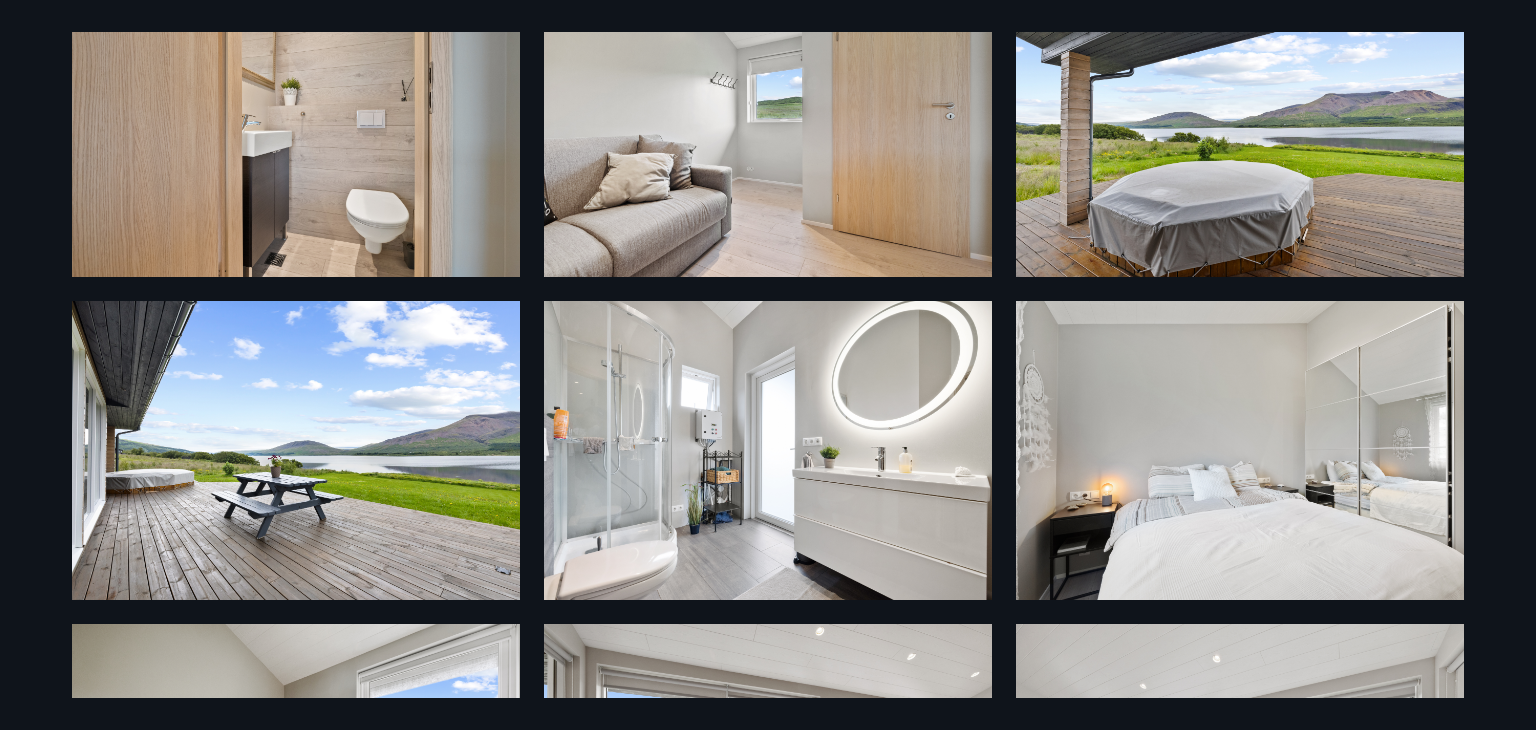 scroll, scrollTop: 172, scrollLeft: 0, axis: vertical 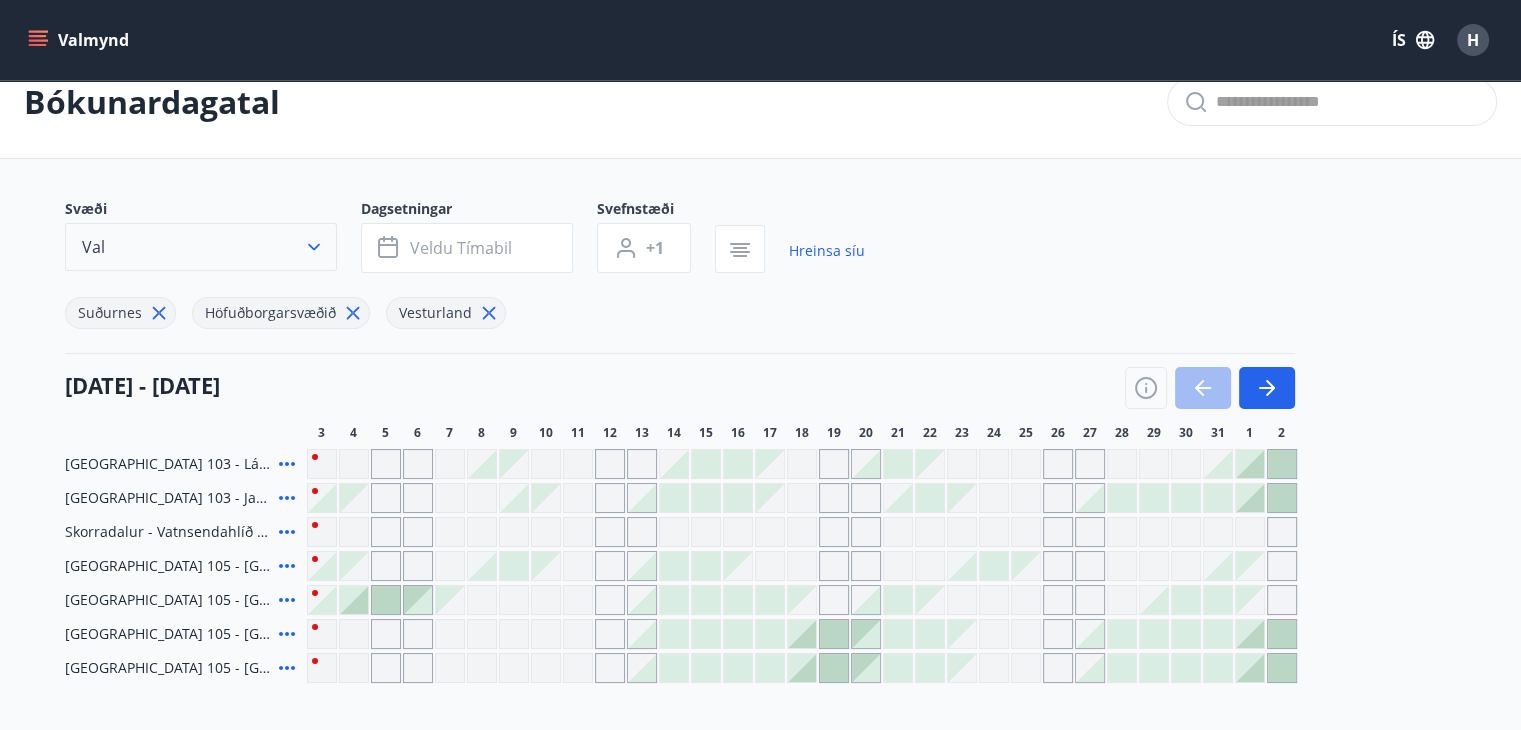 click 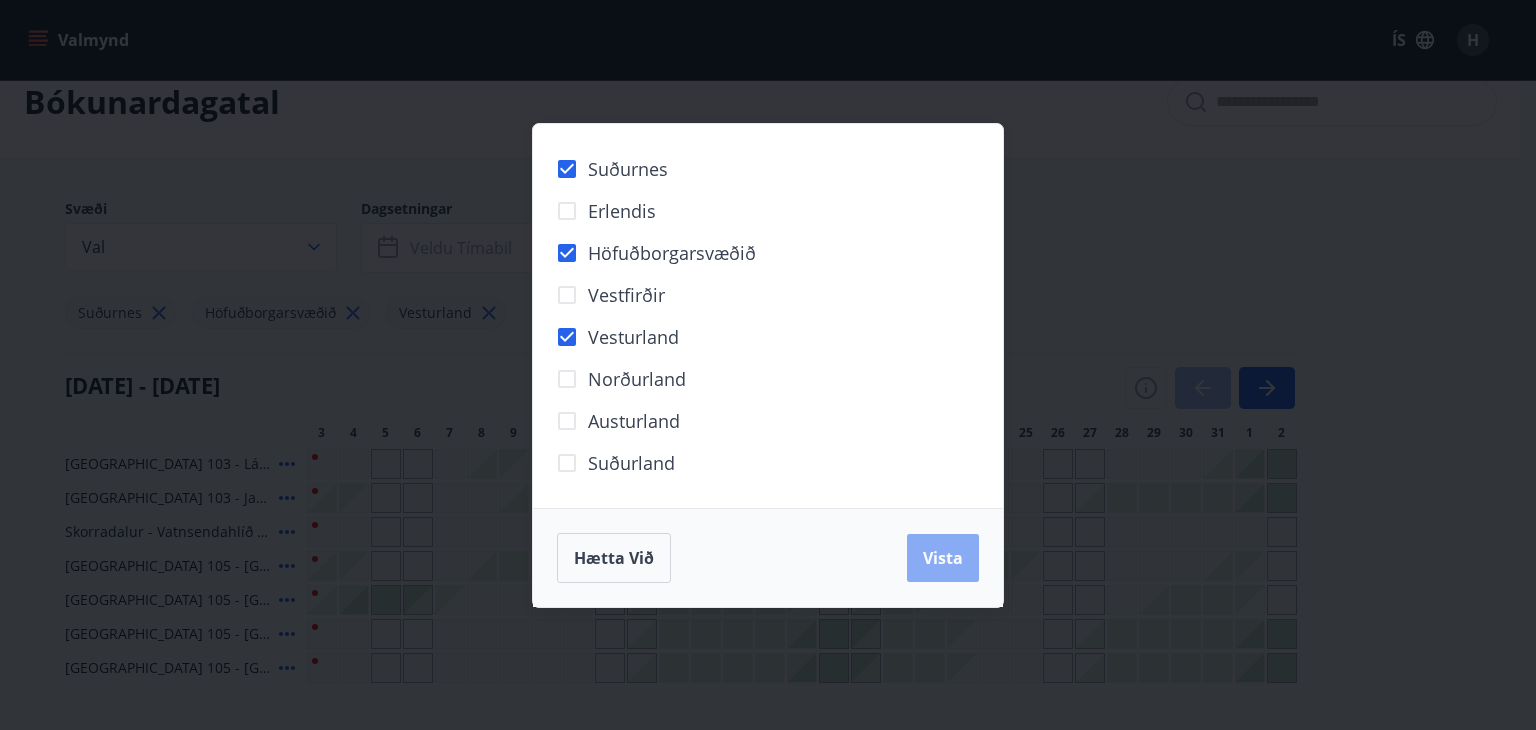 click on "Vista" at bounding box center [943, 558] 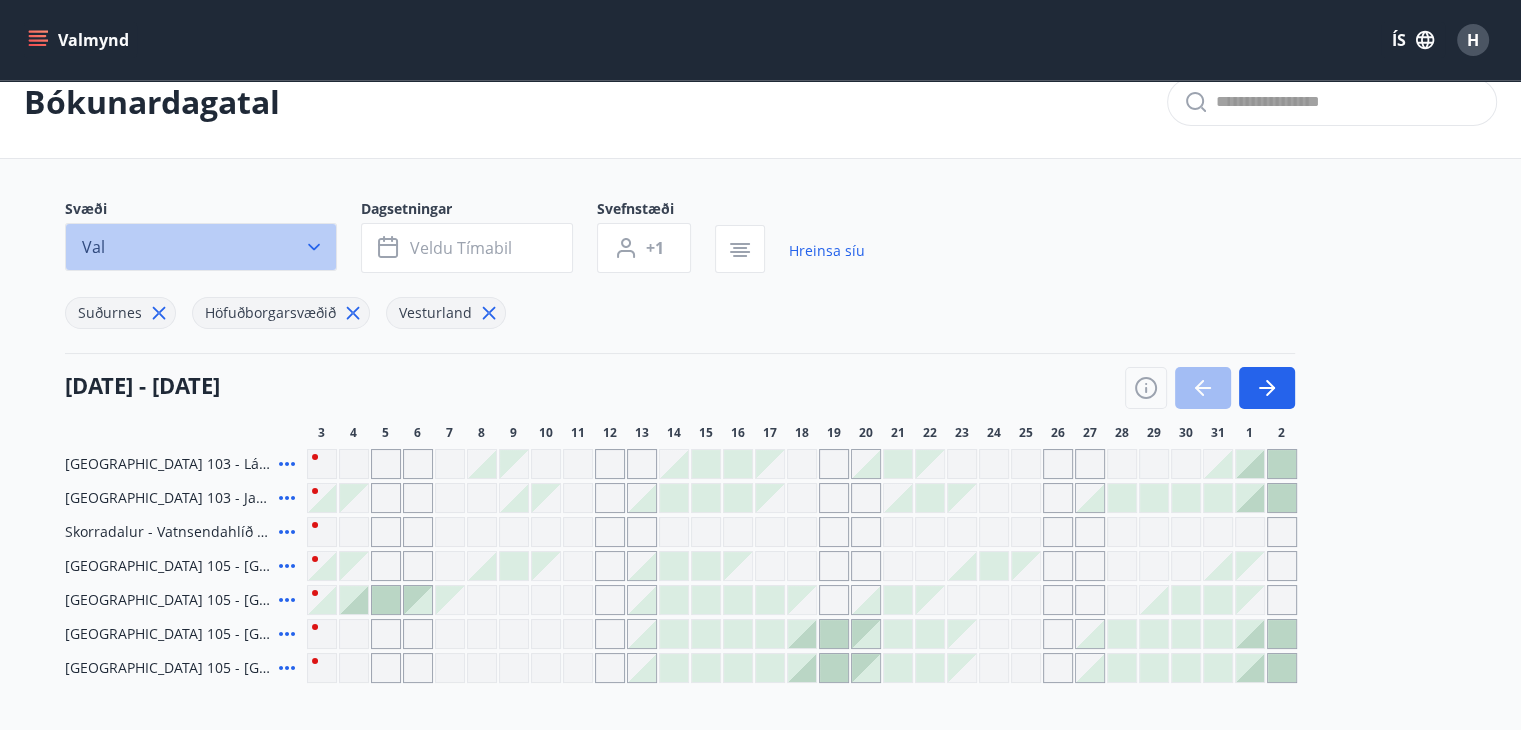 click 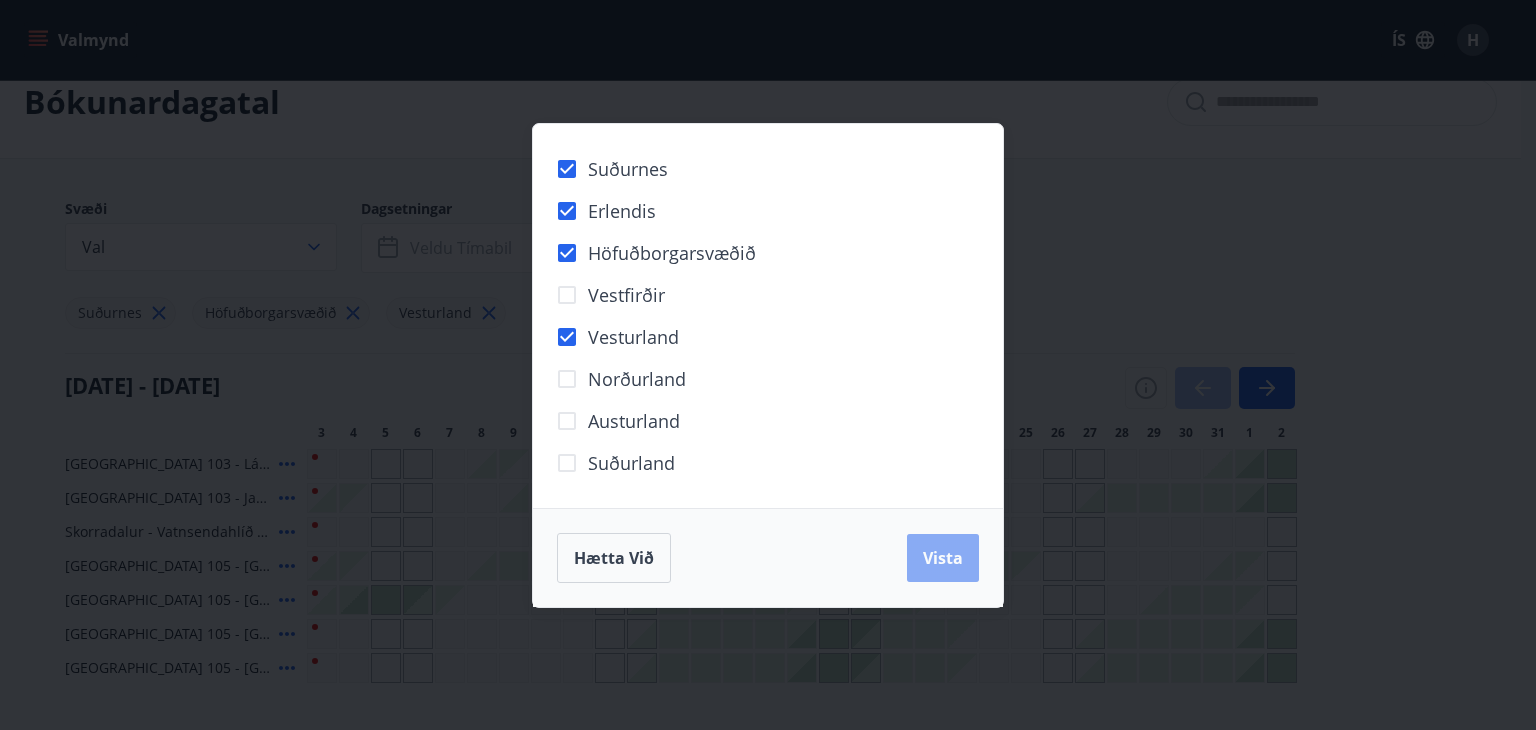click on "Vista" at bounding box center [943, 558] 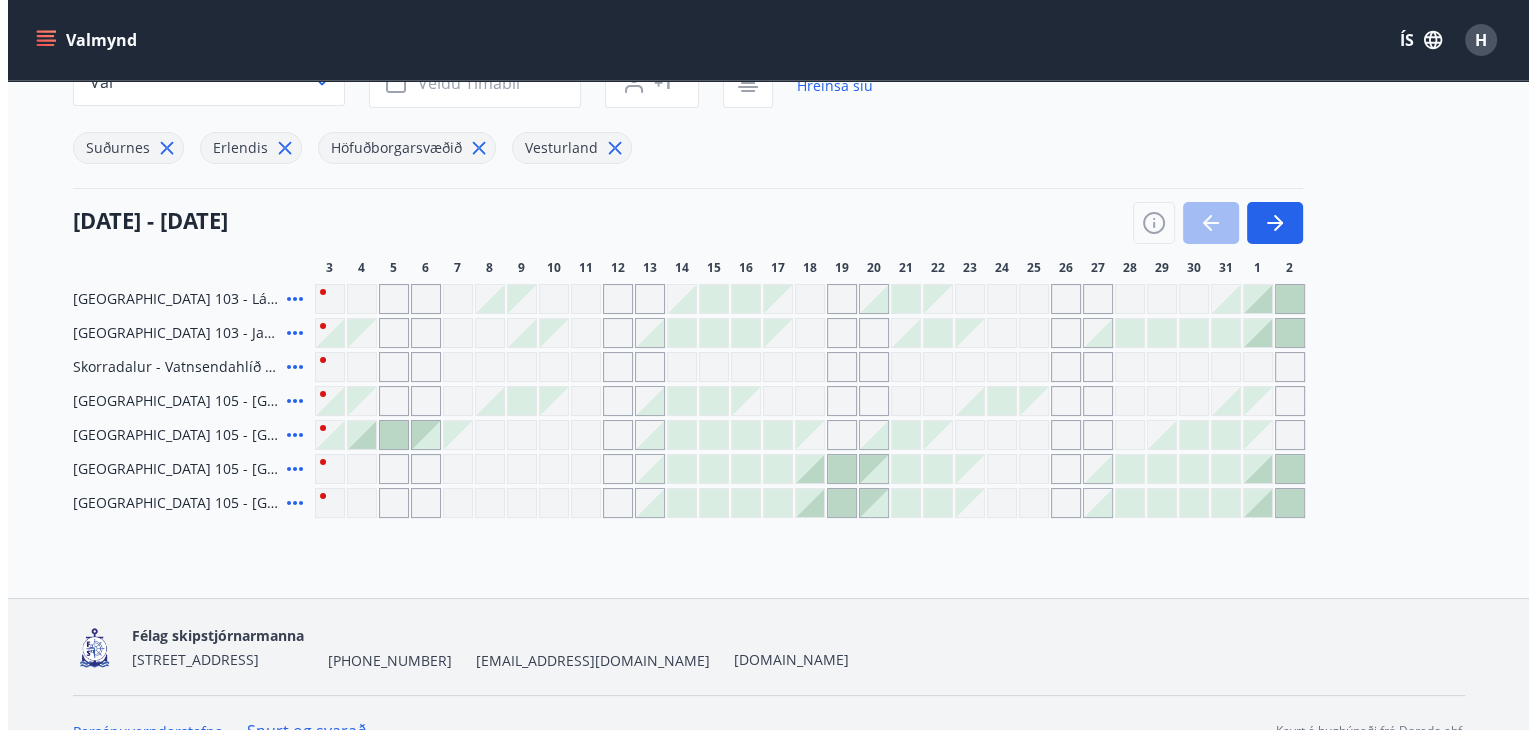 scroll, scrollTop: 234, scrollLeft: 0, axis: vertical 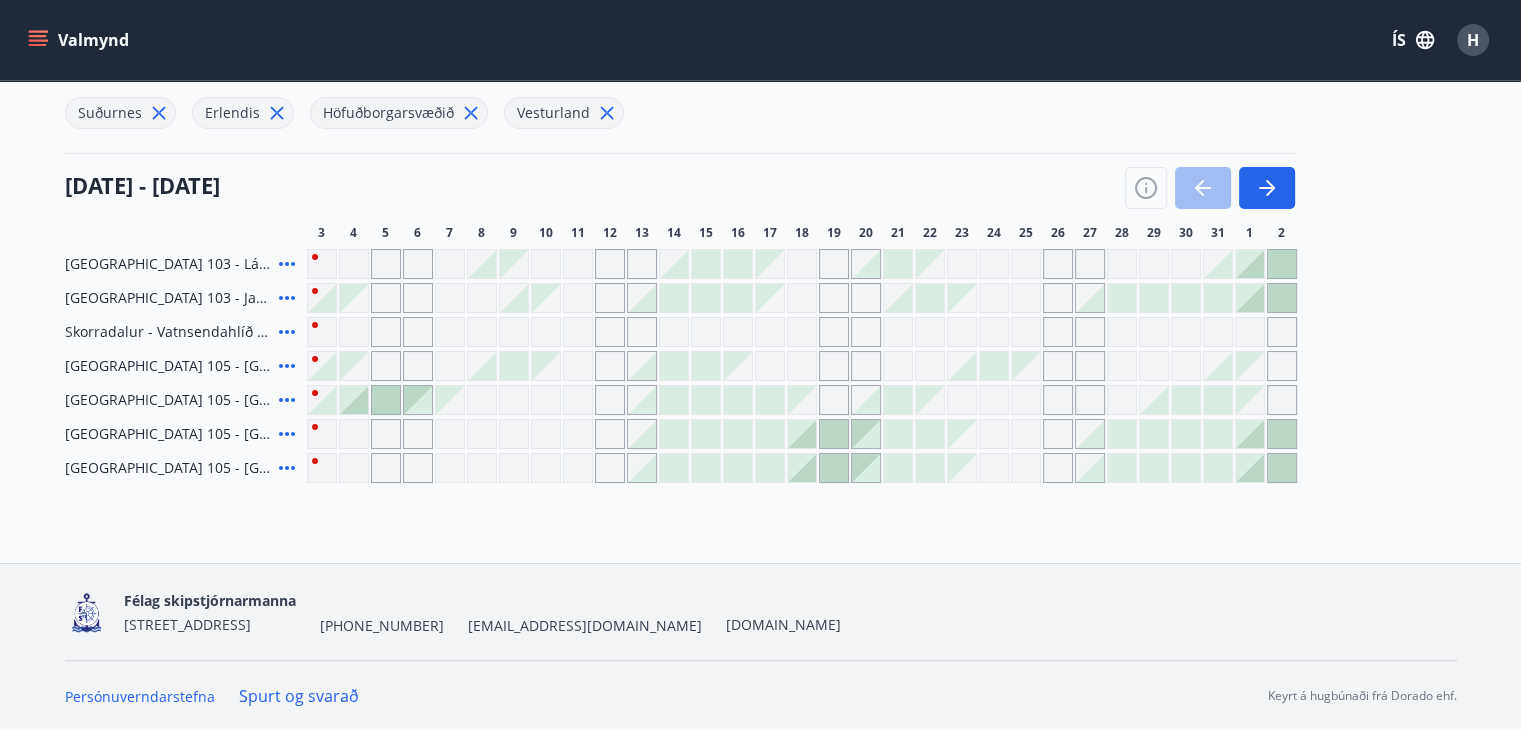 click 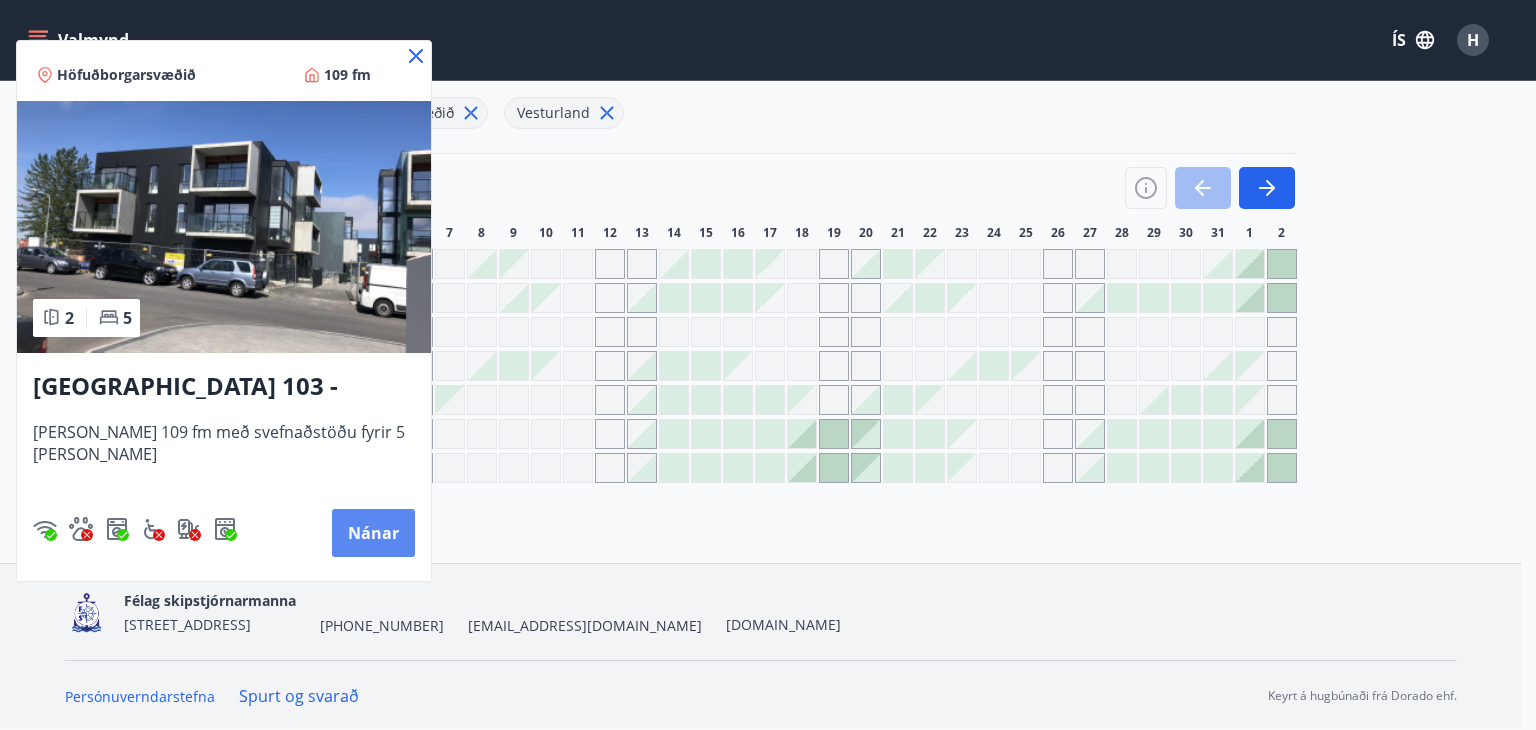 click on "Nánar" at bounding box center (373, 533) 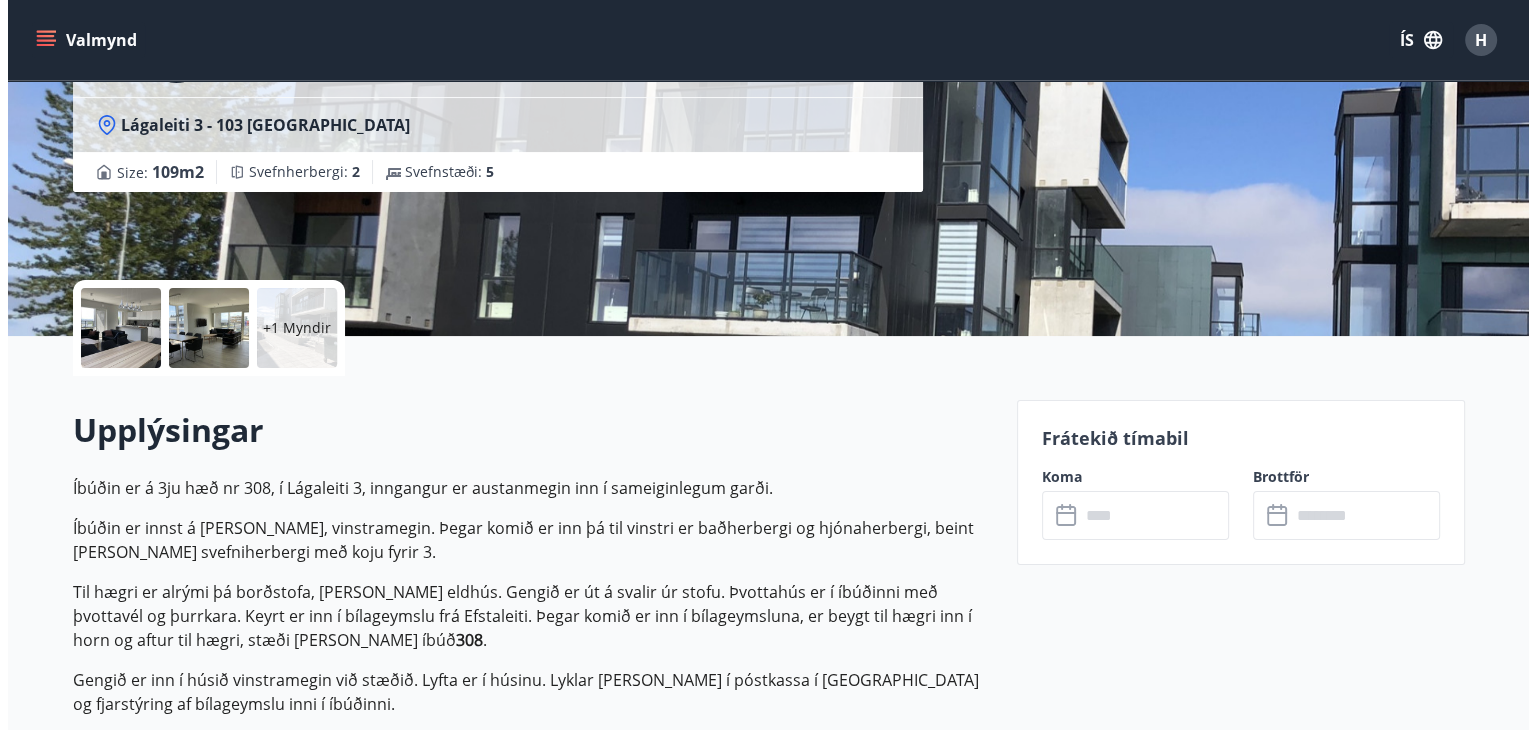 scroll, scrollTop: 100, scrollLeft: 0, axis: vertical 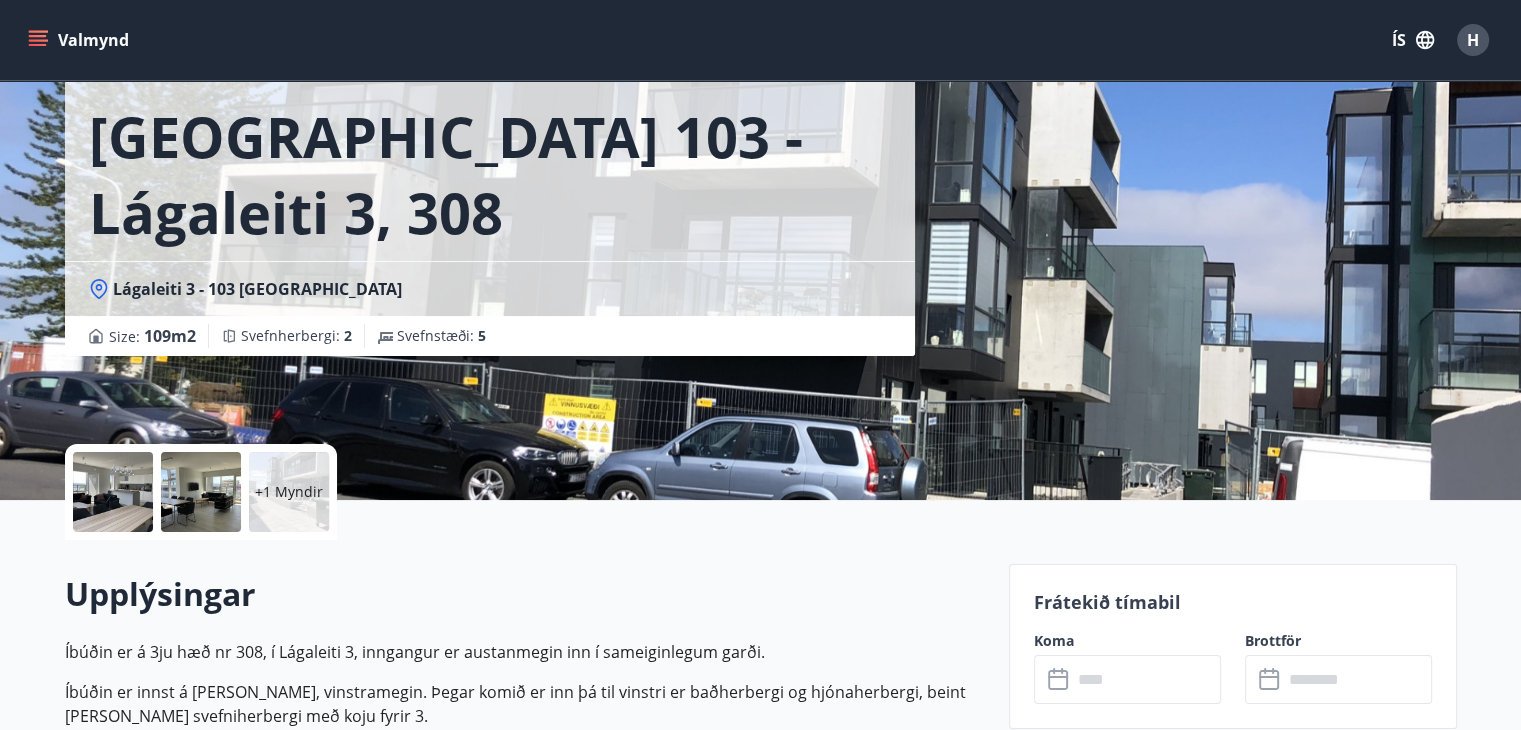 click on "+1 Myndir" at bounding box center [289, 492] 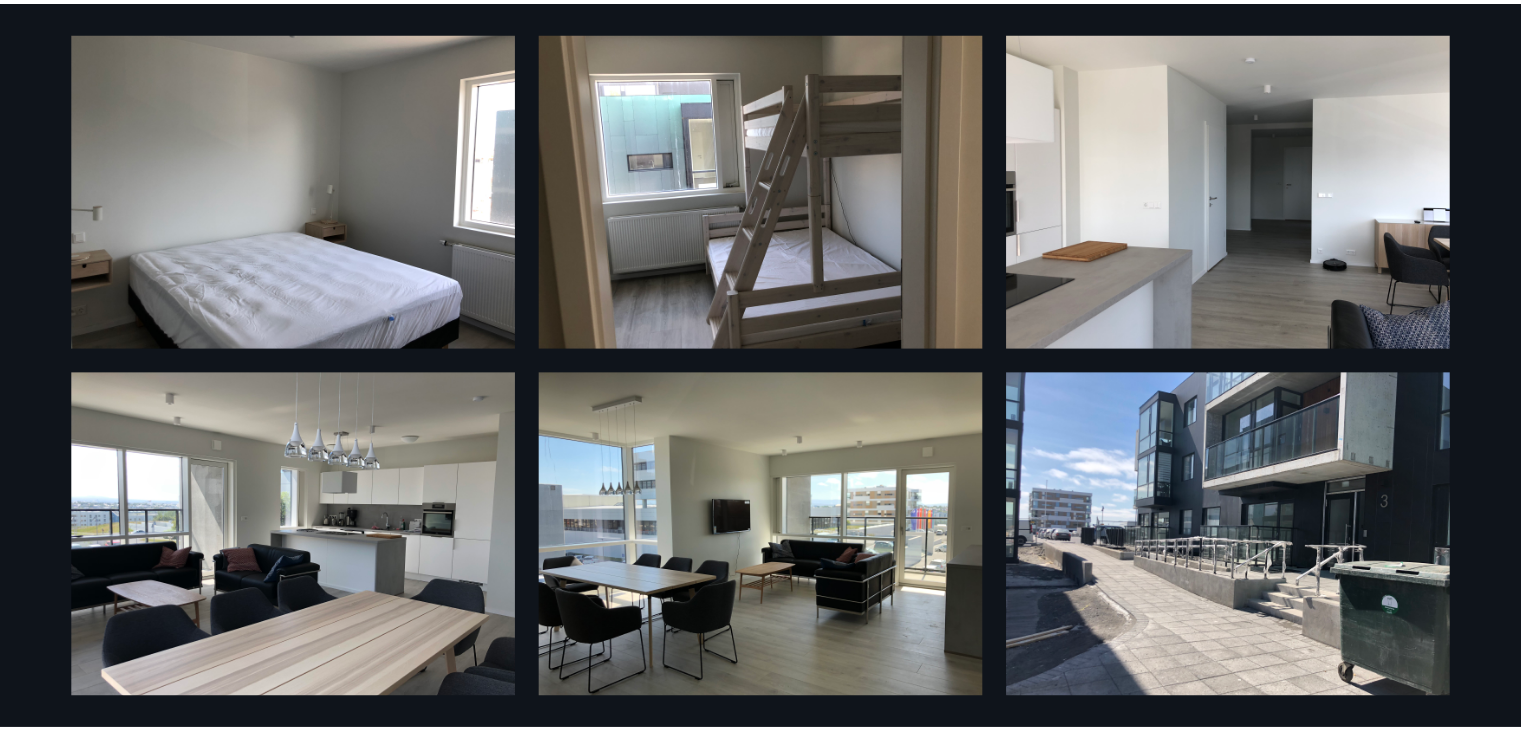 scroll, scrollTop: 0, scrollLeft: 0, axis: both 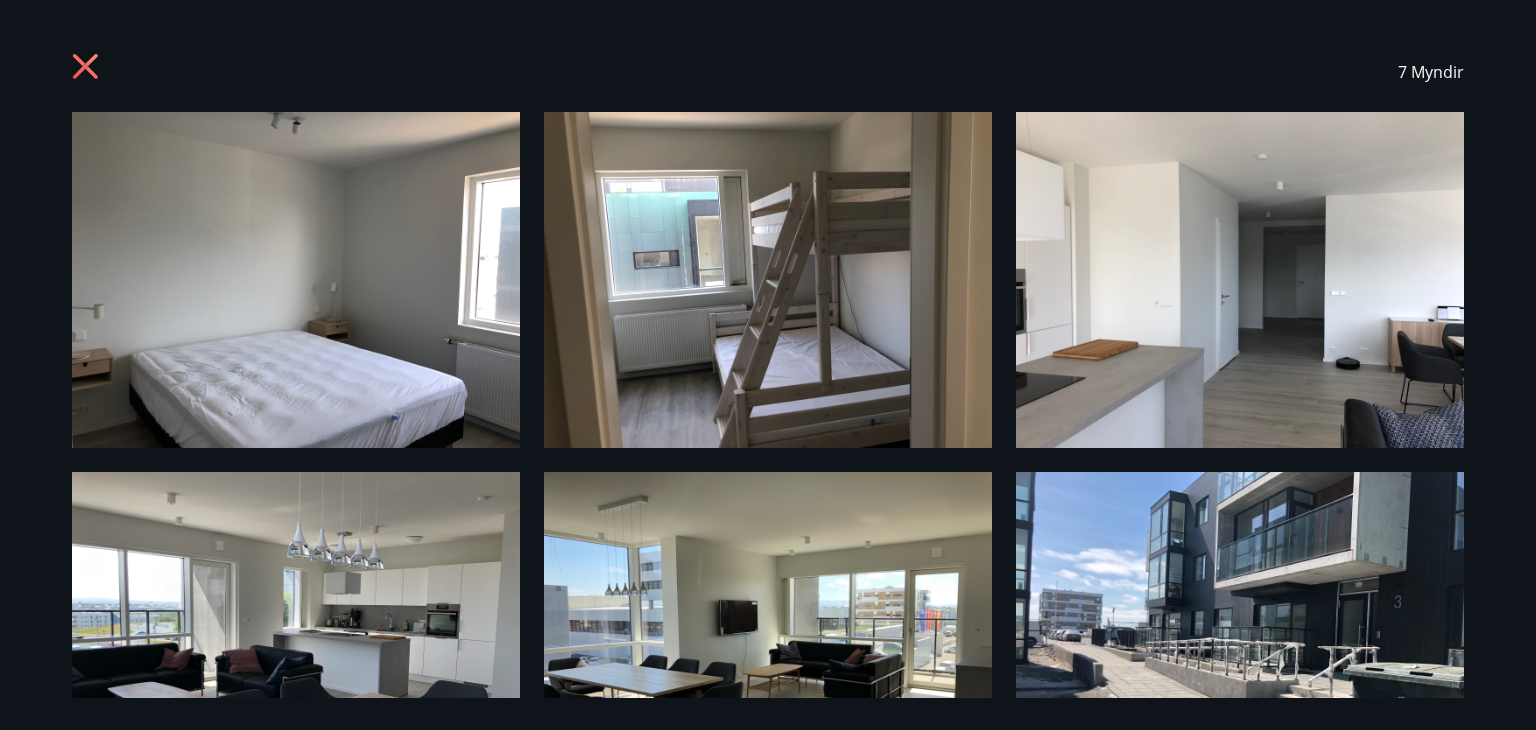 click 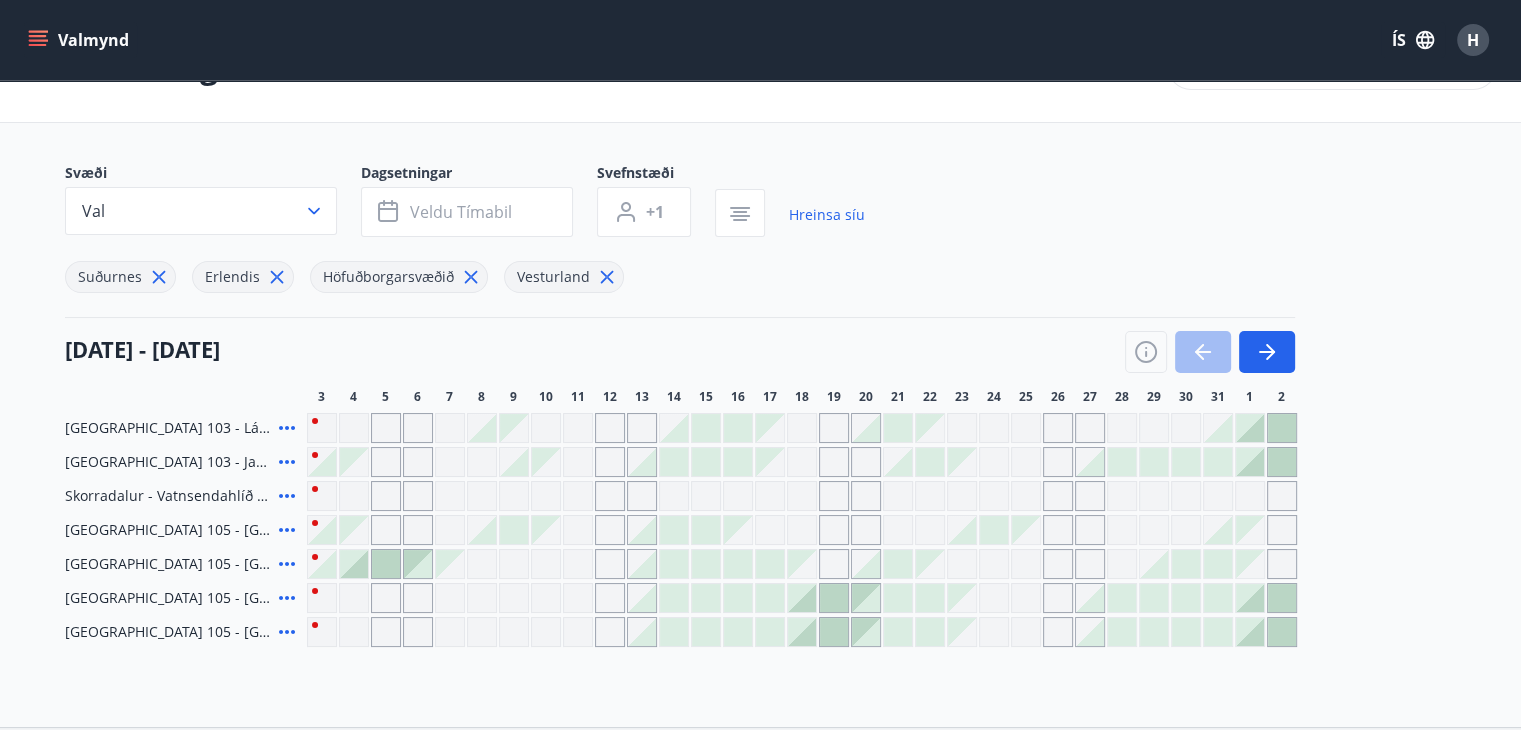 scroll, scrollTop: 100, scrollLeft: 0, axis: vertical 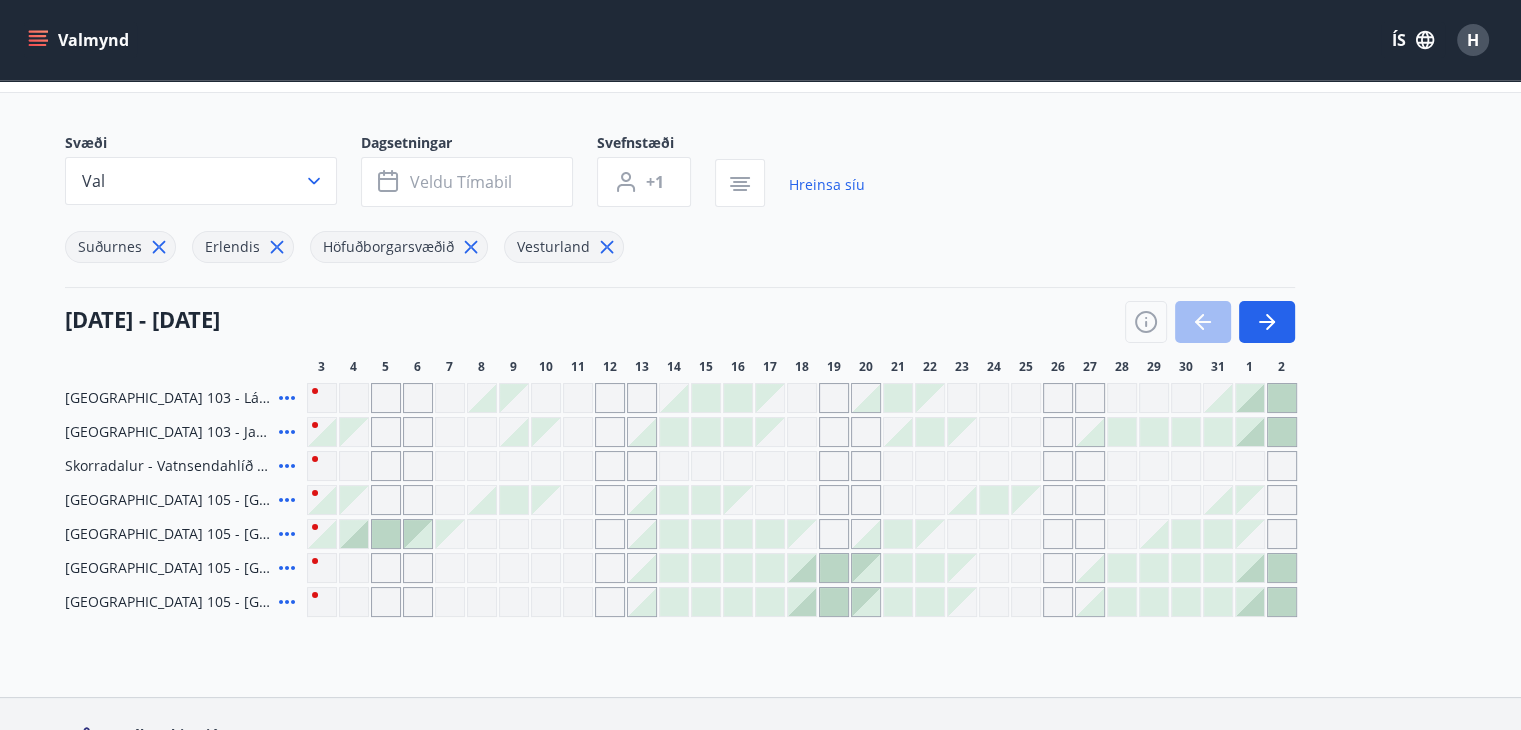 click 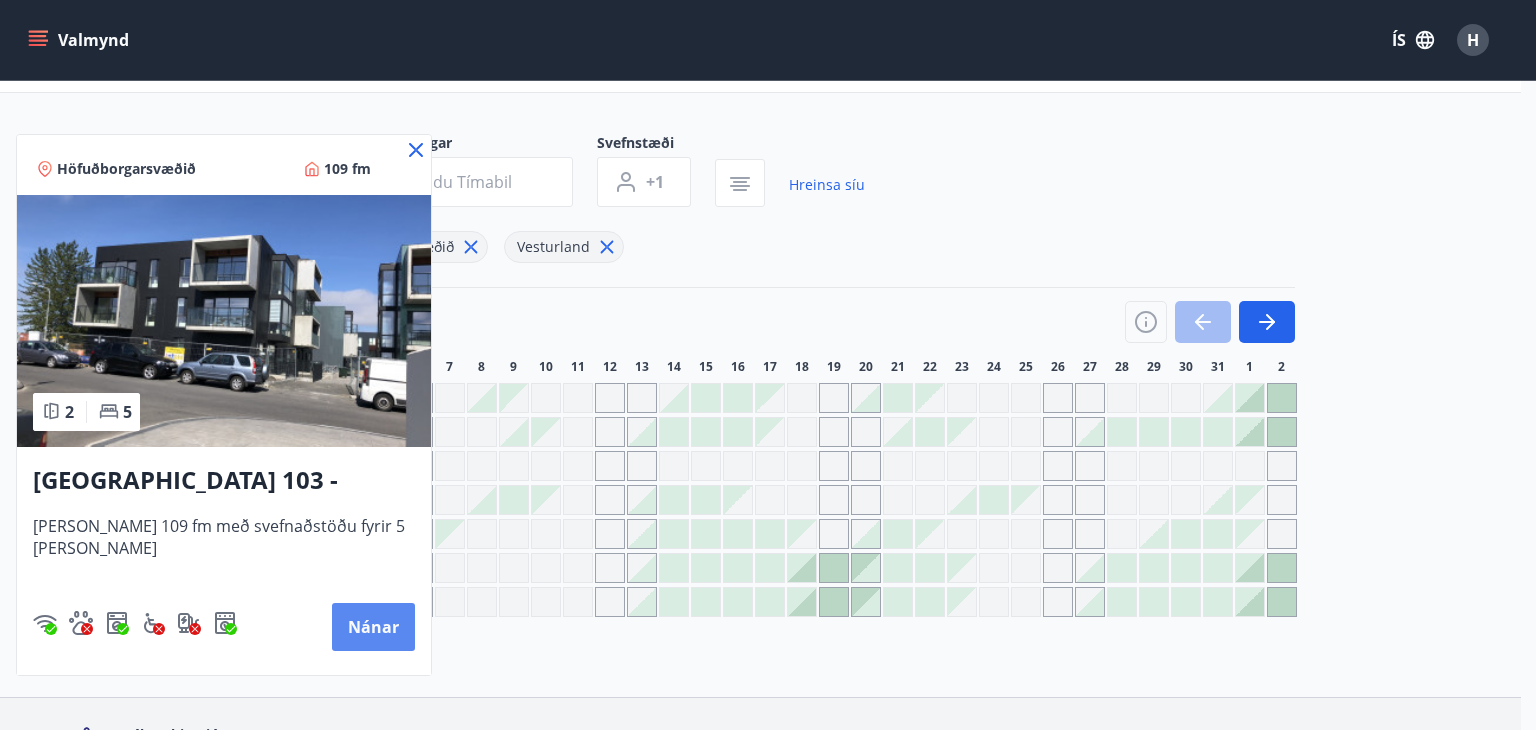 click on "Nánar" at bounding box center [373, 627] 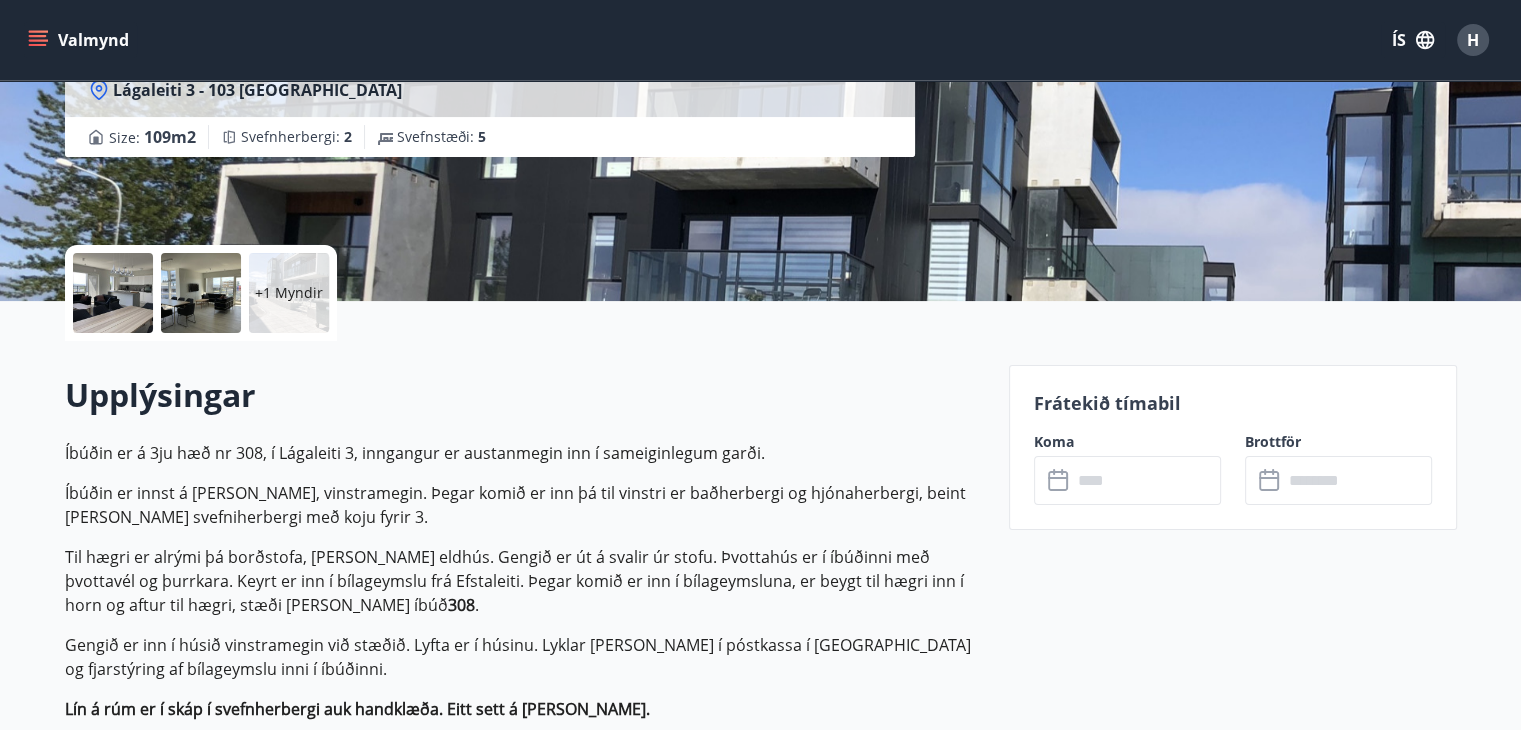 scroll, scrollTop: 300, scrollLeft: 0, axis: vertical 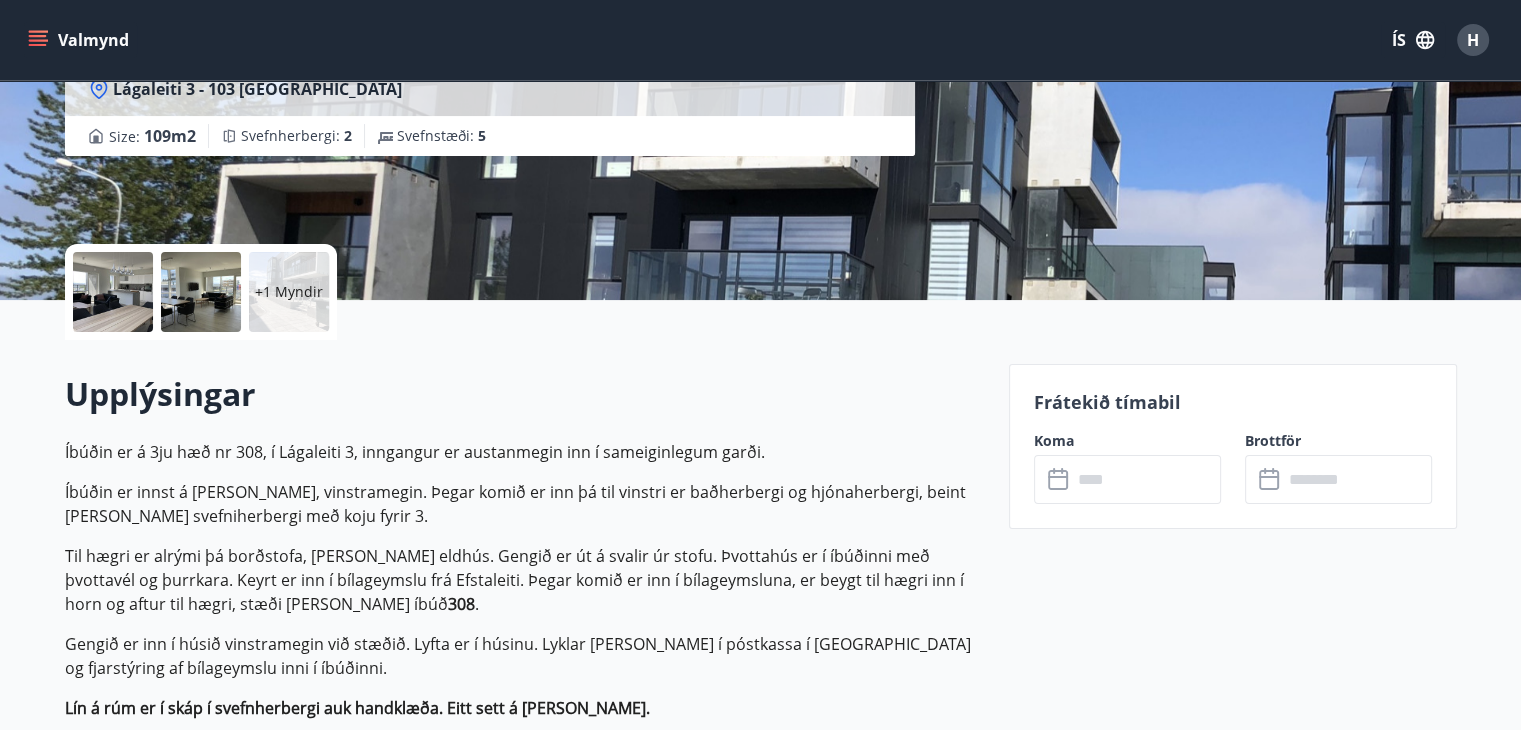 click at bounding box center (113, 292) 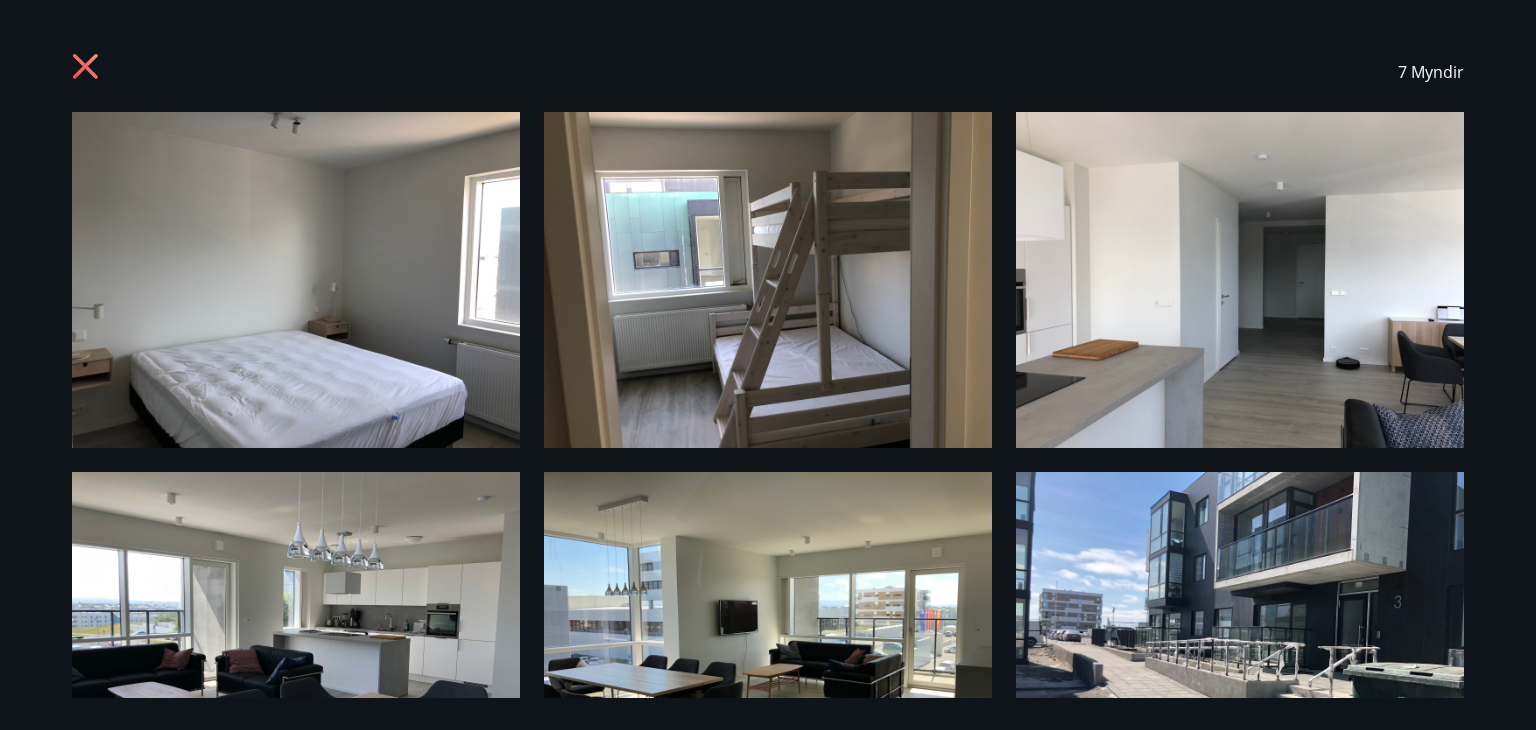 click 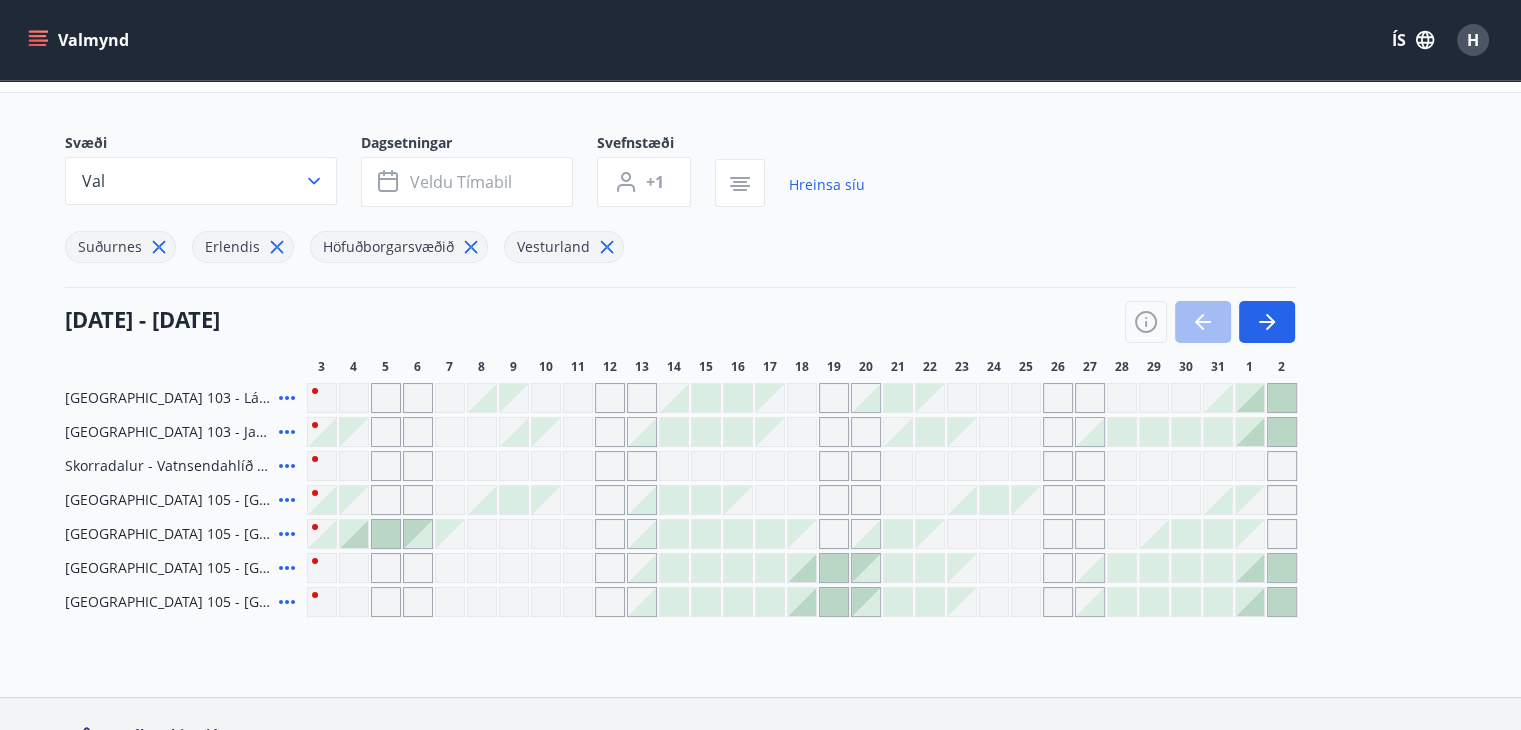 scroll, scrollTop: 102, scrollLeft: 0, axis: vertical 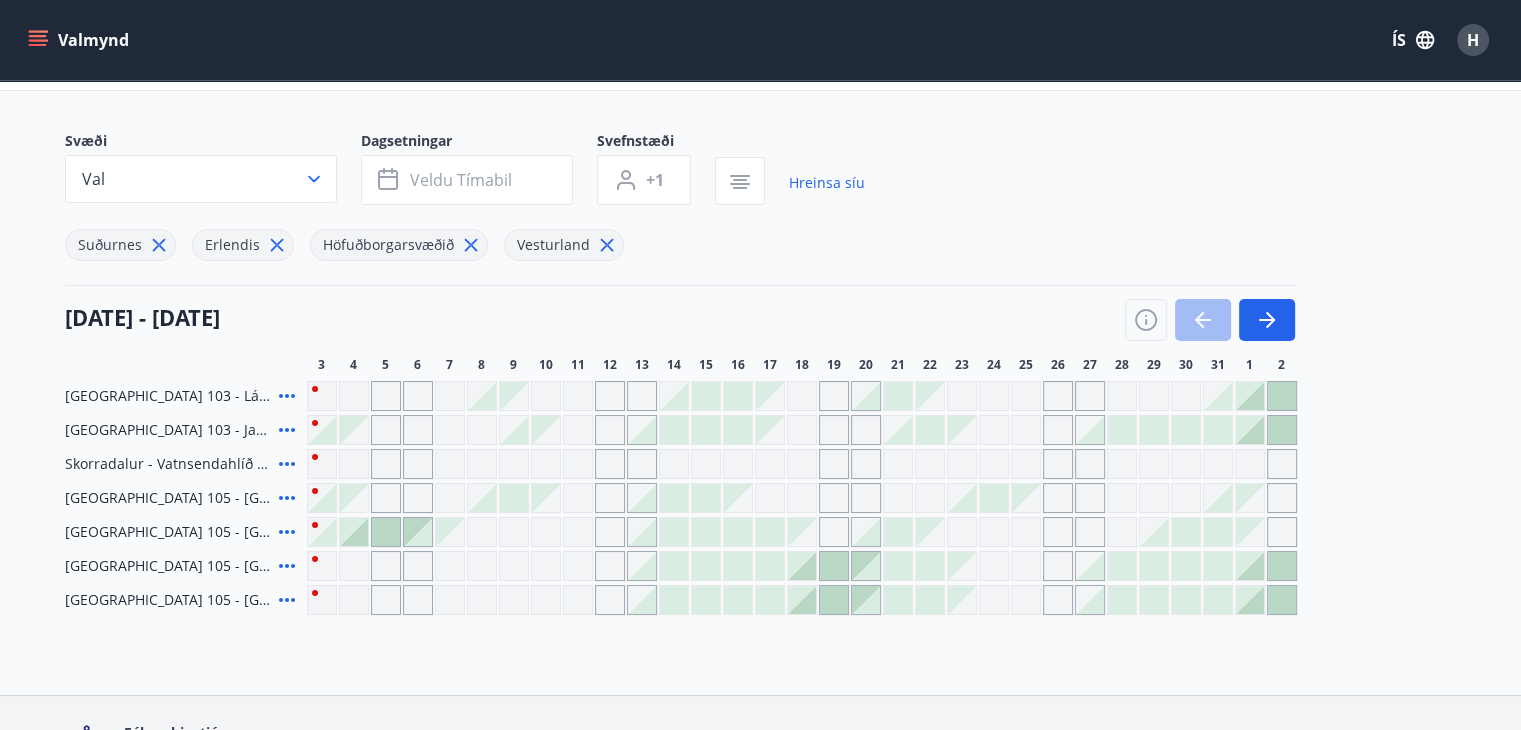 click 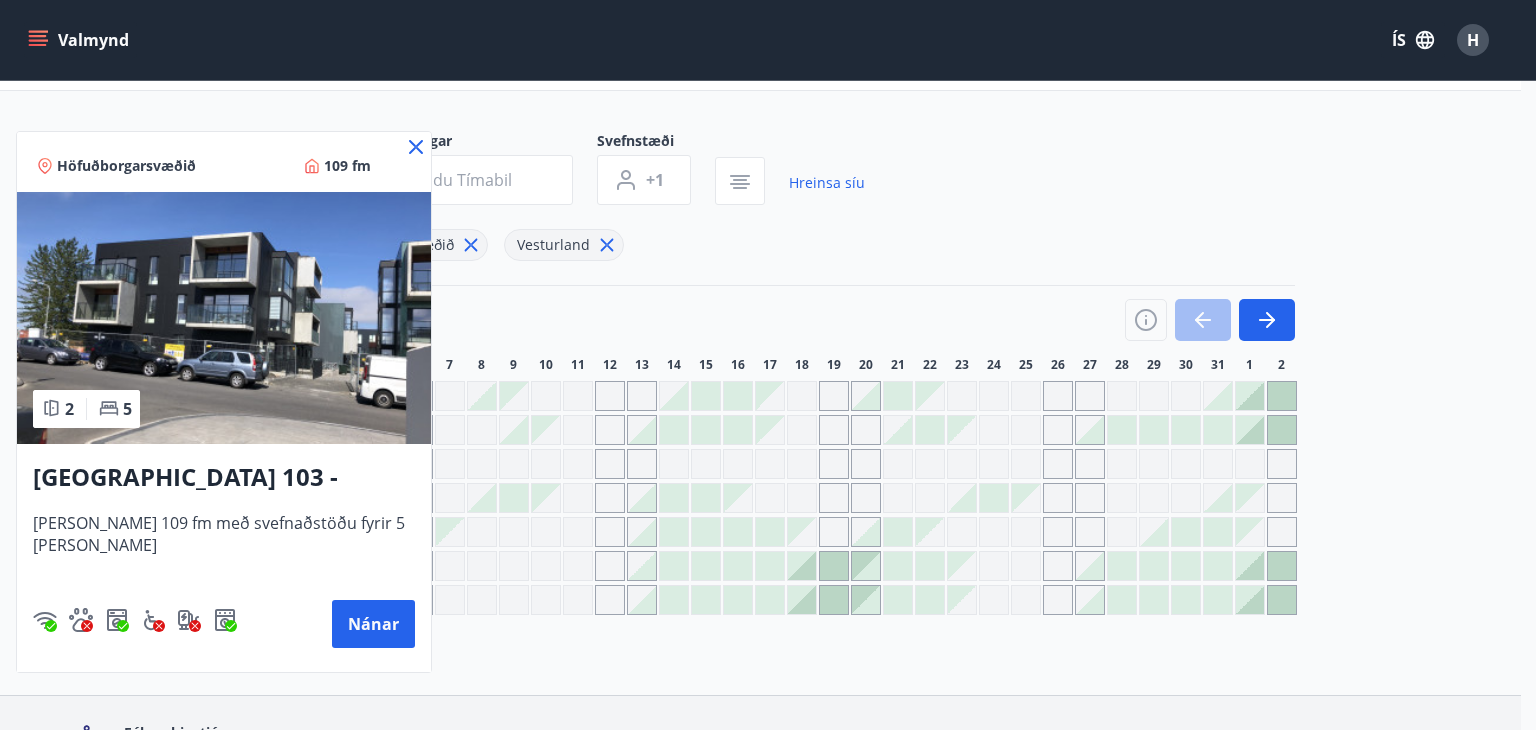 click 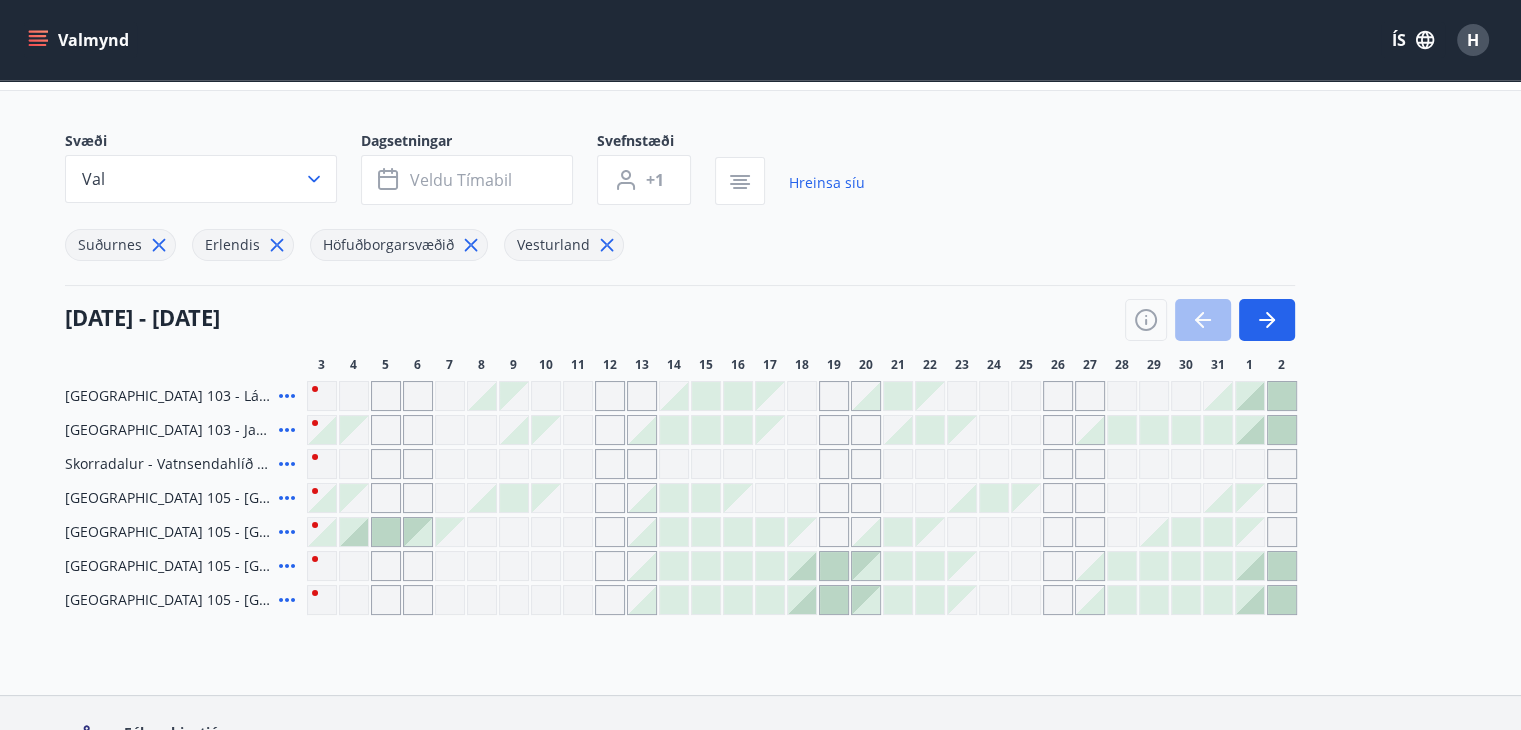 click at bounding box center (578, 396) 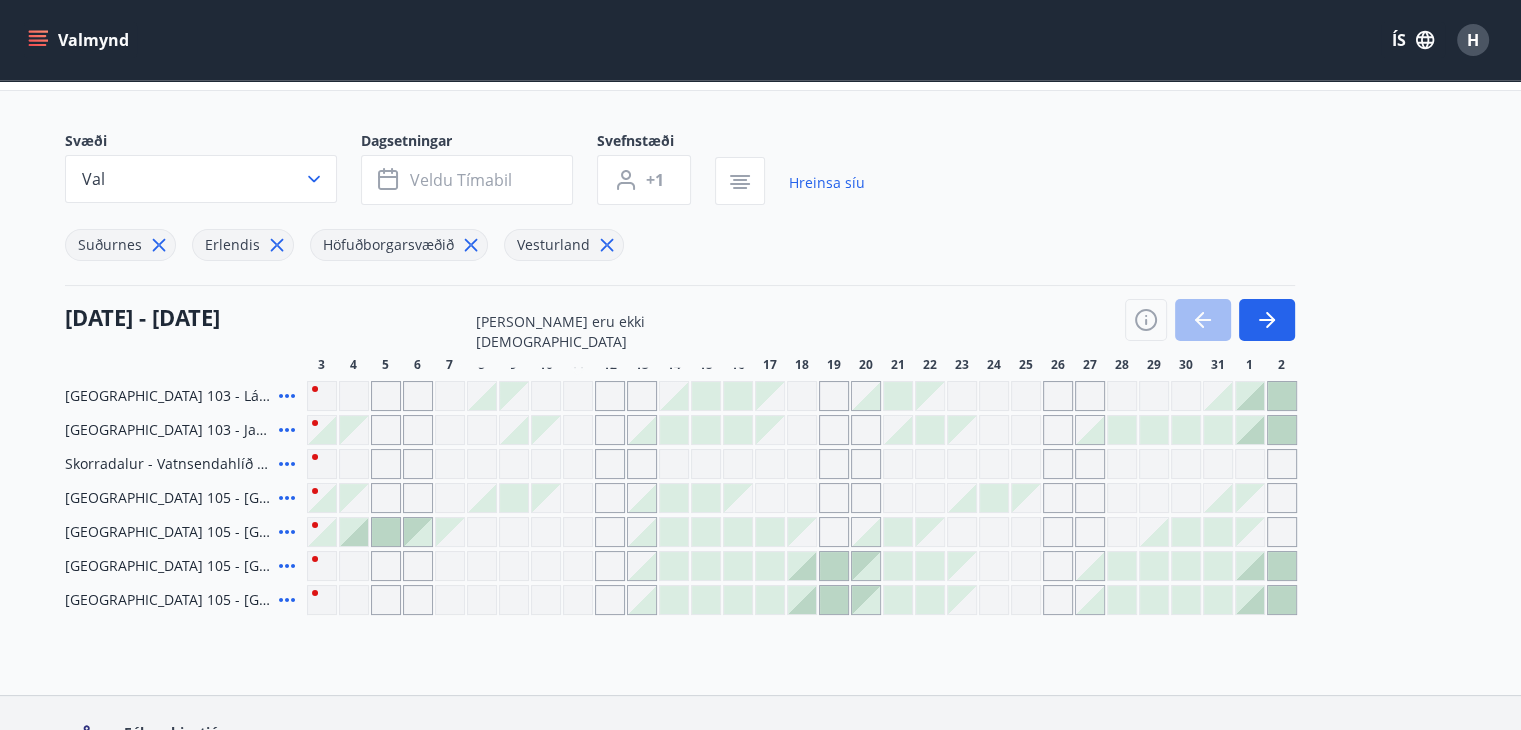 click at bounding box center (674, 396) 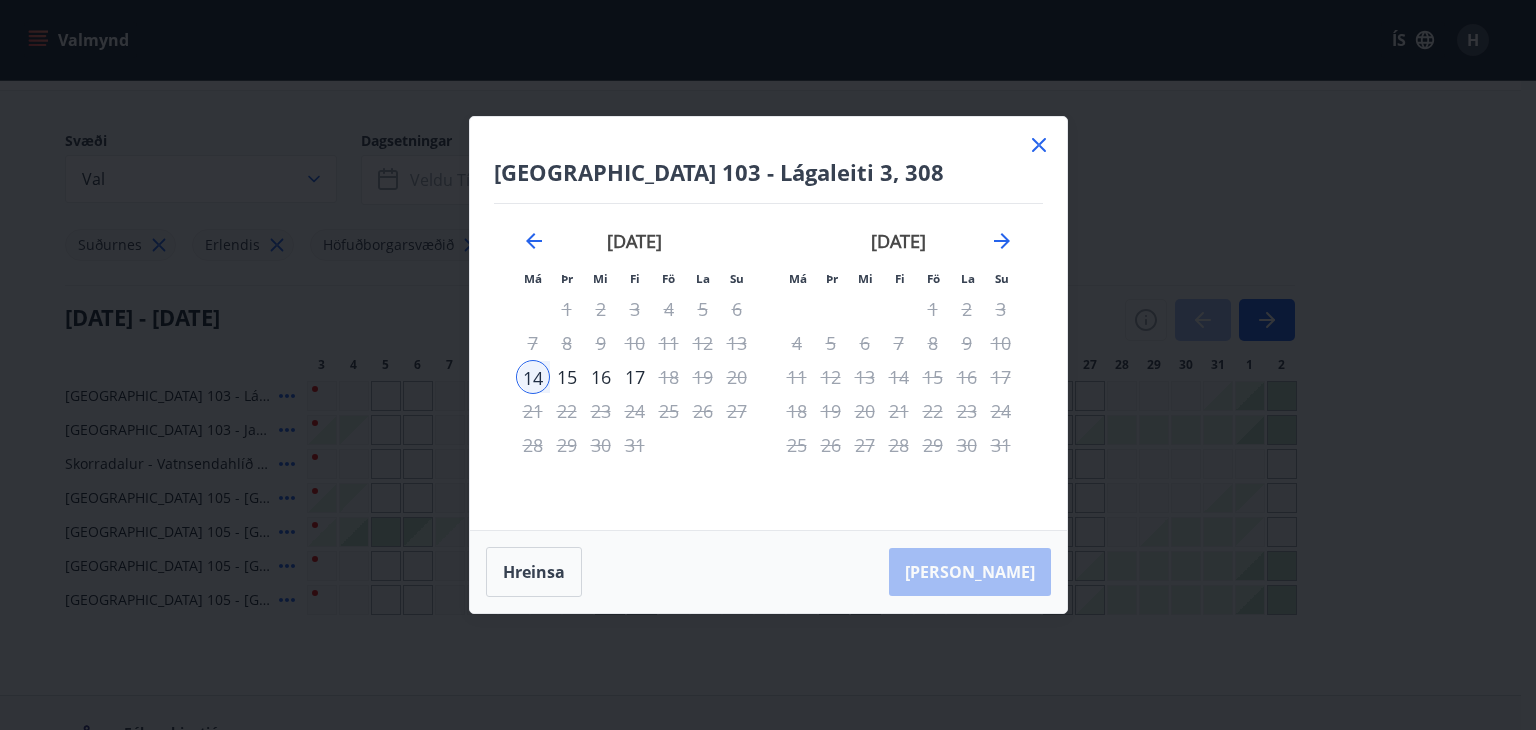 click 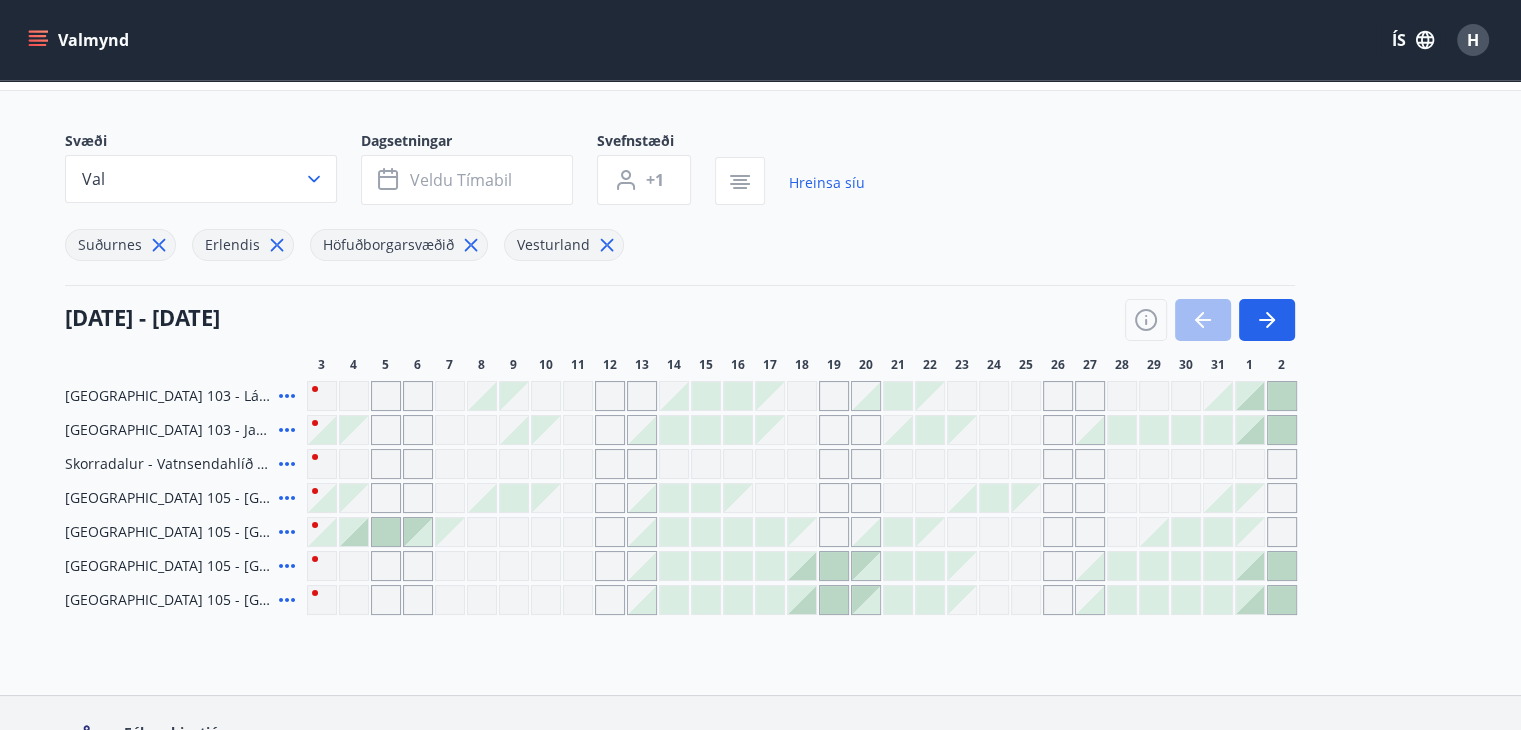 click 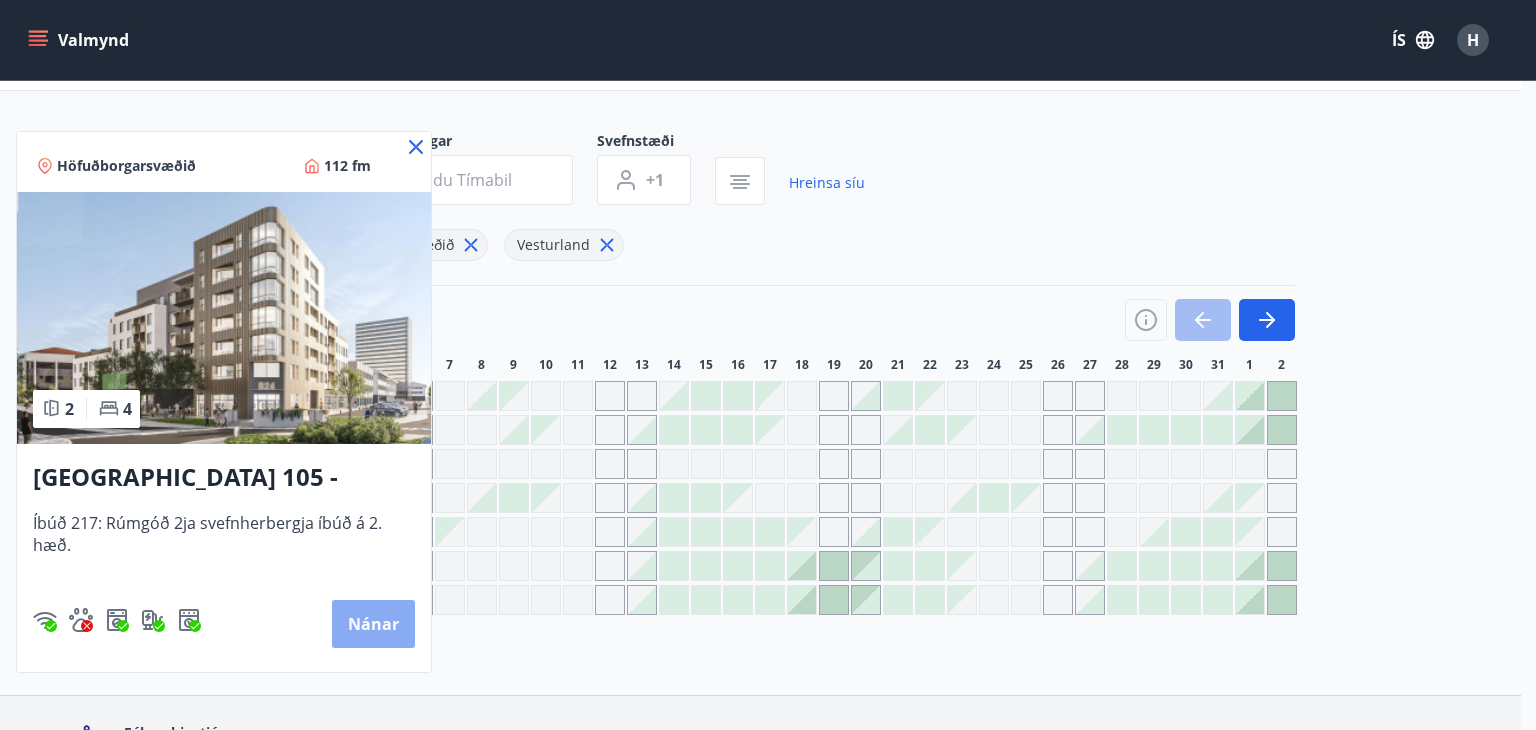 click on "Nánar" at bounding box center (373, 624) 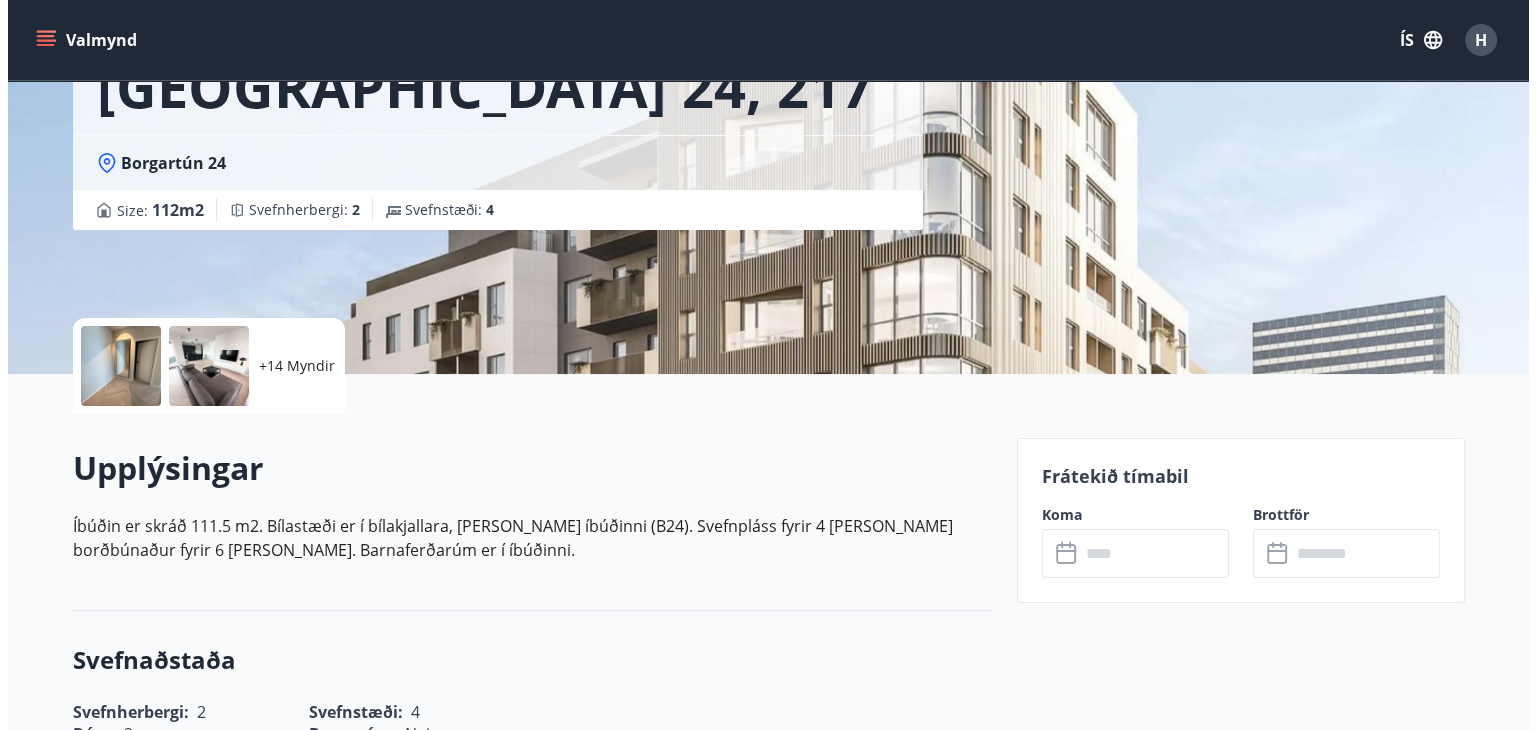 scroll, scrollTop: 200, scrollLeft: 0, axis: vertical 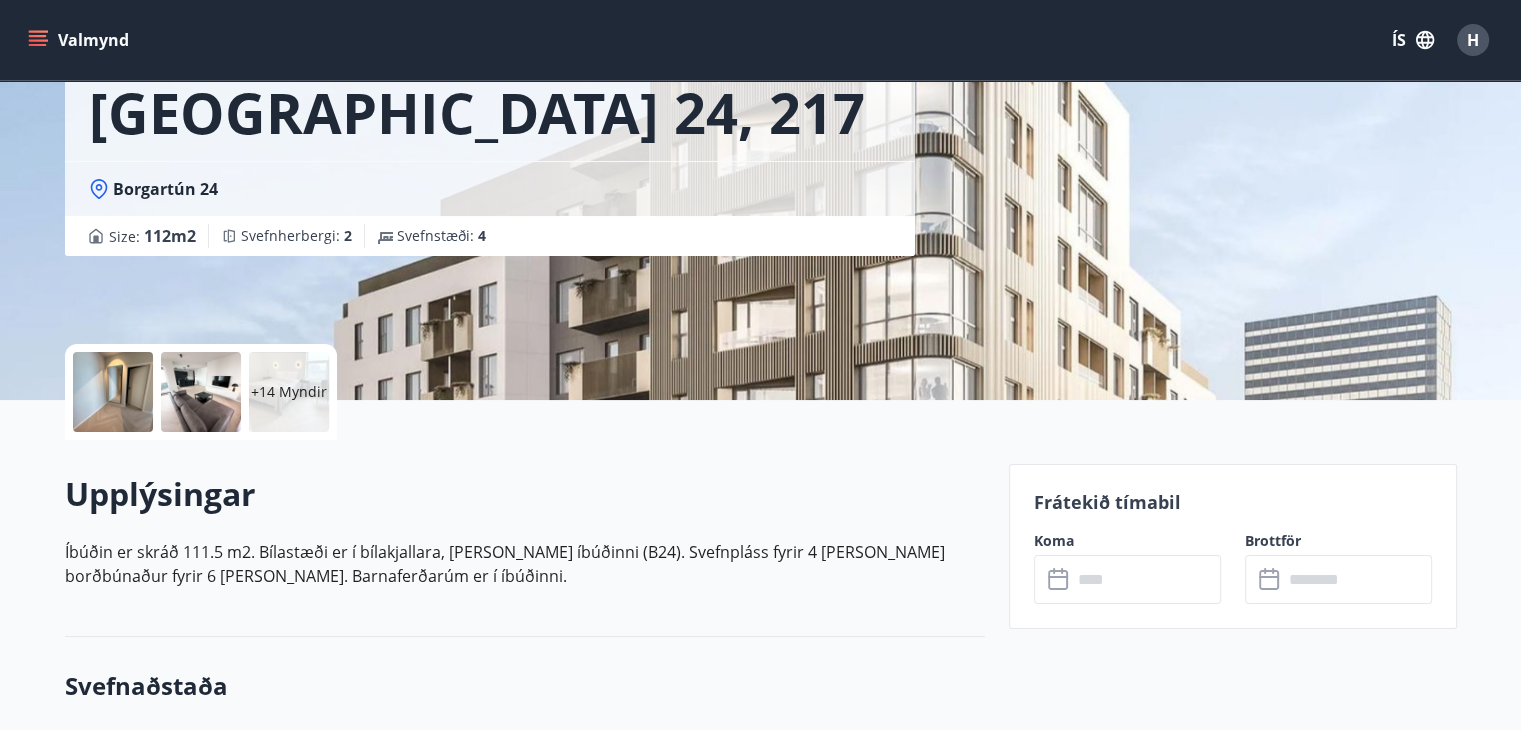 click at bounding box center [113, 392] 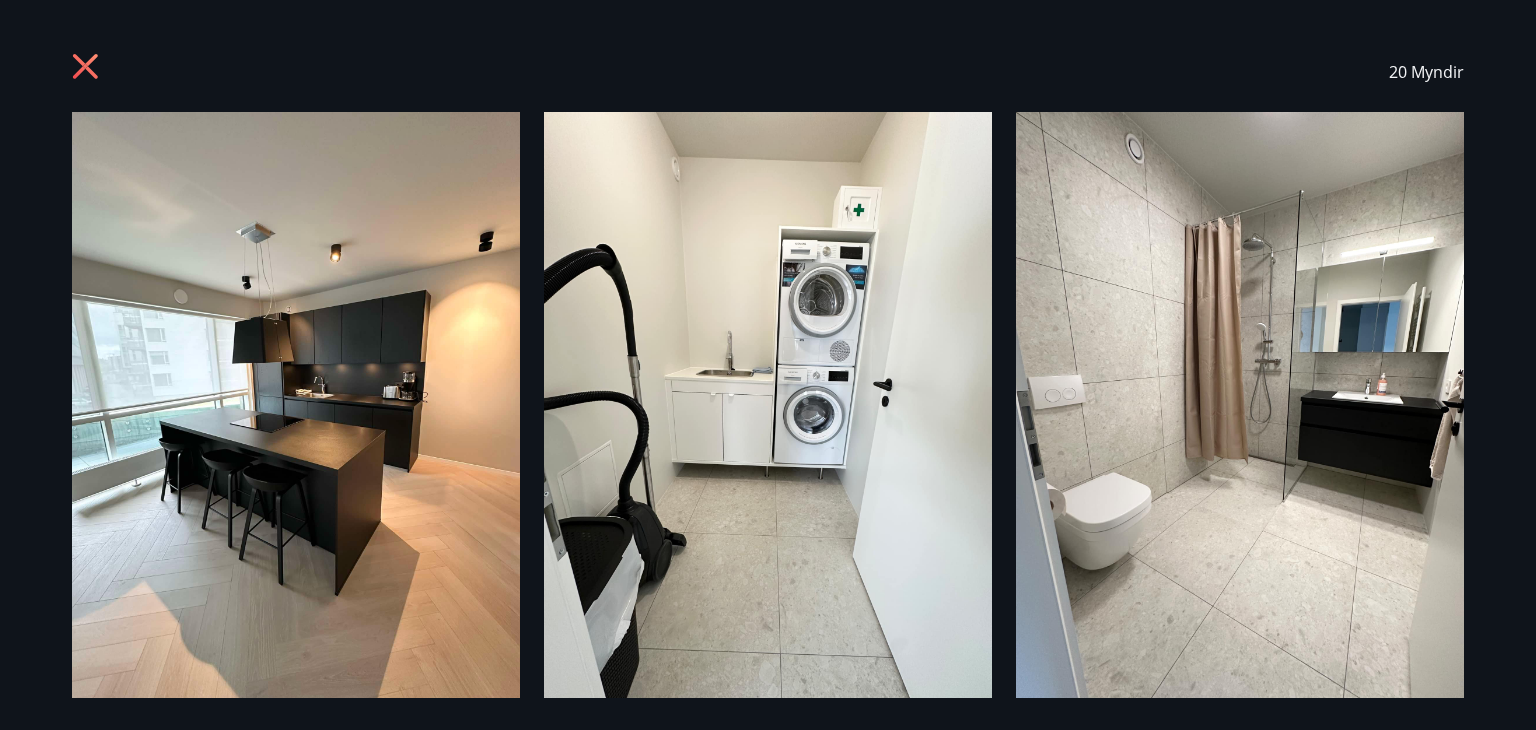 click on "20   Myndir" at bounding box center (768, 365) 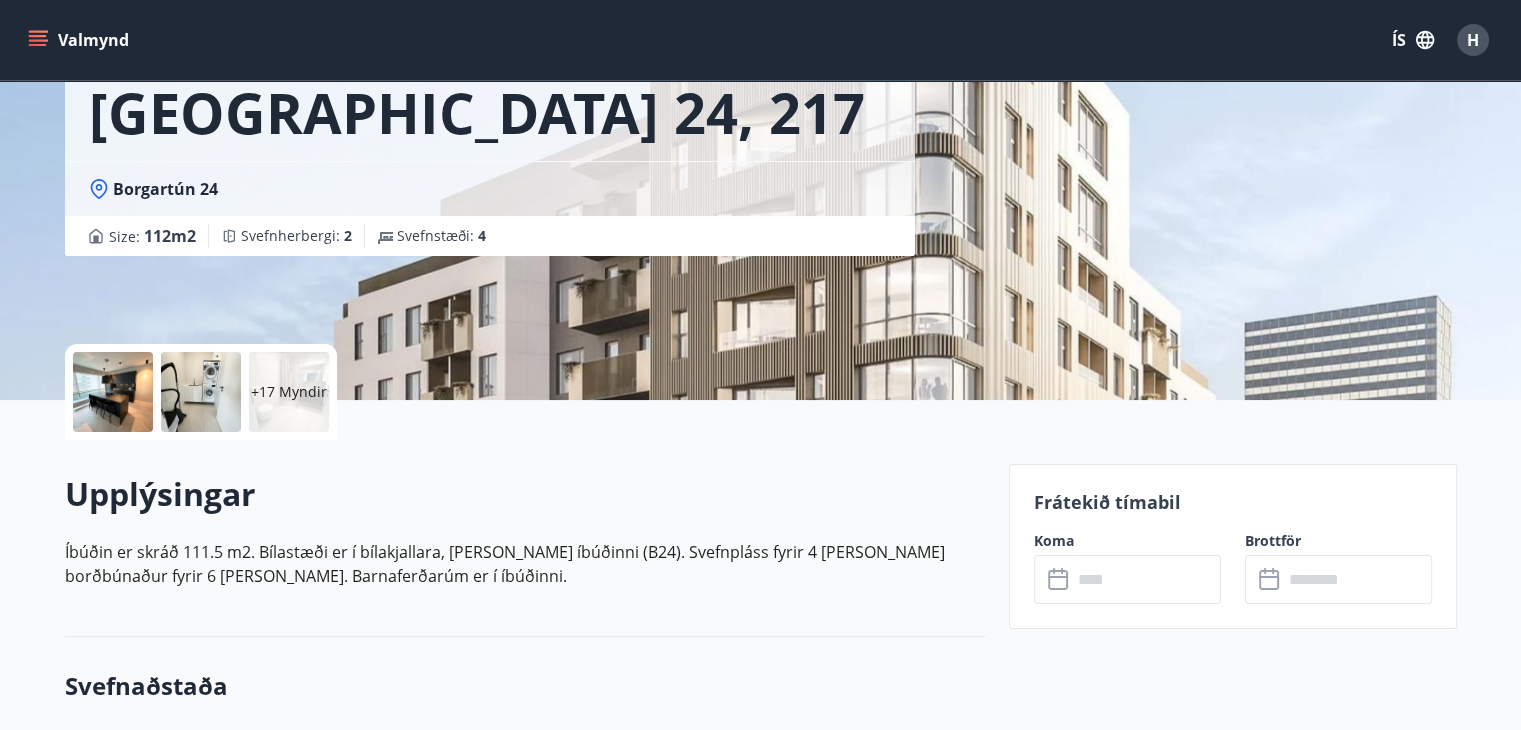 click at bounding box center [113, 392] 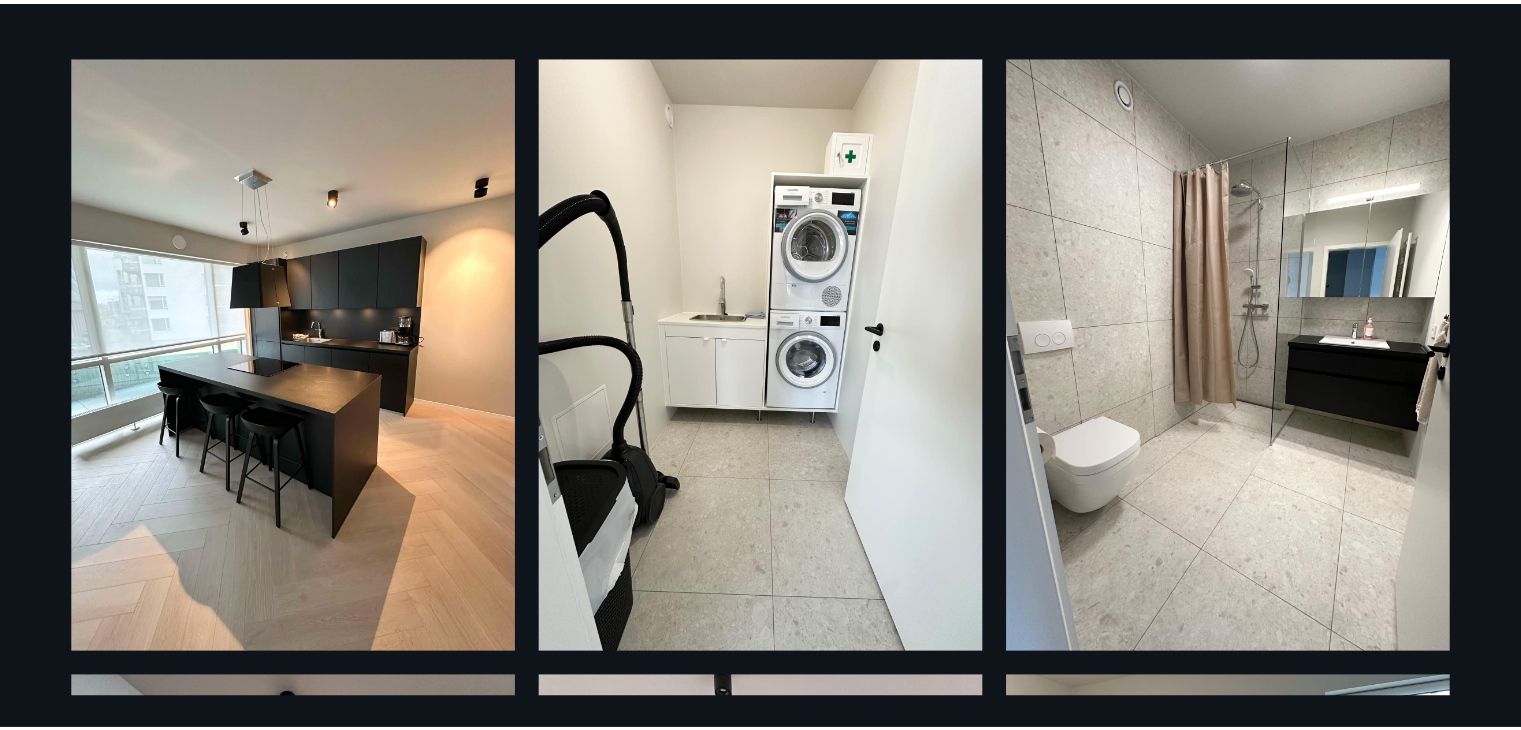 scroll, scrollTop: 0, scrollLeft: 0, axis: both 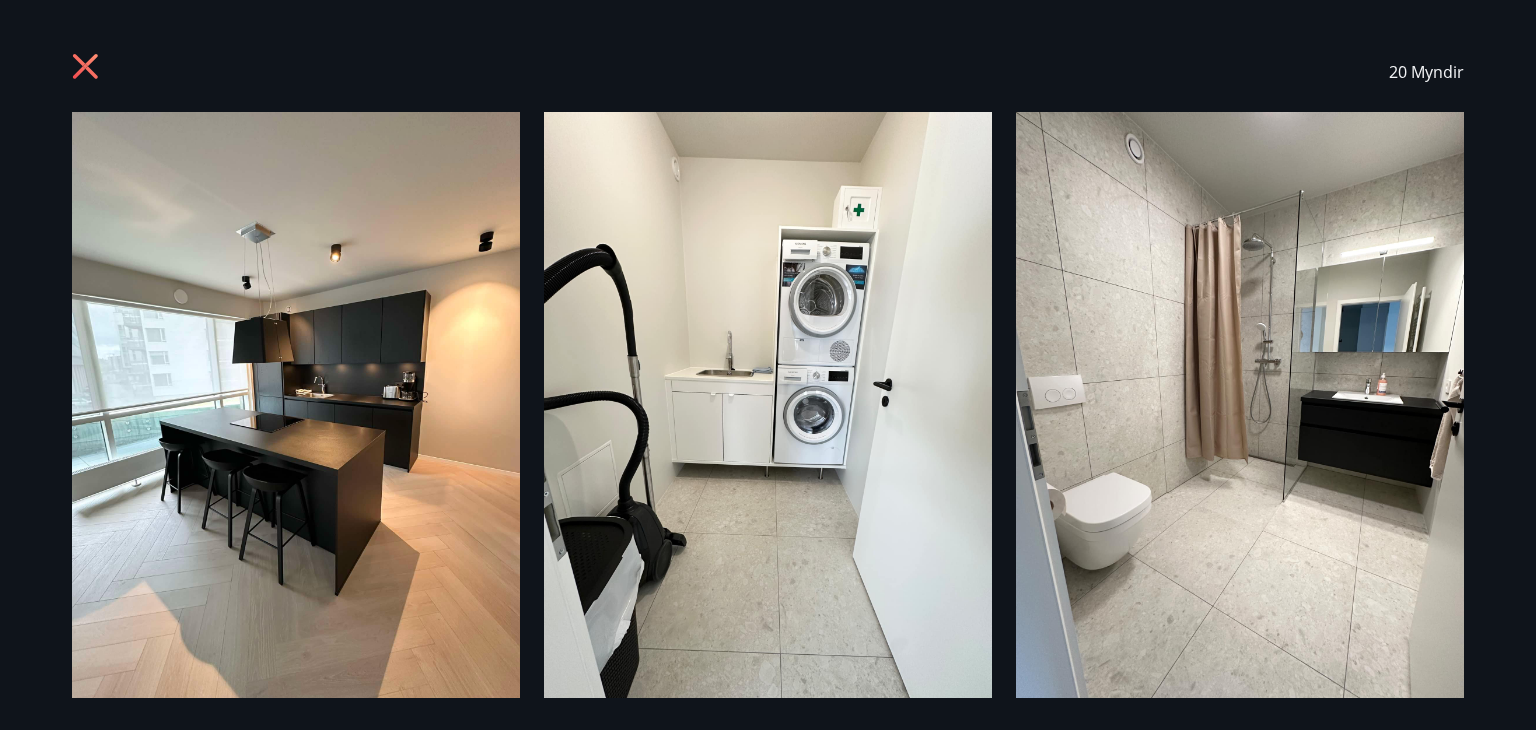 click 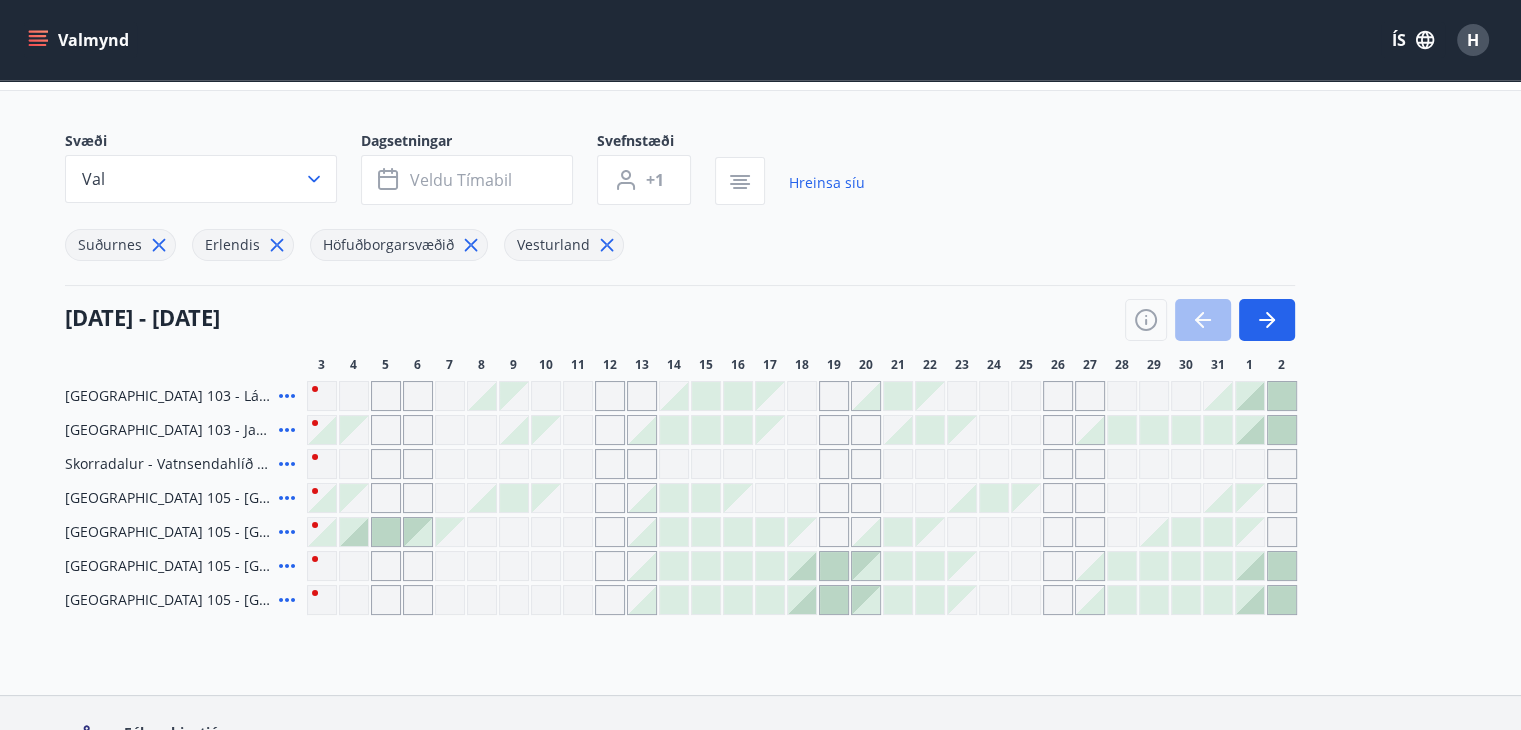 scroll, scrollTop: 104, scrollLeft: 0, axis: vertical 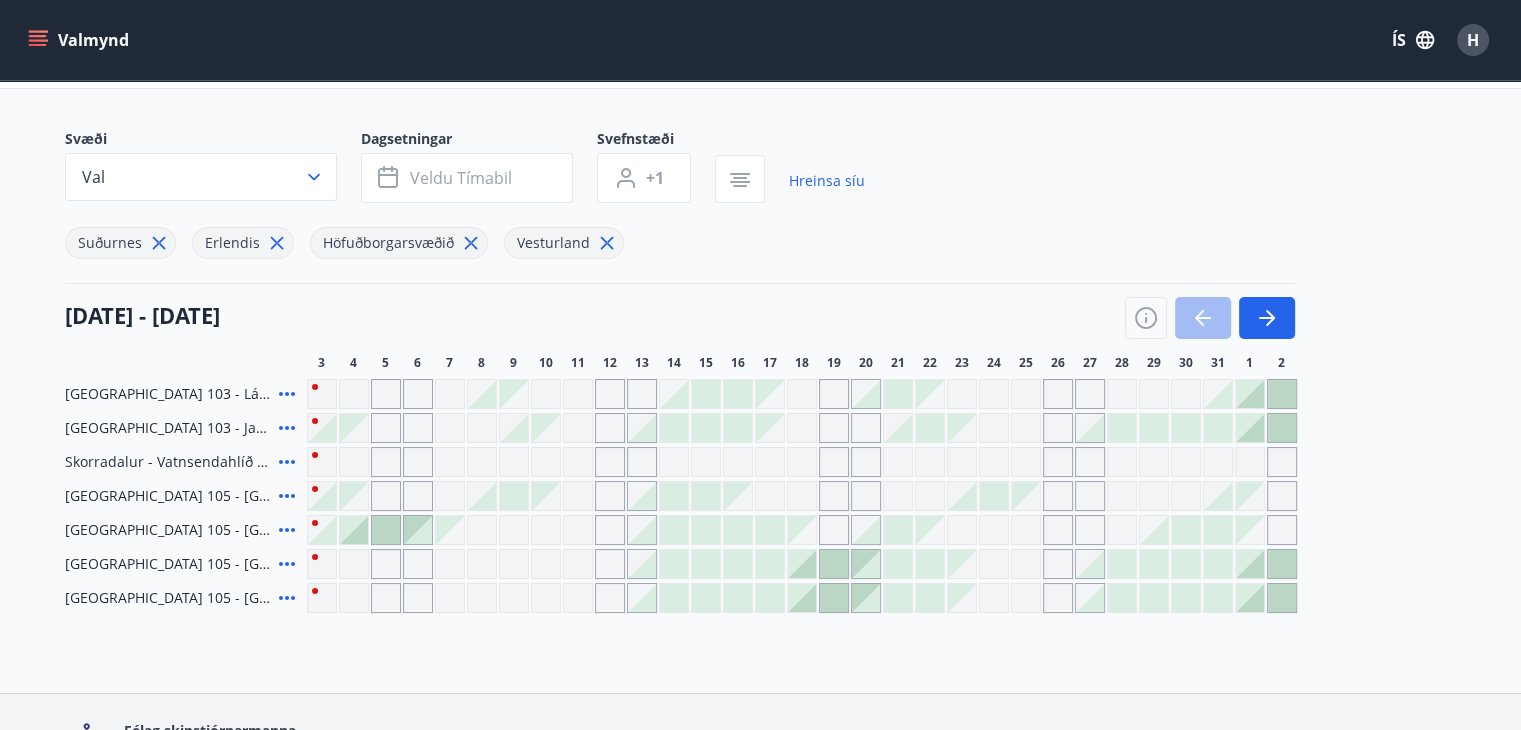 click 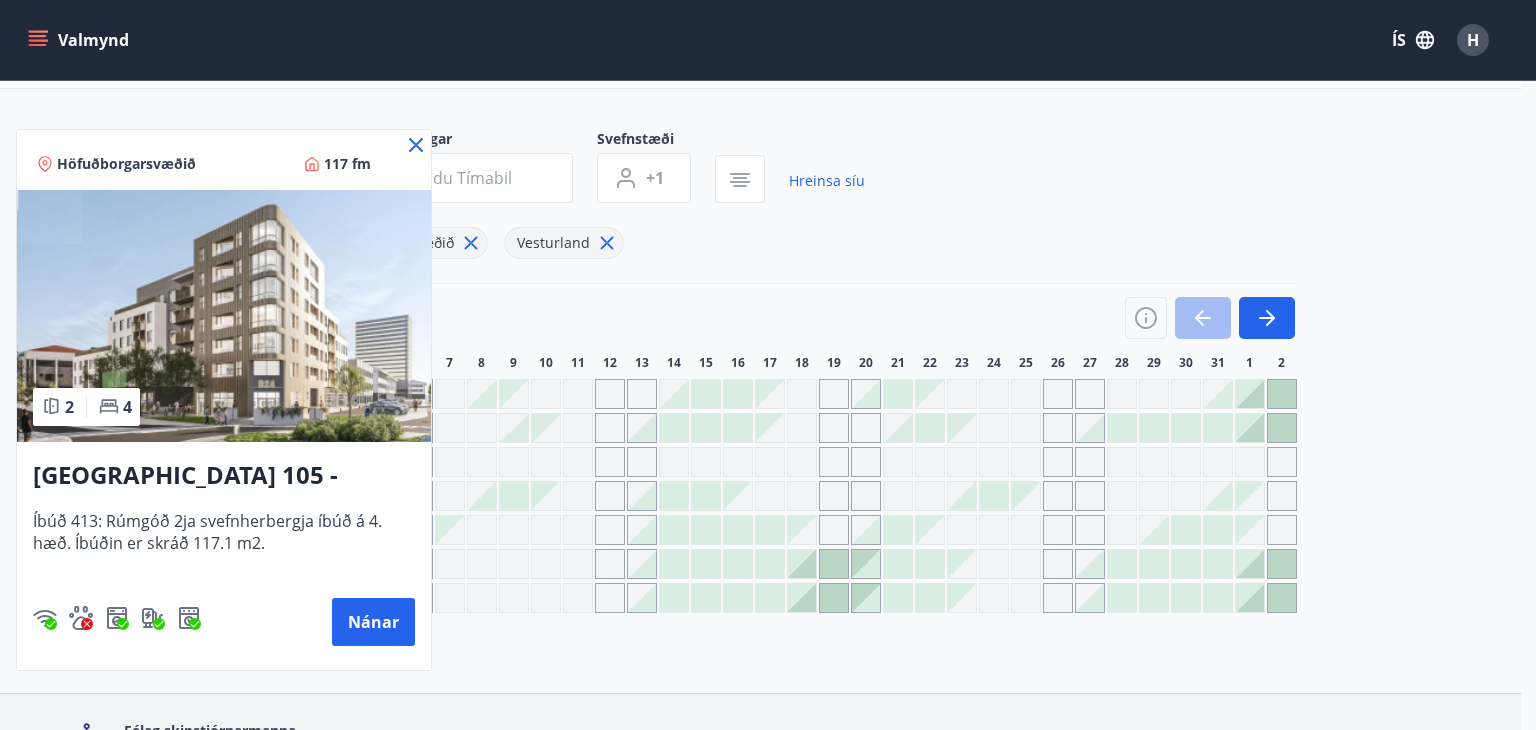 click 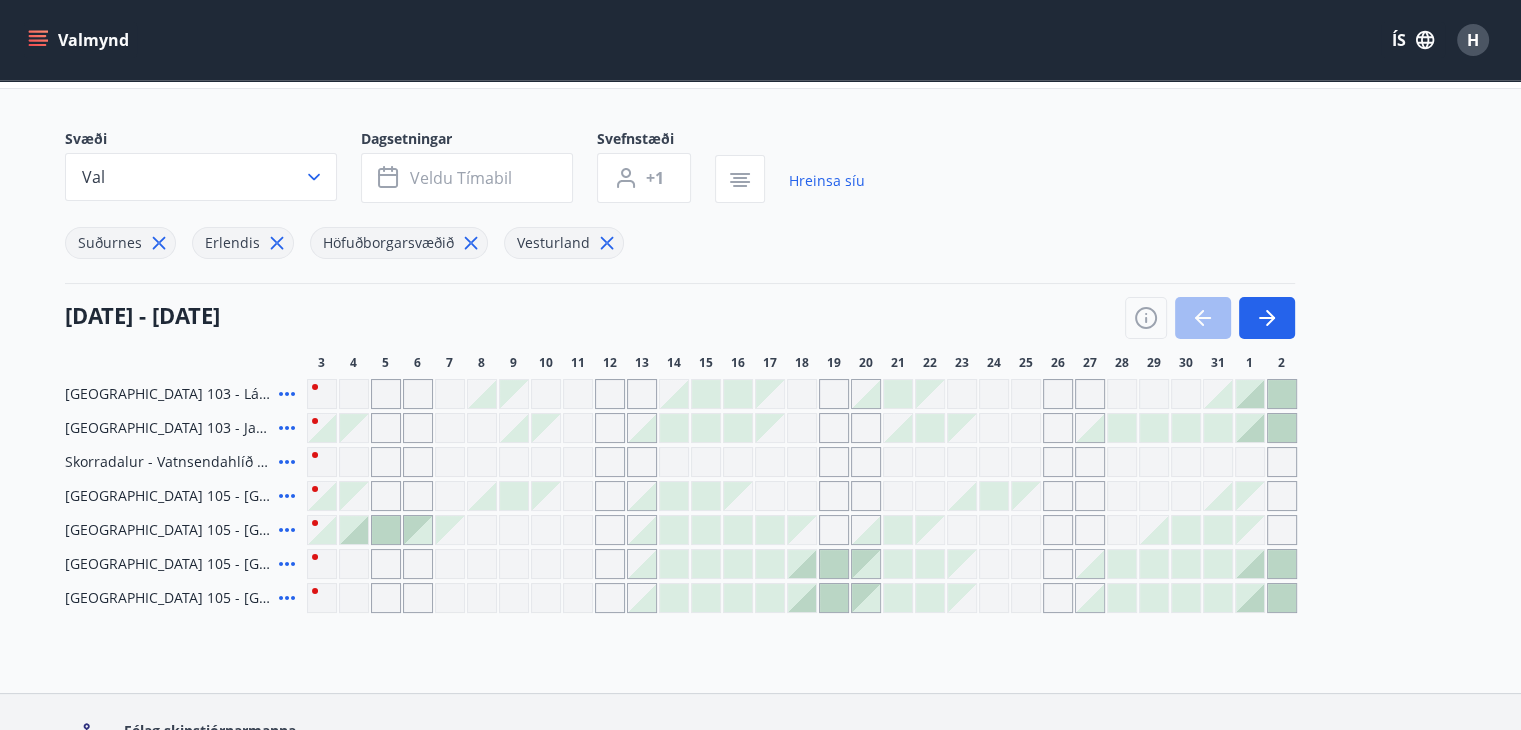 click 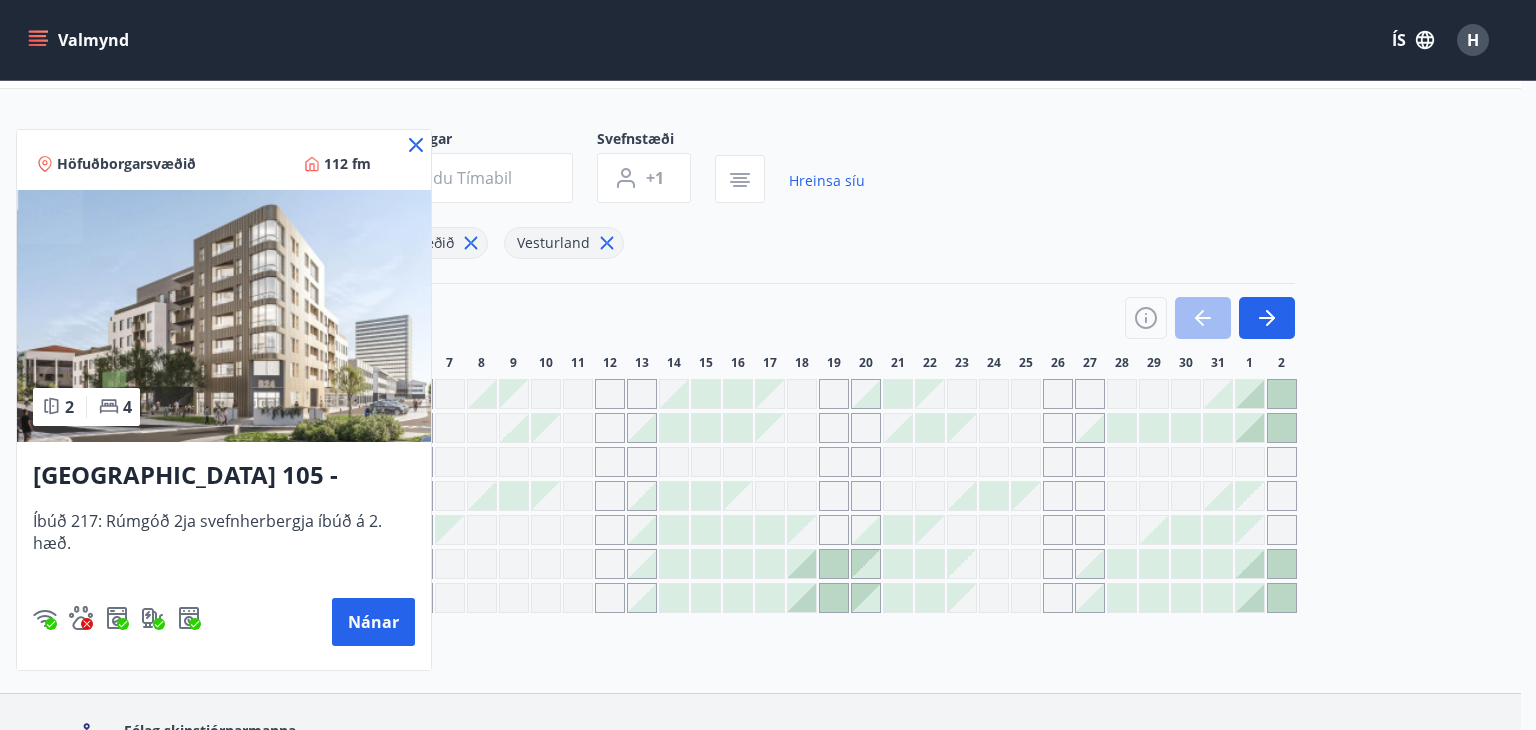 click 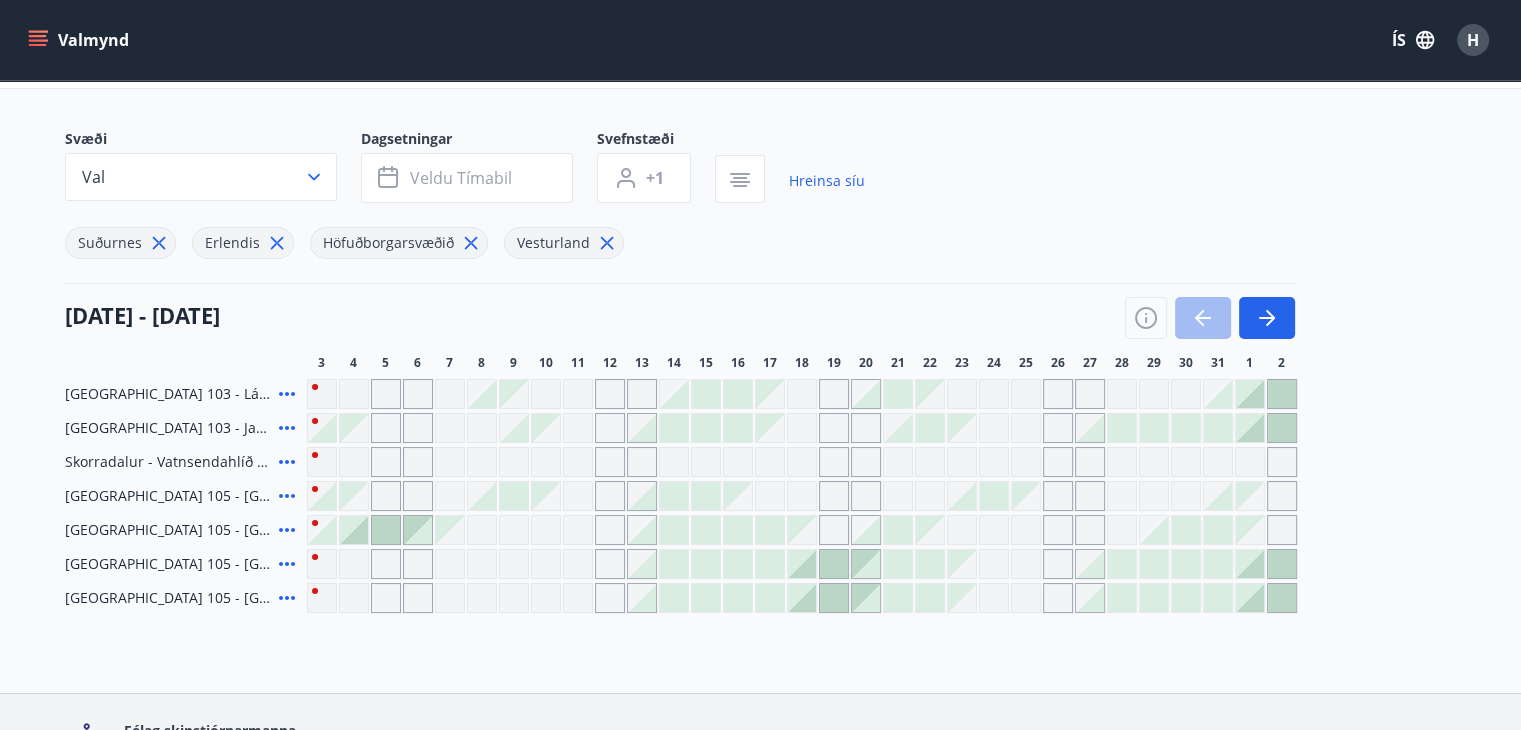 click at bounding box center (802, 564) 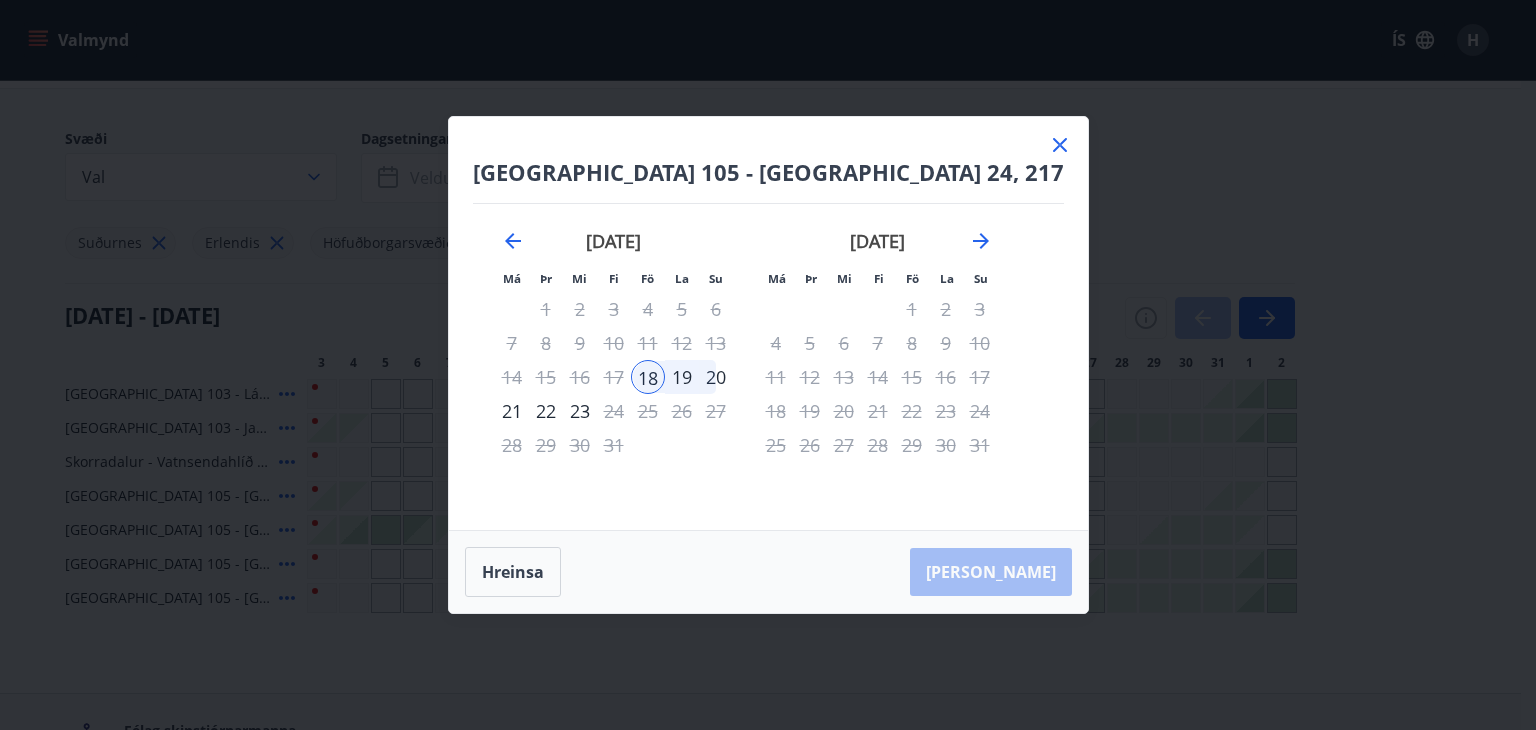 drag, startPoint x: 1041, startPoint y: 141, endPoint x: 1036, endPoint y: 151, distance: 11.18034 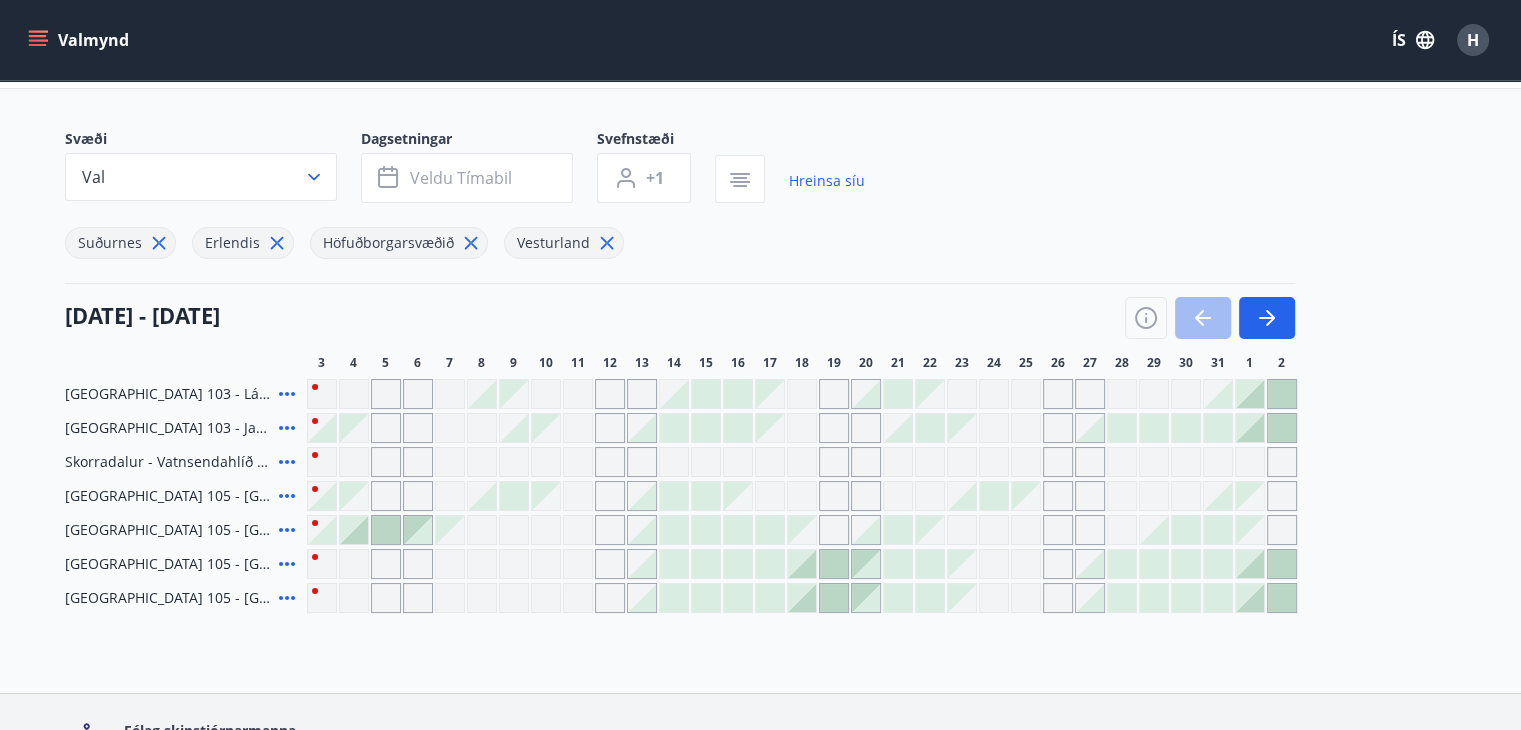 click at bounding box center [802, 564] 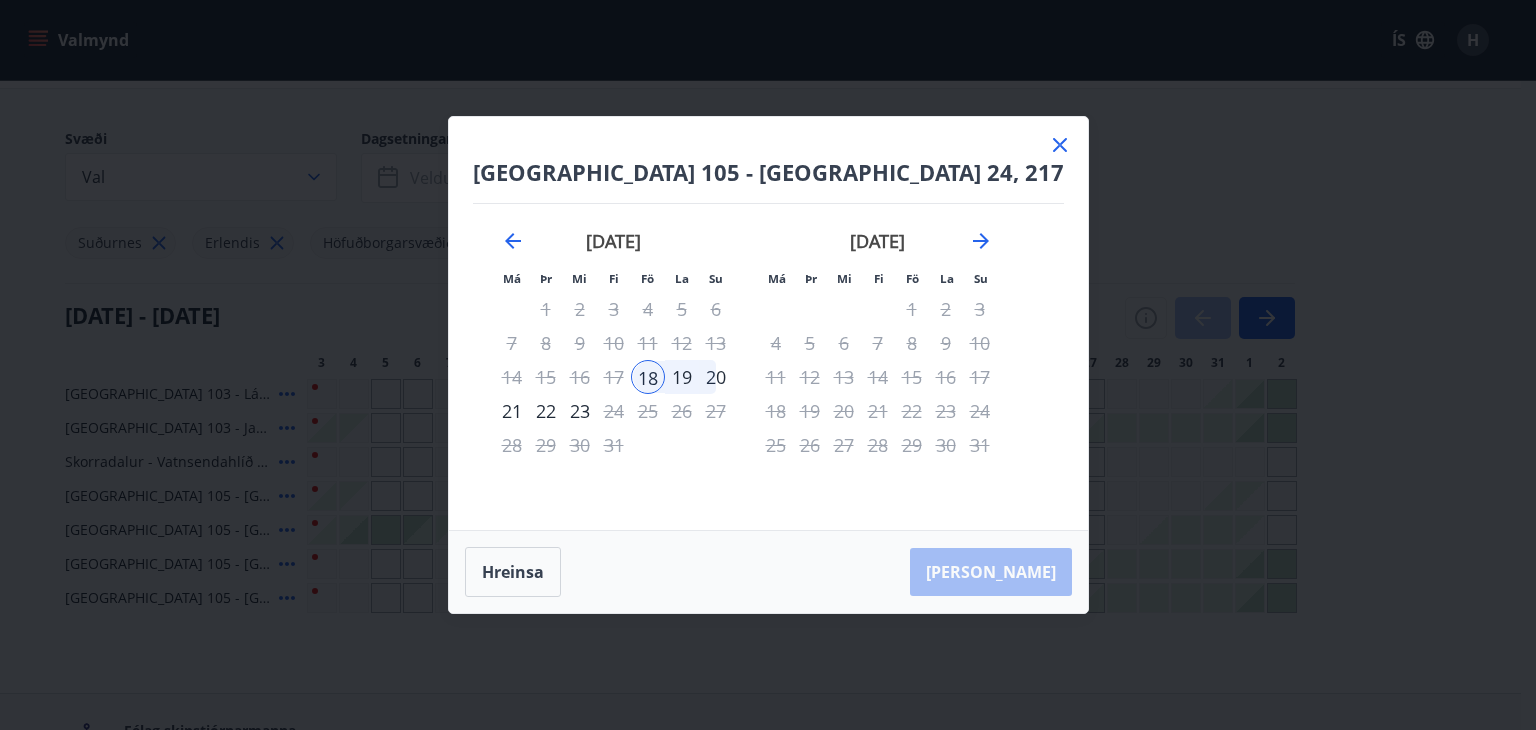 click on "21" at bounding box center (512, 411) 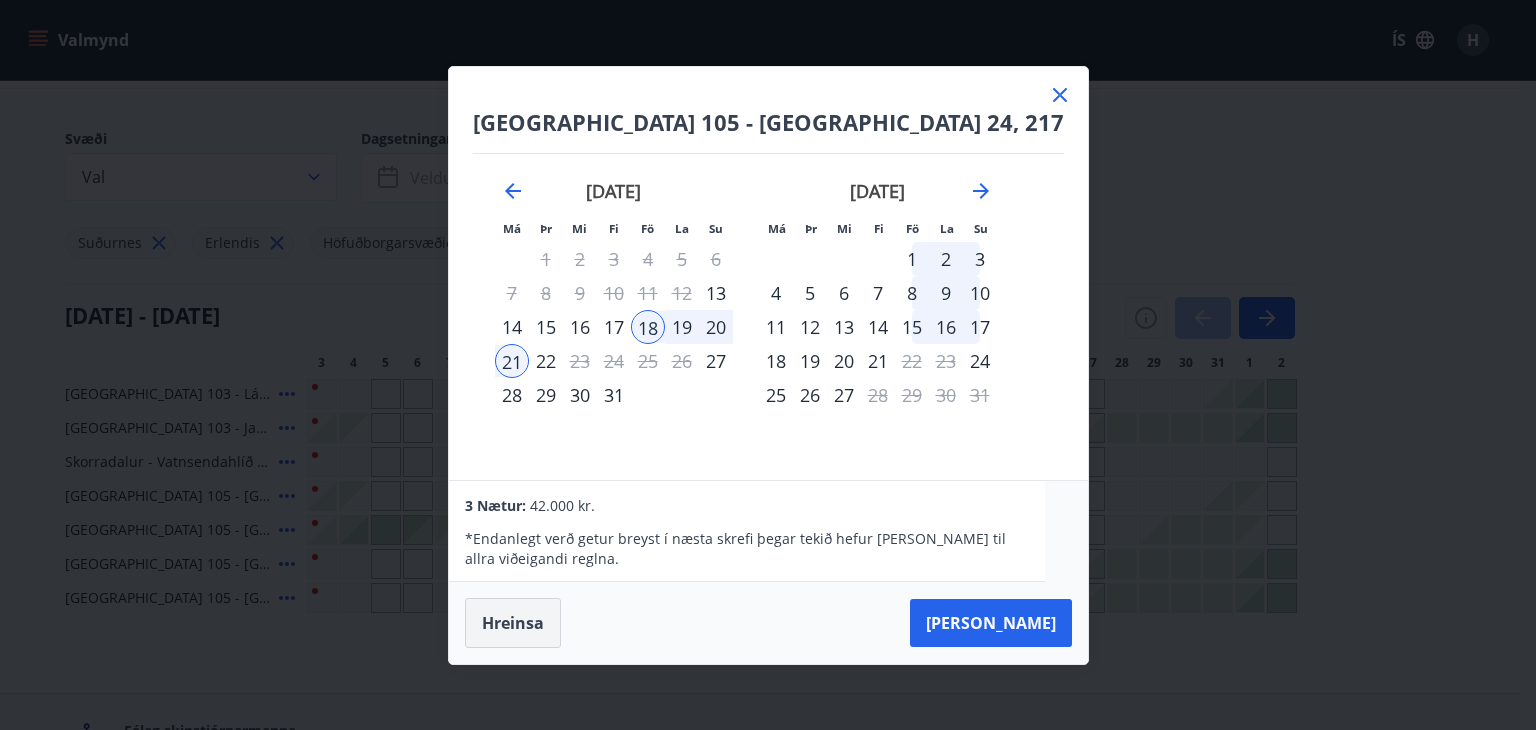 click on "Hreinsa" at bounding box center (513, 623) 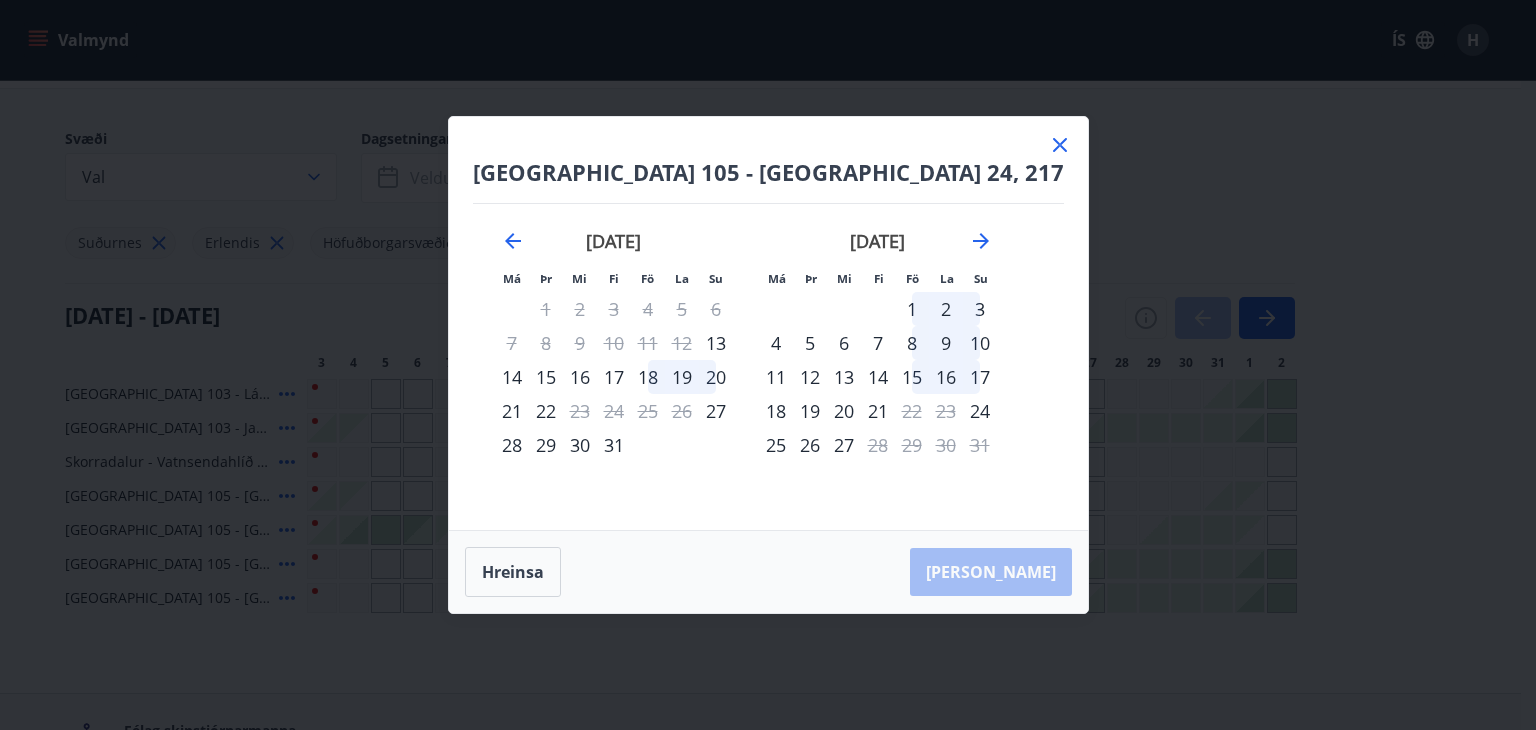 click on "18" at bounding box center [648, 377] 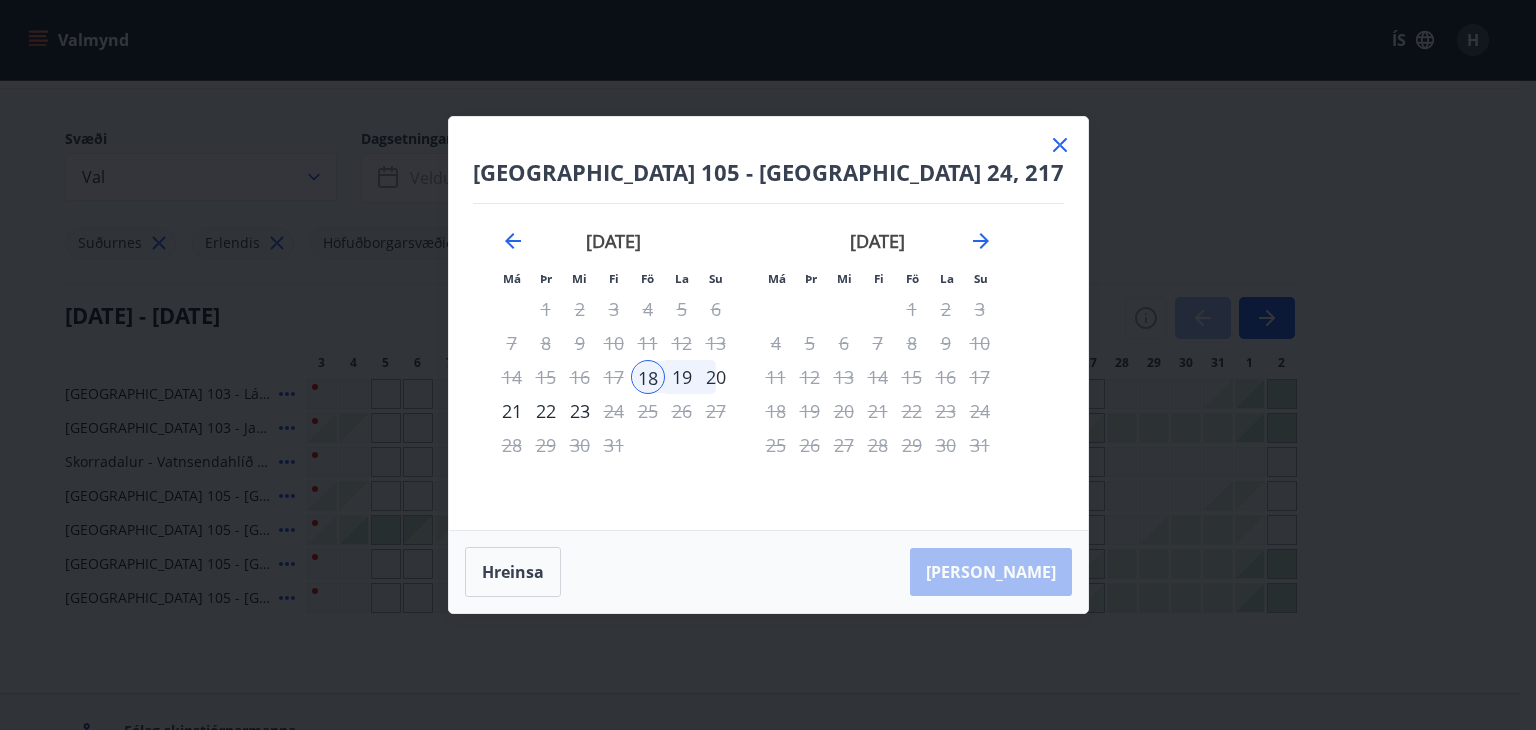 click on "20" at bounding box center (716, 377) 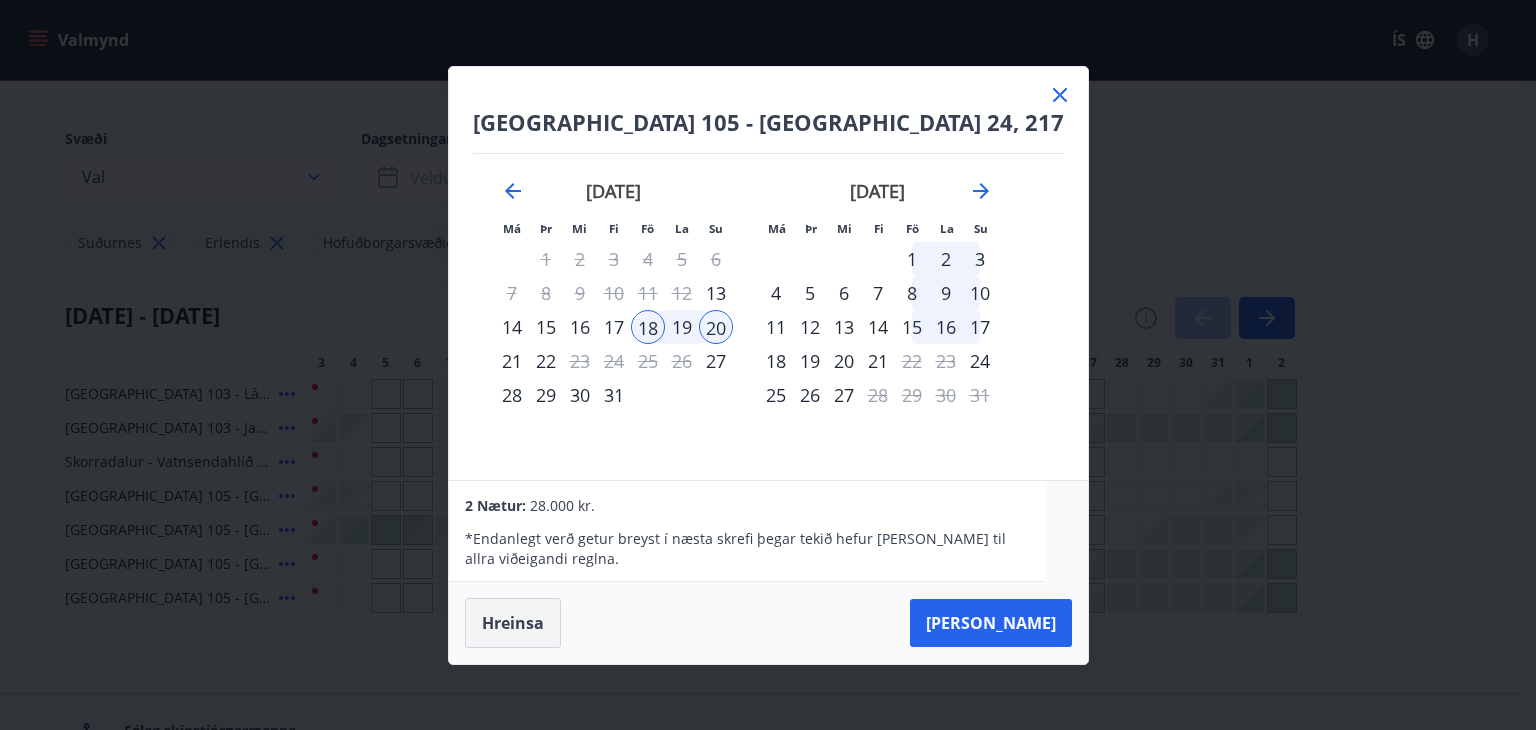 click on "Hreinsa" at bounding box center [513, 623] 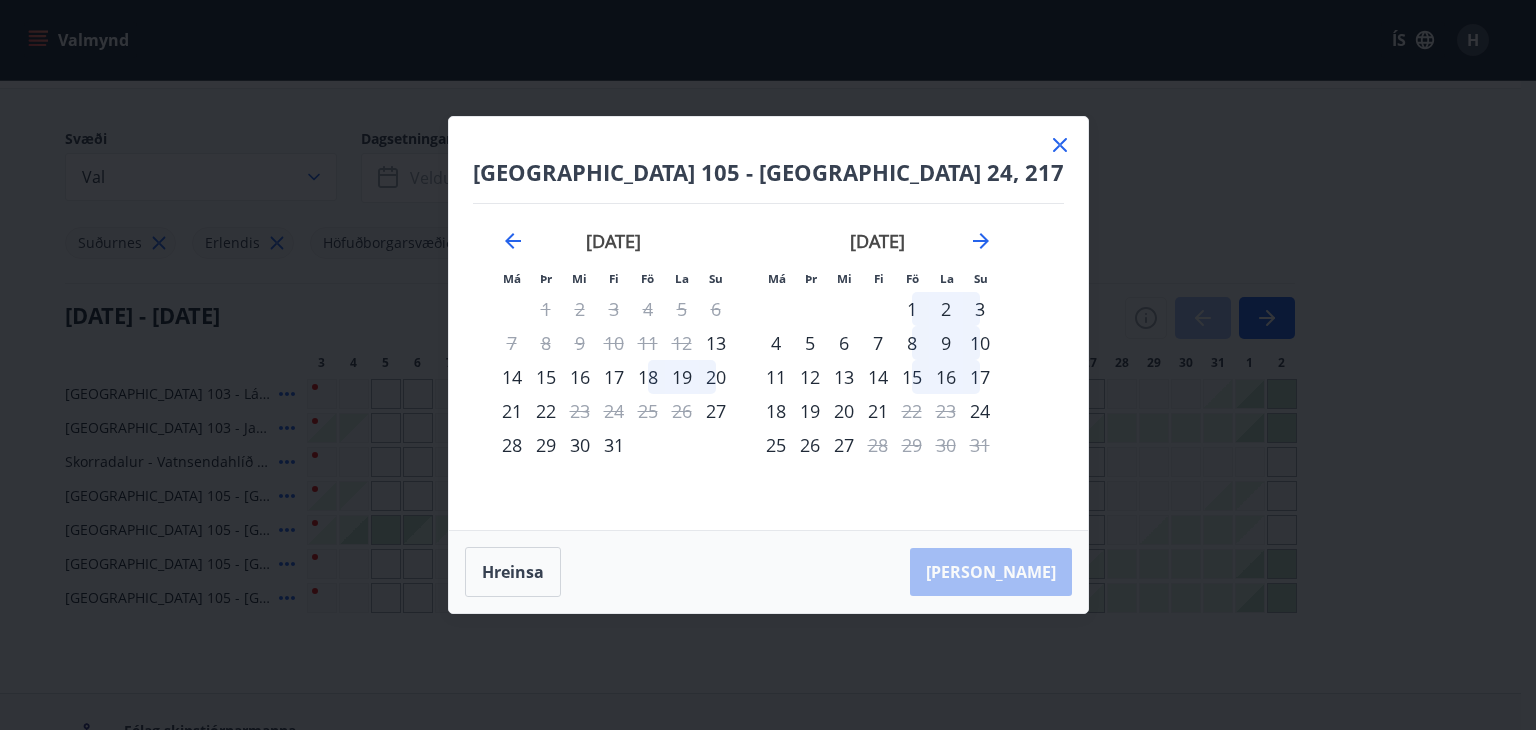 click 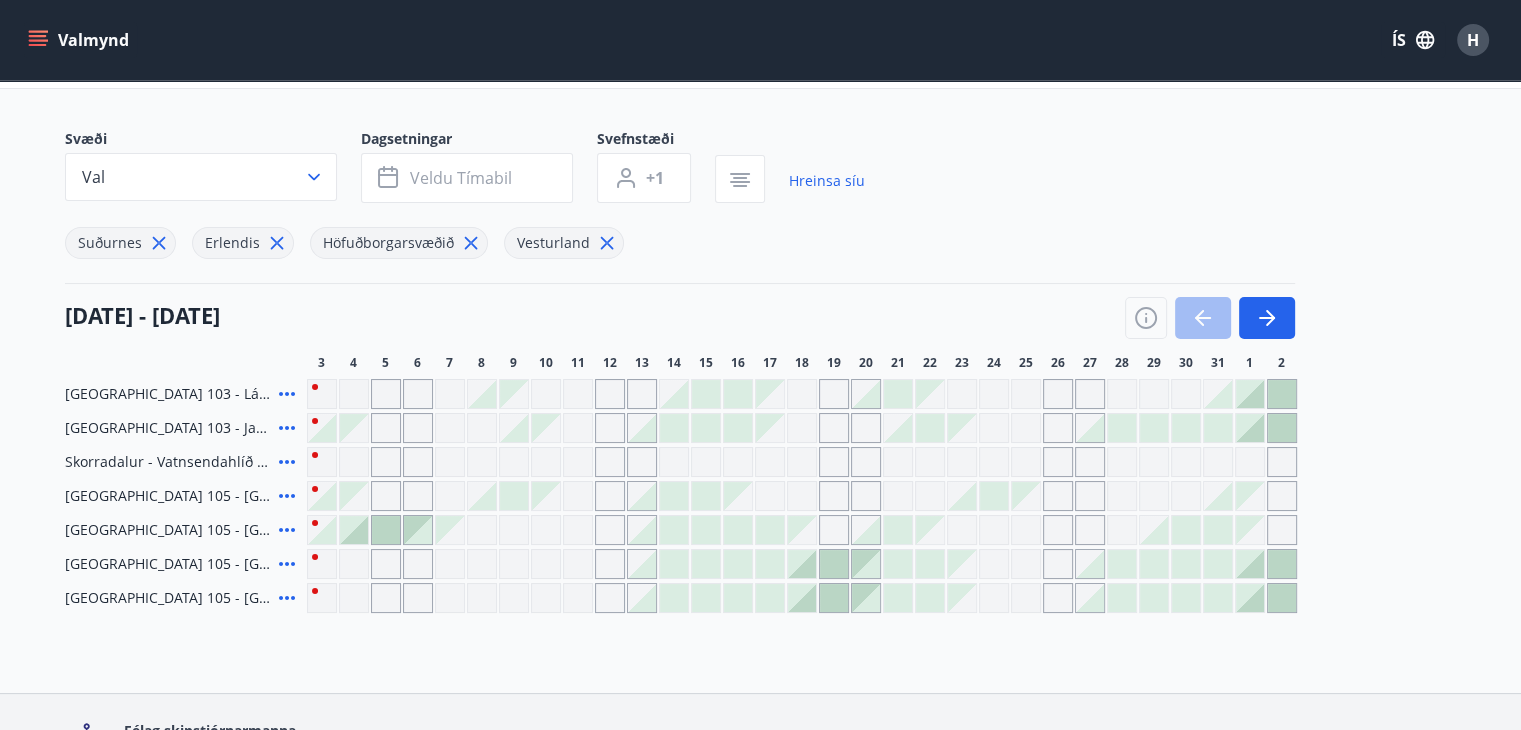 click at bounding box center [1250, 394] 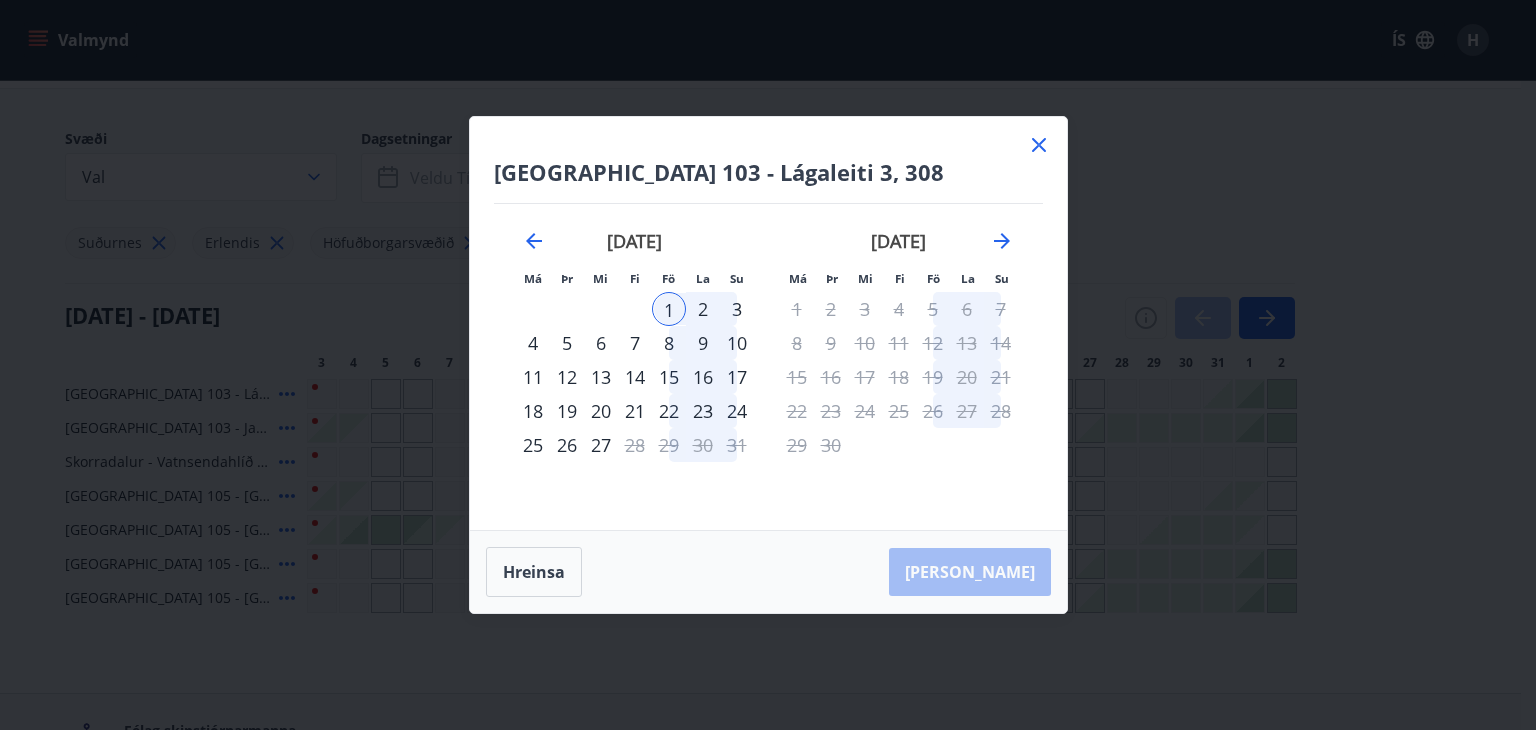 click on "4" at bounding box center (533, 343) 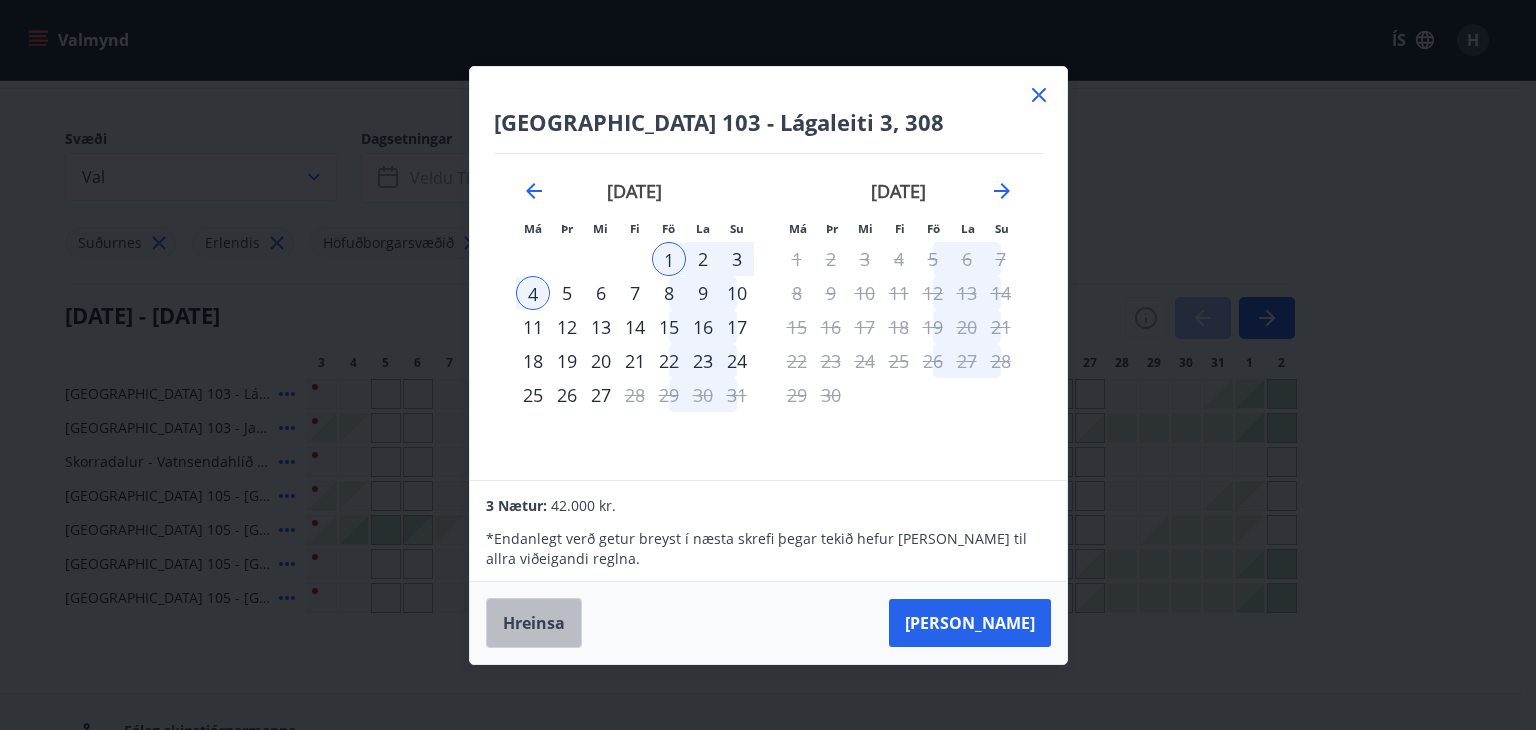 click on "Hreinsa" at bounding box center (534, 623) 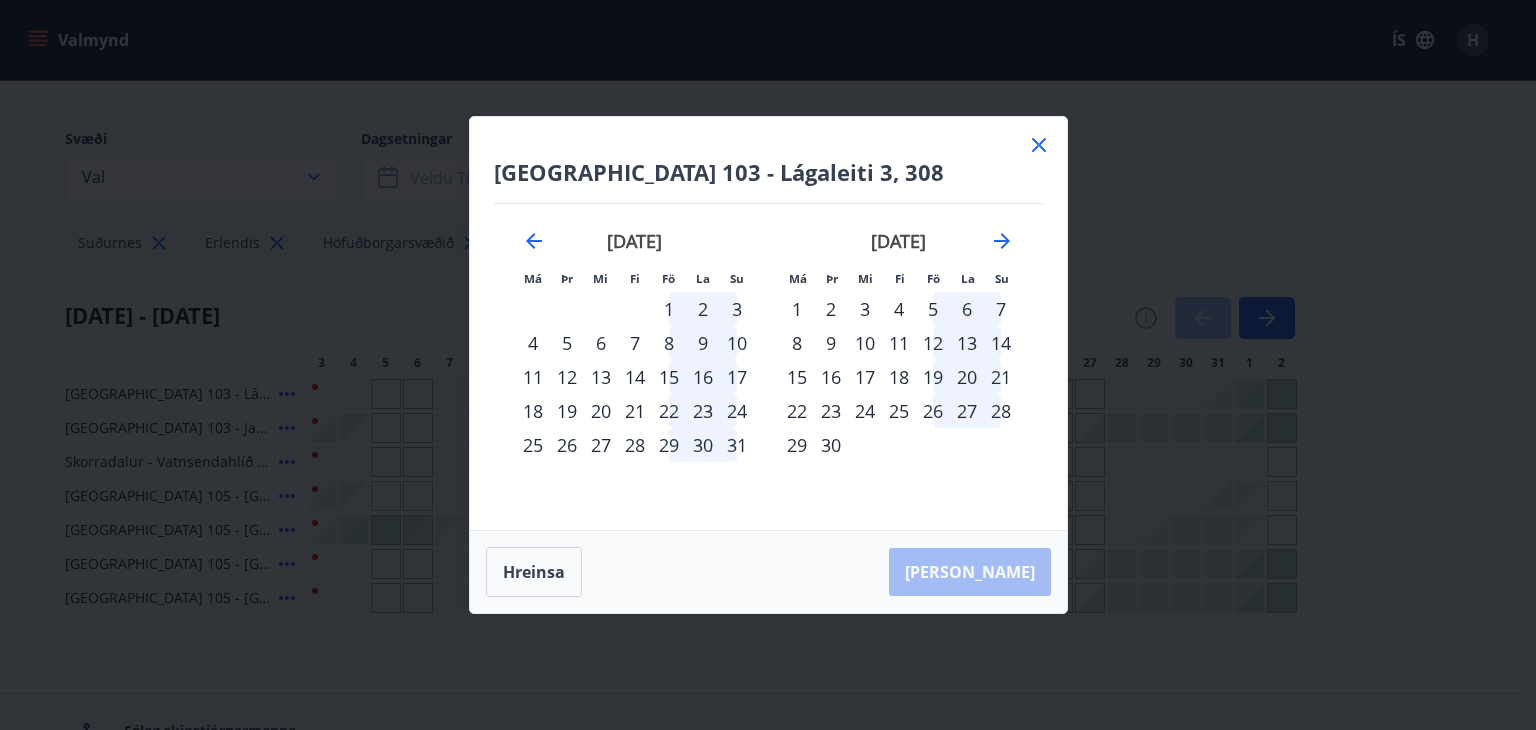 click 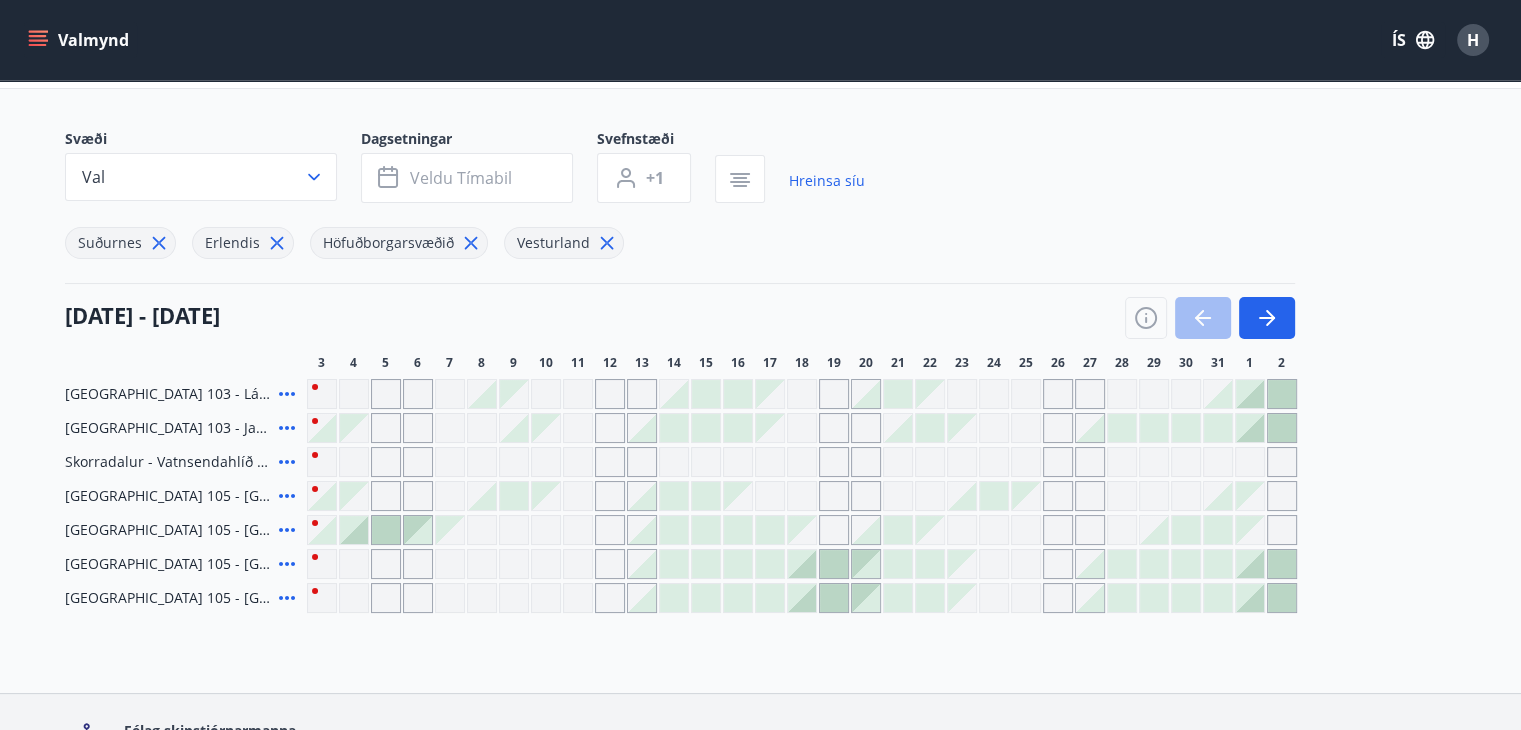 click at bounding box center (802, 564) 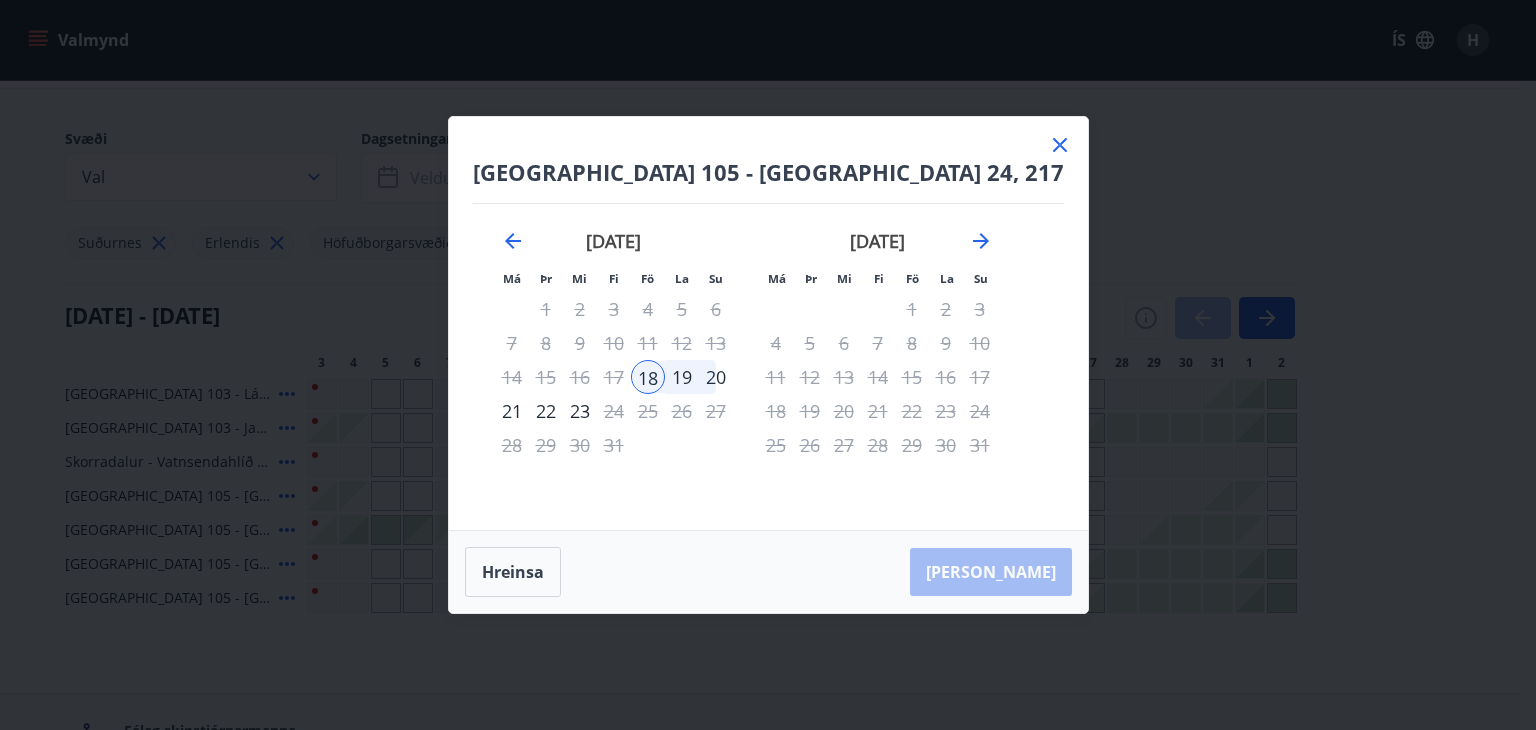 click on "20" at bounding box center [716, 377] 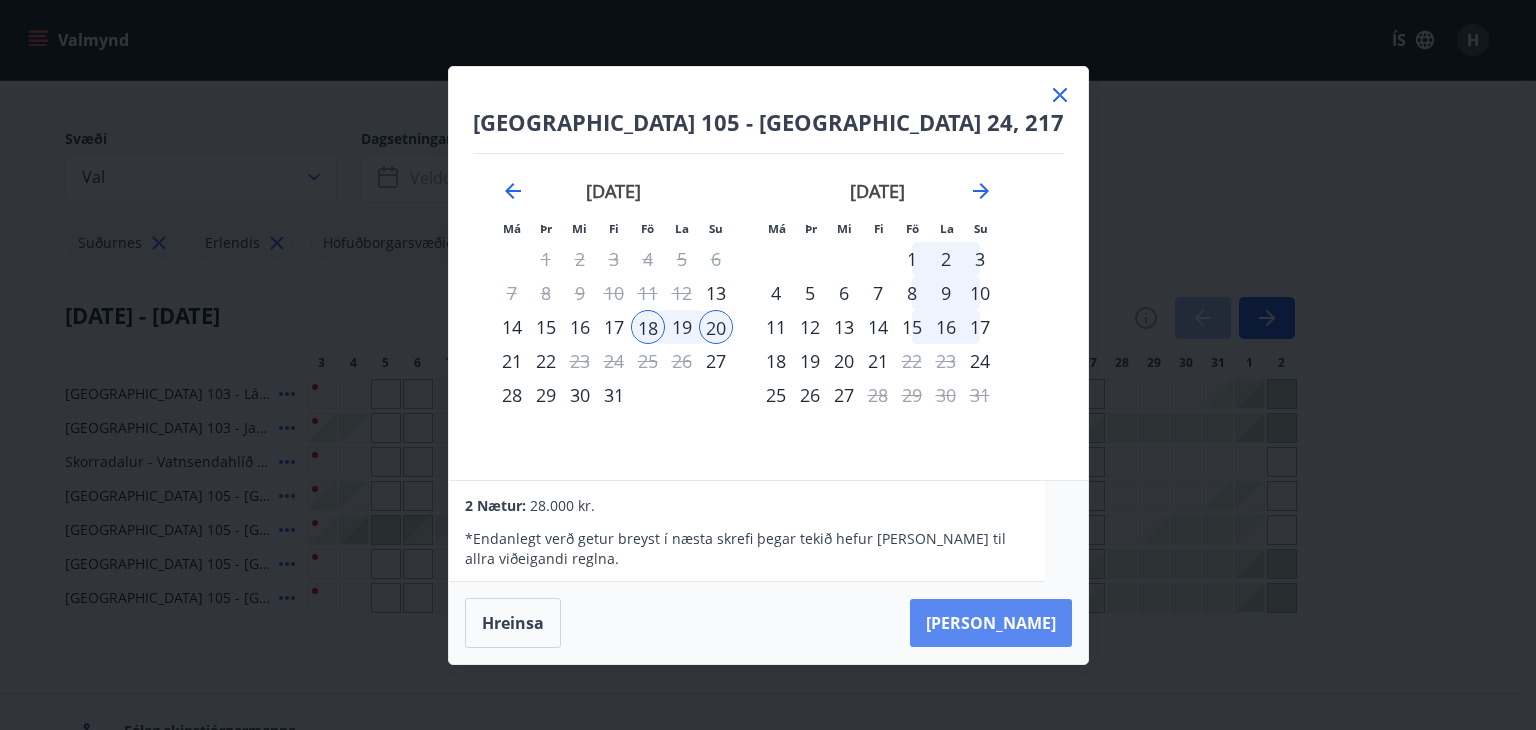 click on "[PERSON_NAME]" at bounding box center (991, 623) 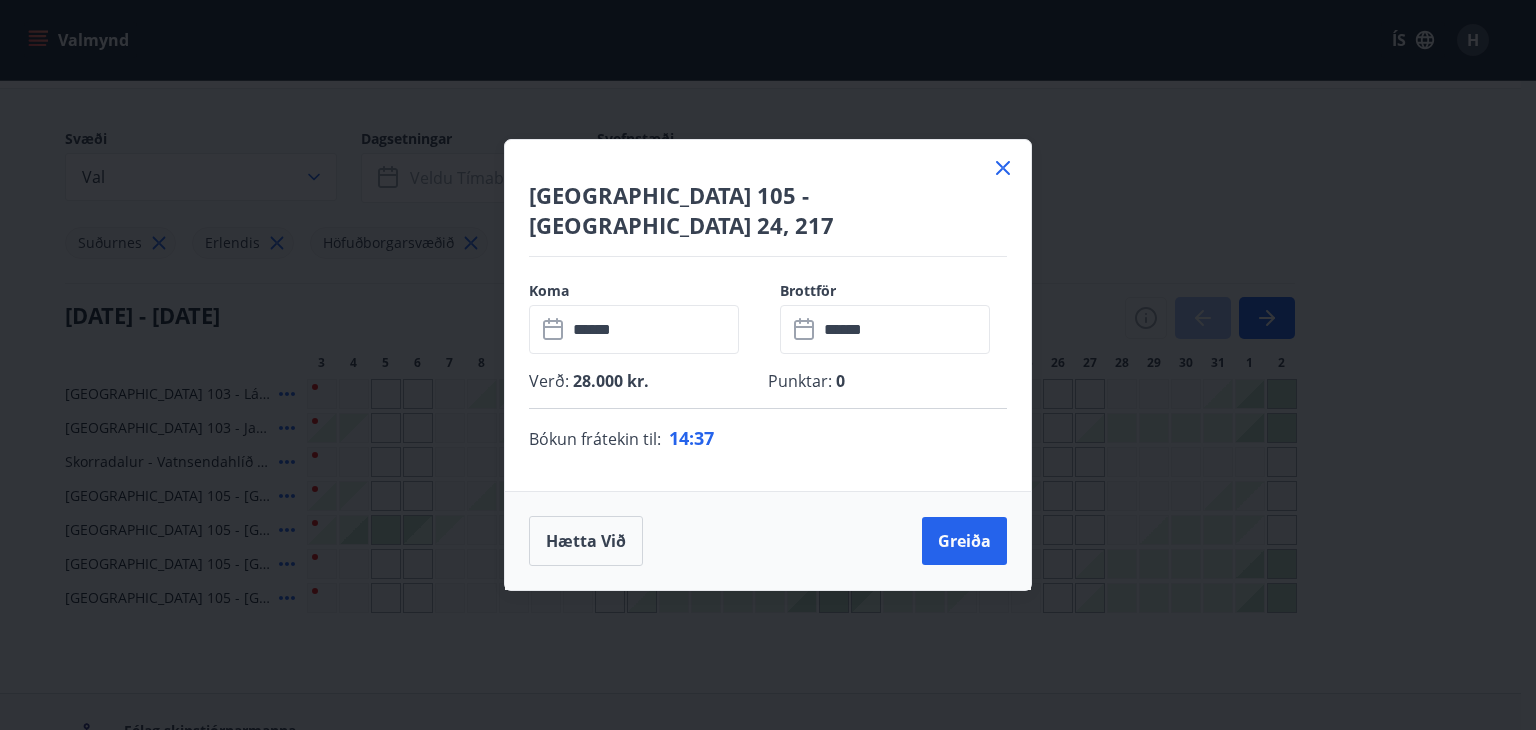 click 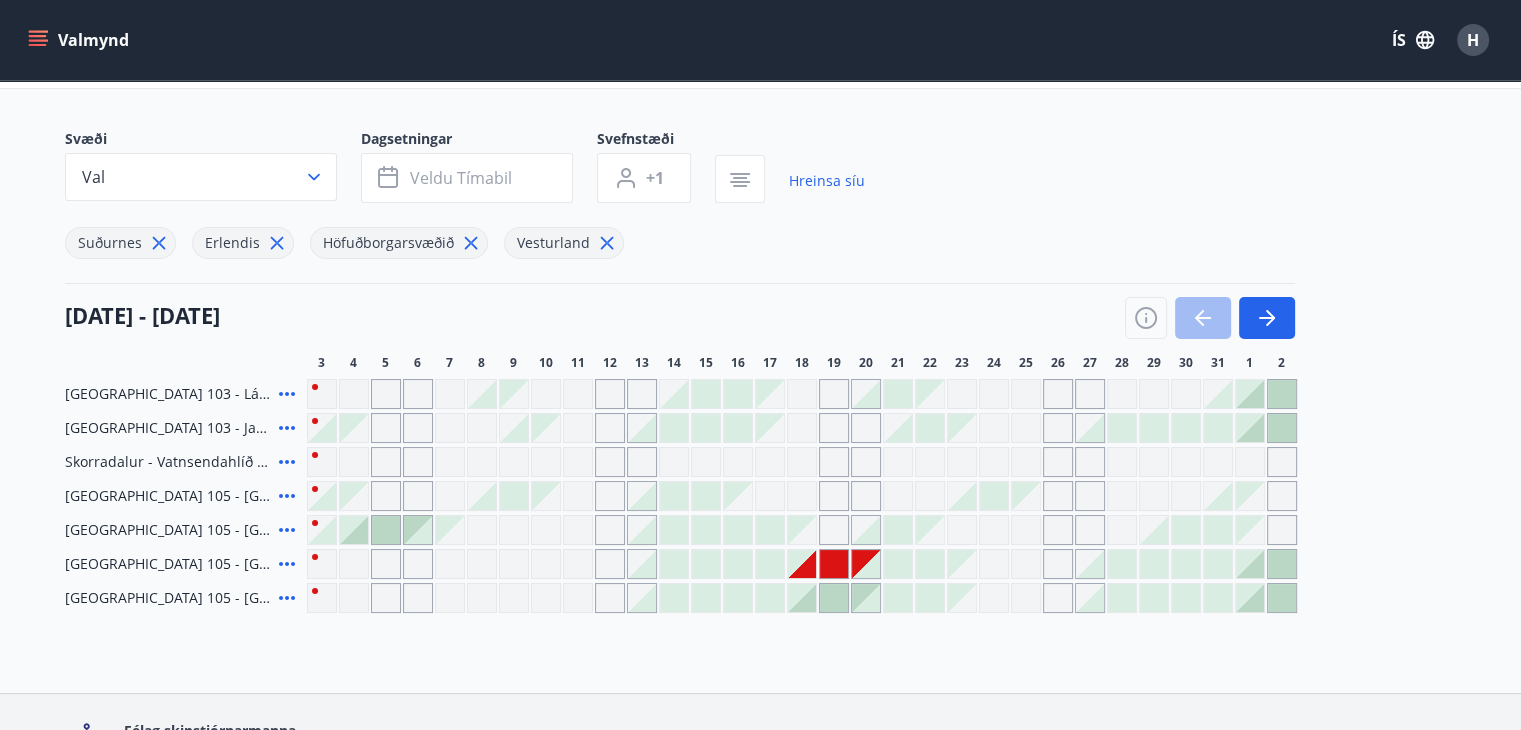 click 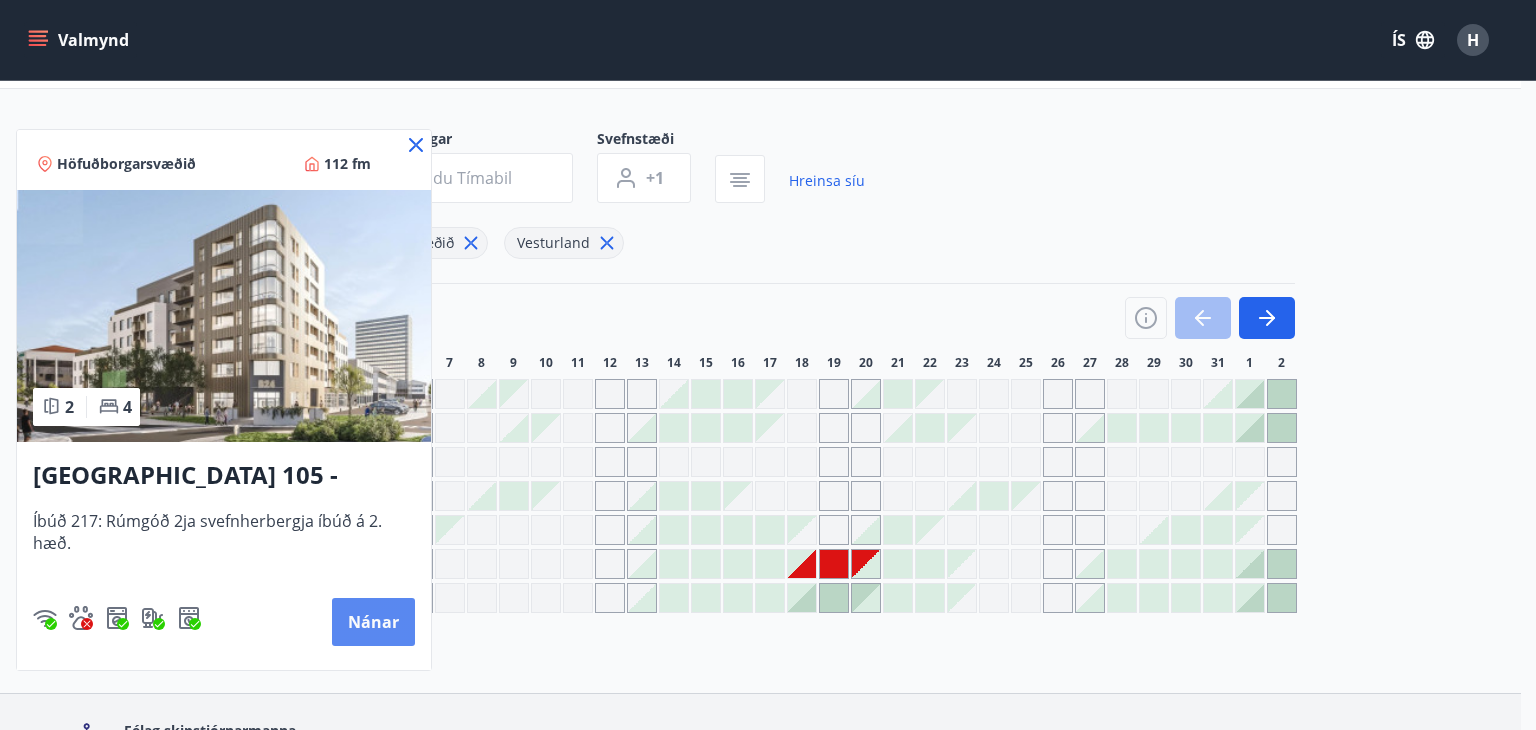 click on "Nánar" at bounding box center [373, 622] 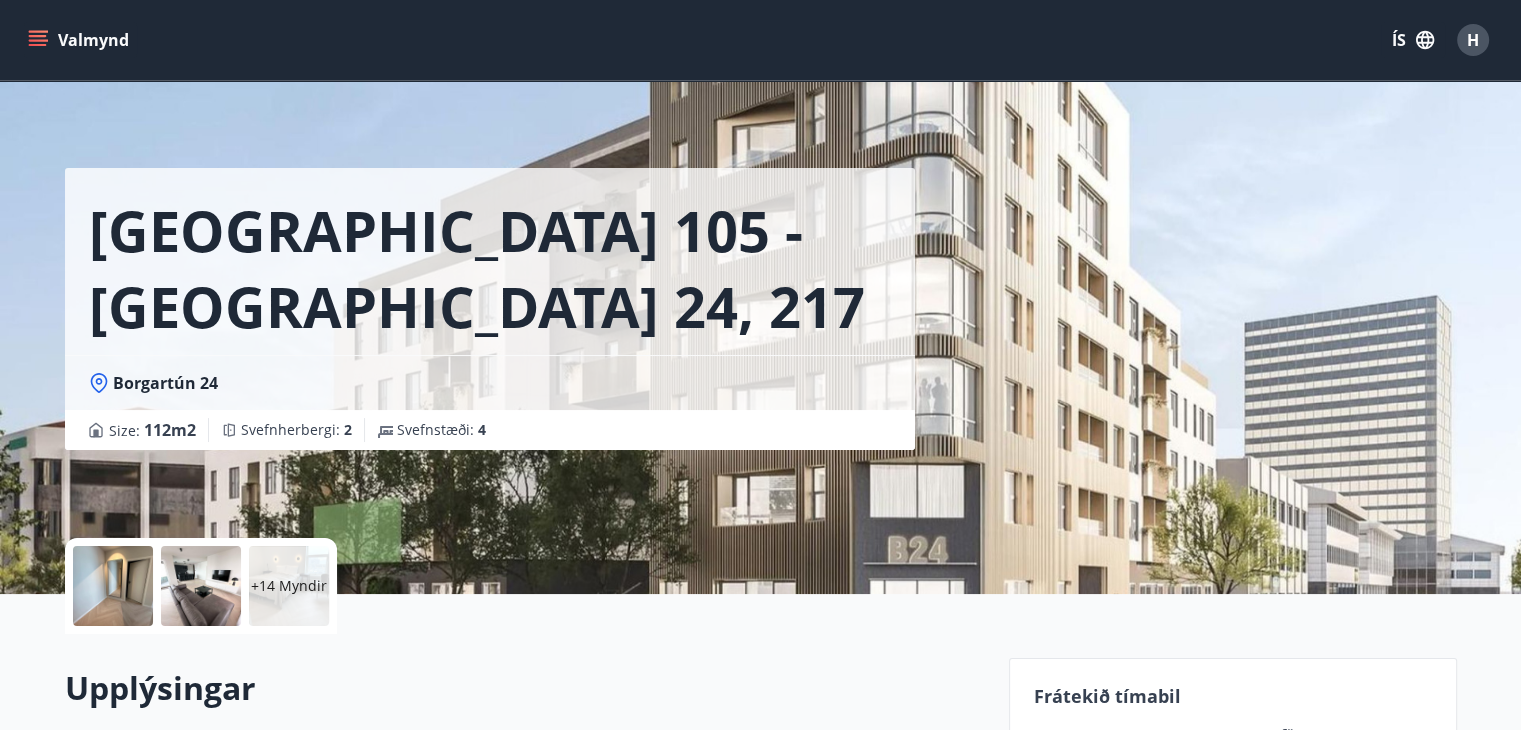 scroll, scrollTop: 0, scrollLeft: 0, axis: both 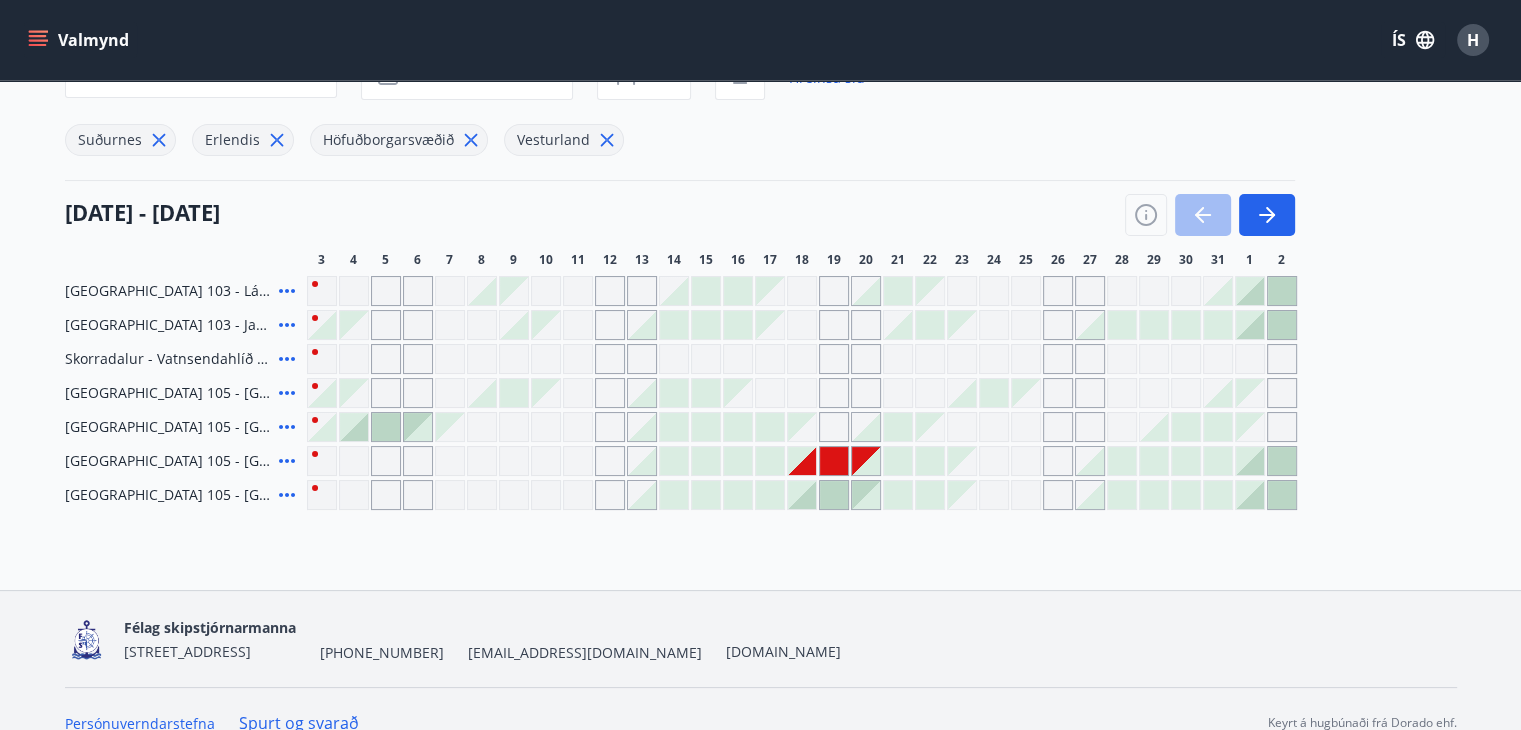 click at bounding box center (802, 461) 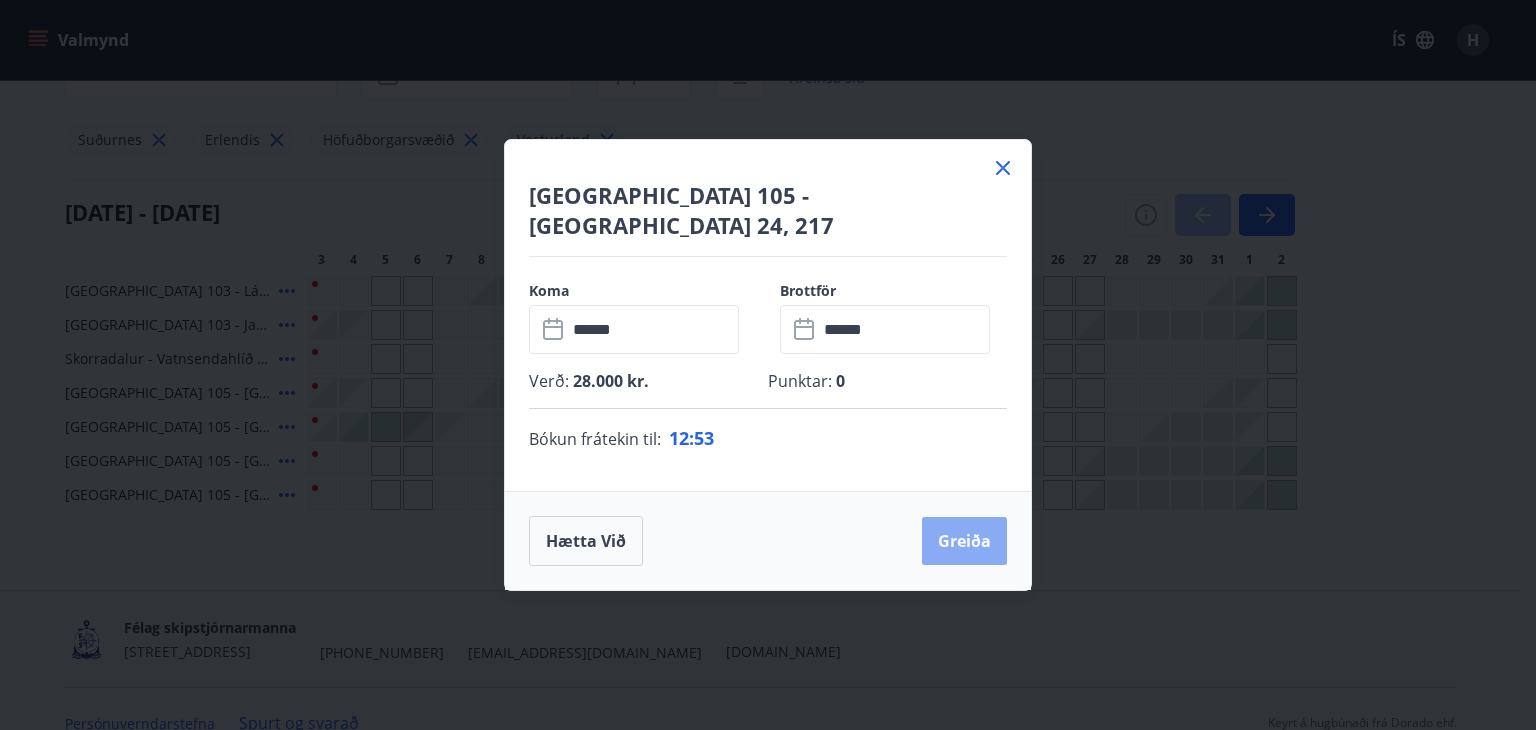 click on "Greiða" at bounding box center [964, 541] 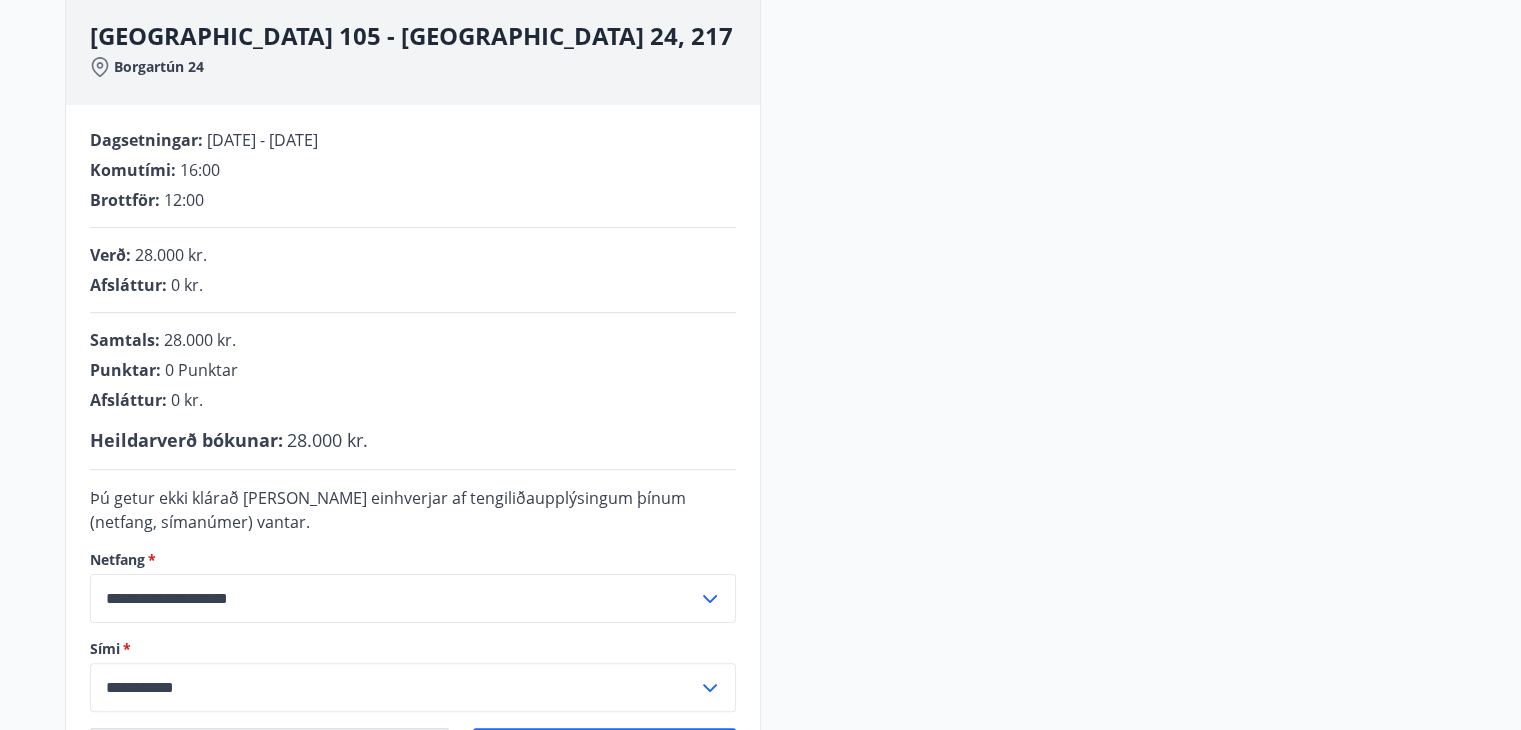 scroll, scrollTop: 402, scrollLeft: 0, axis: vertical 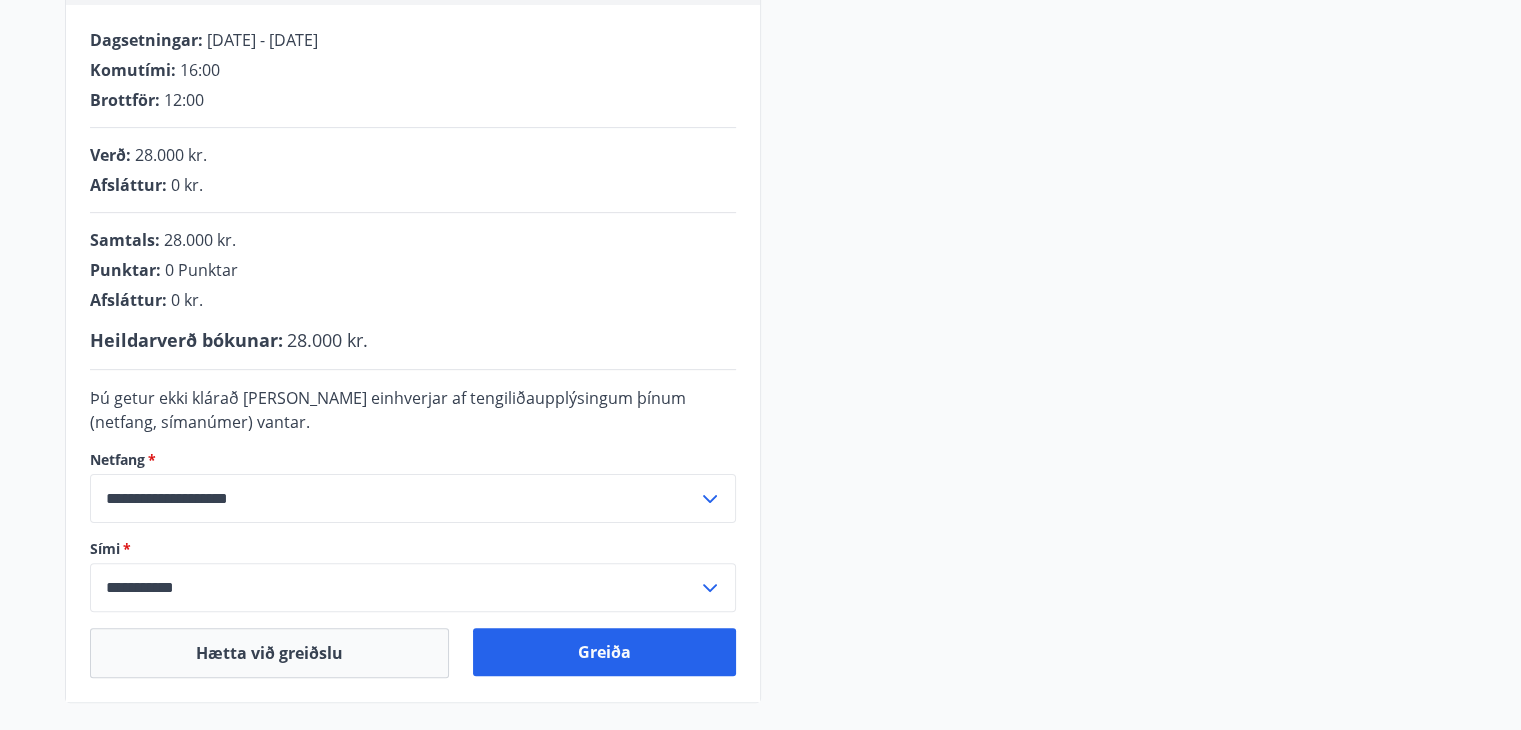 click 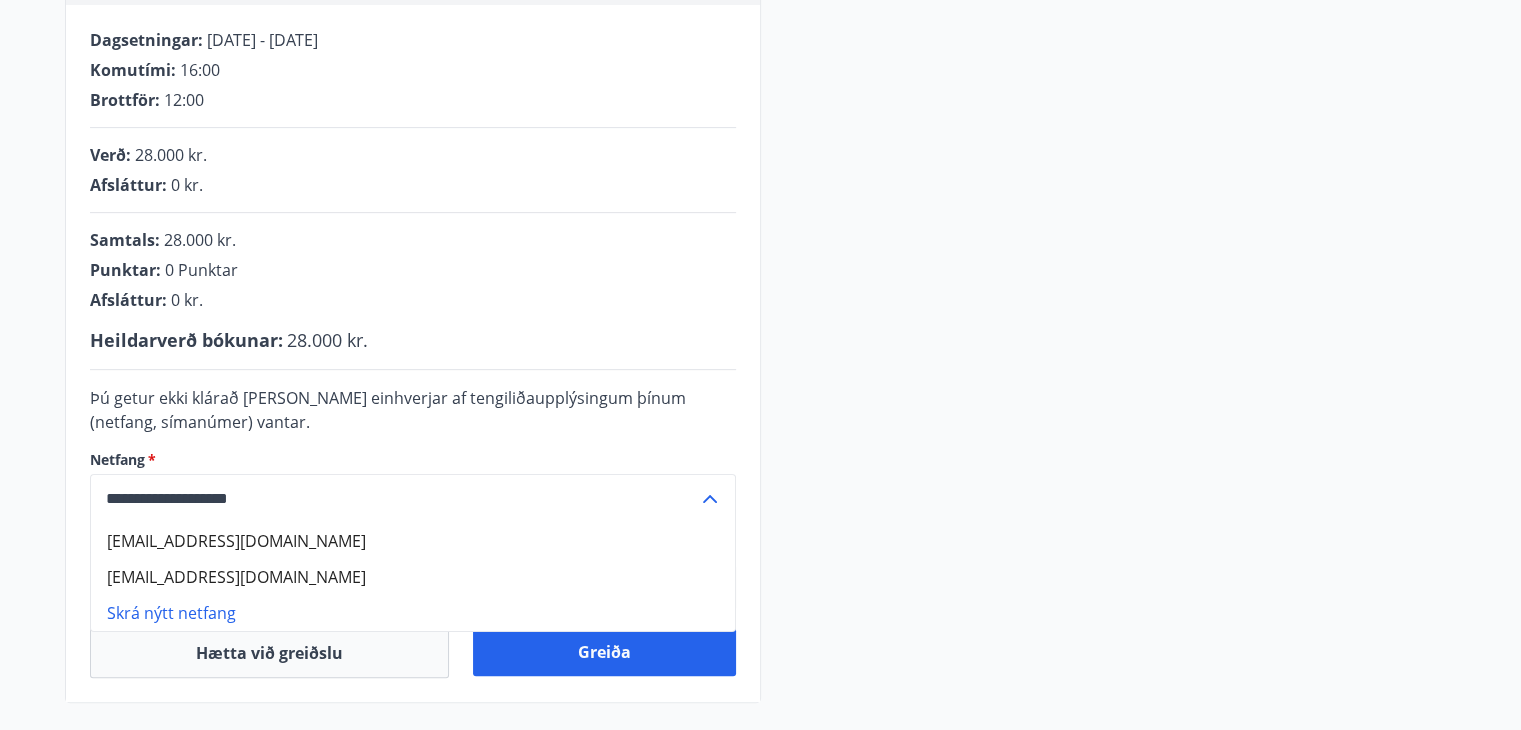 click 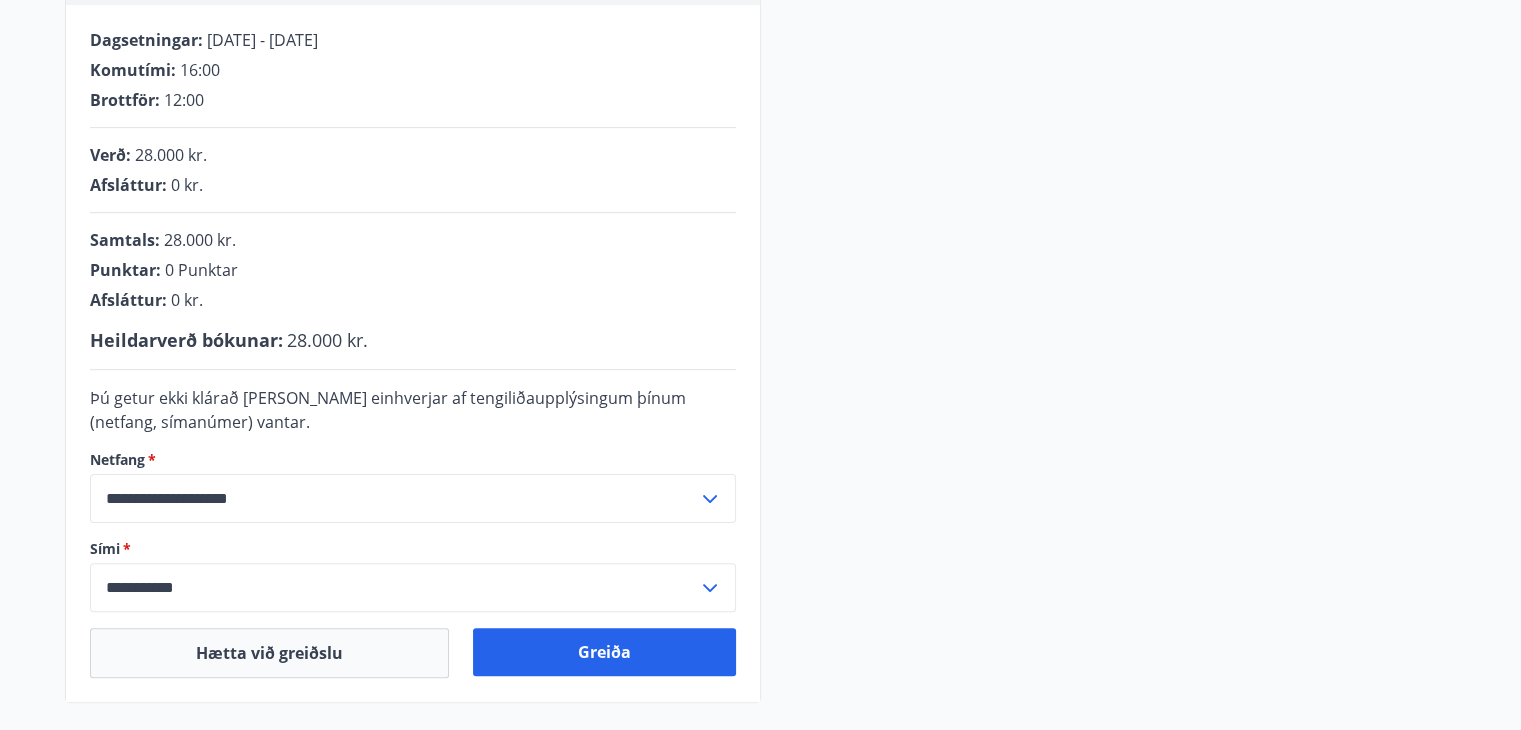 click 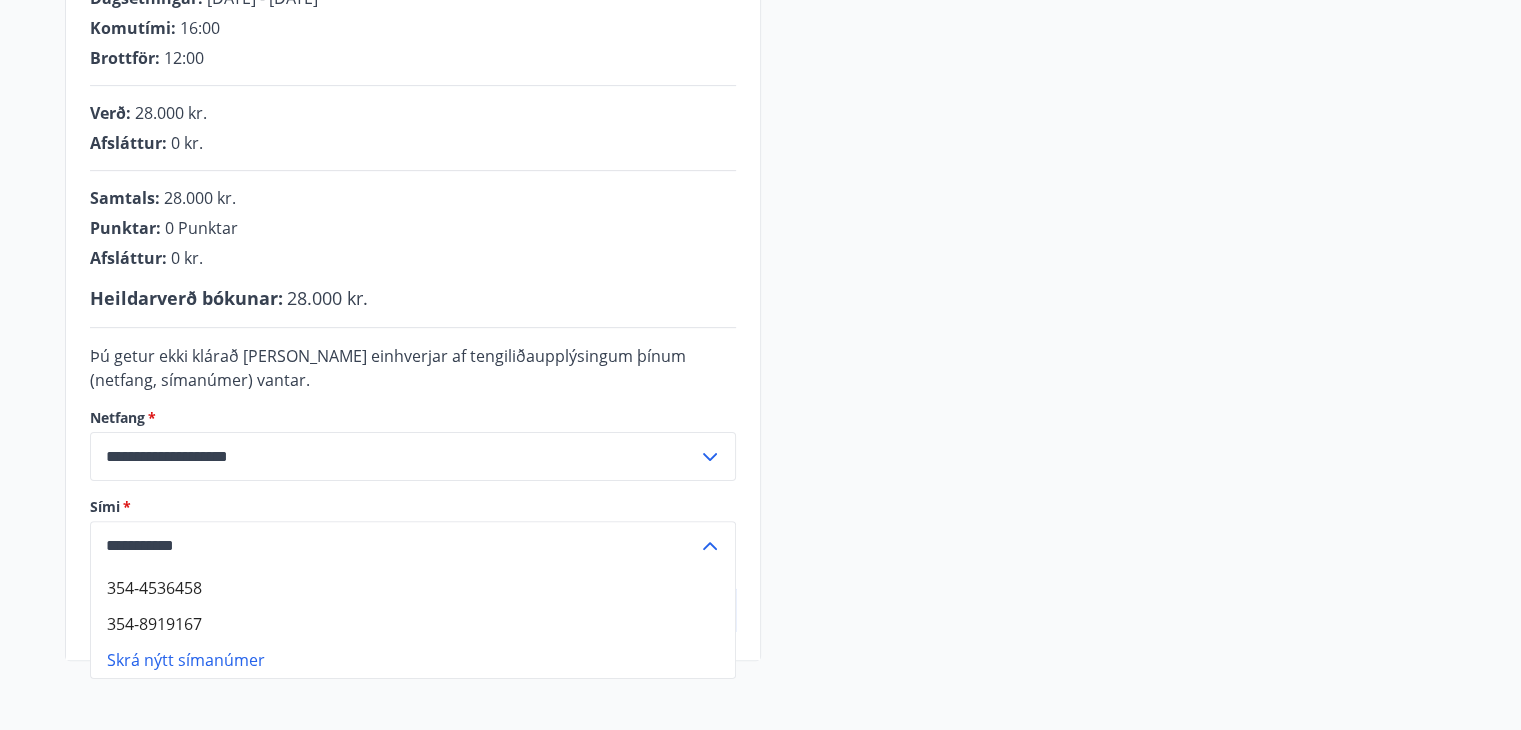 scroll, scrollTop: 402, scrollLeft: 0, axis: vertical 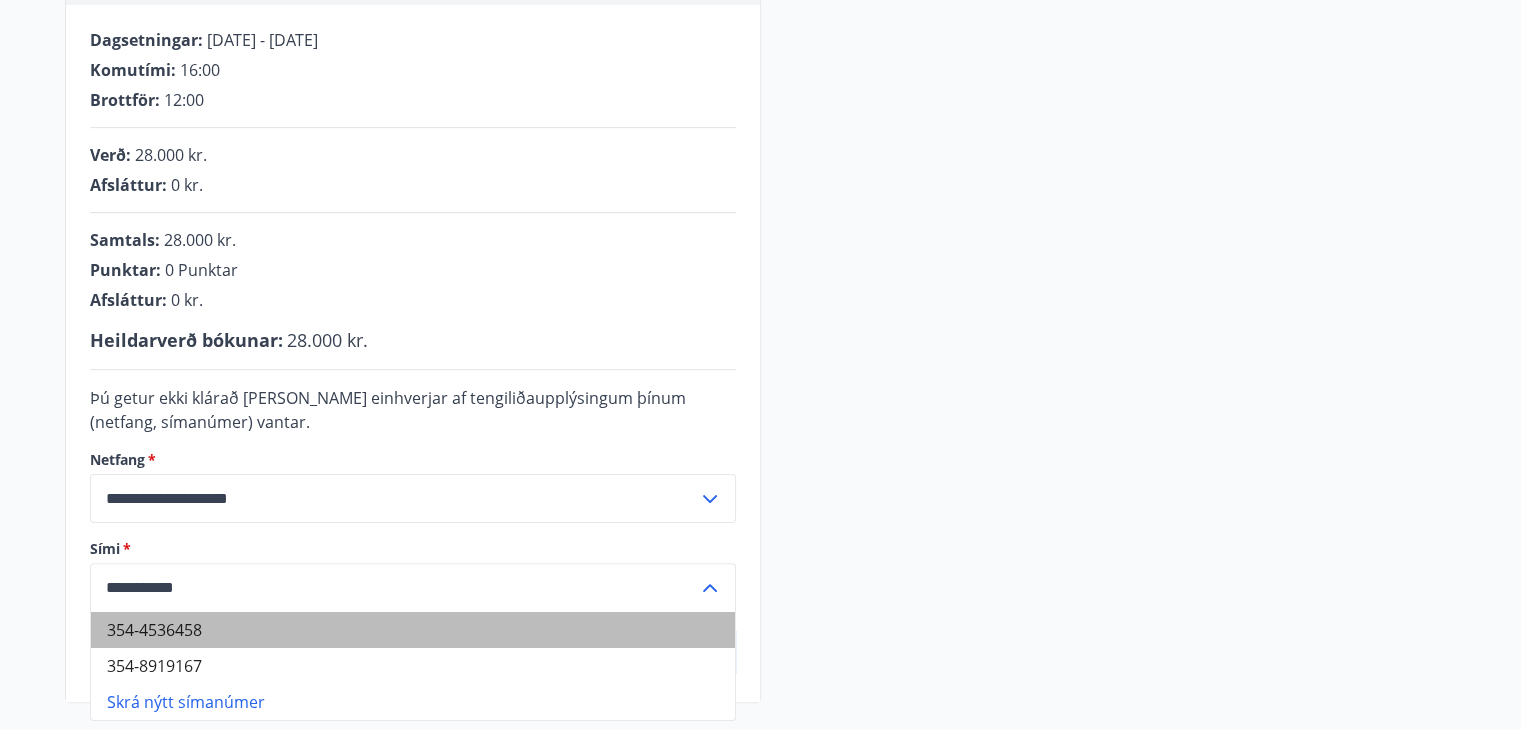 click on "354-4536458" at bounding box center [413, 630] 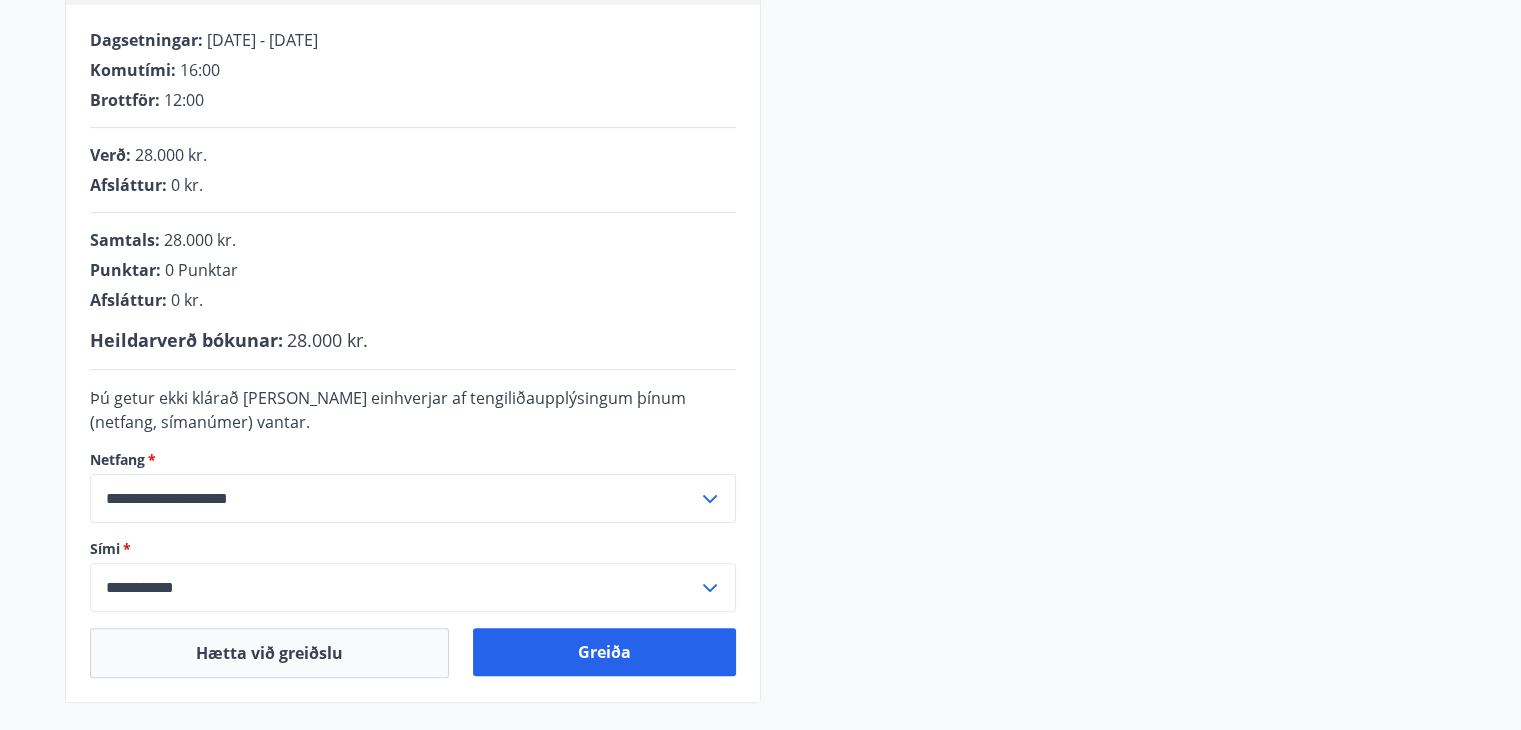 click 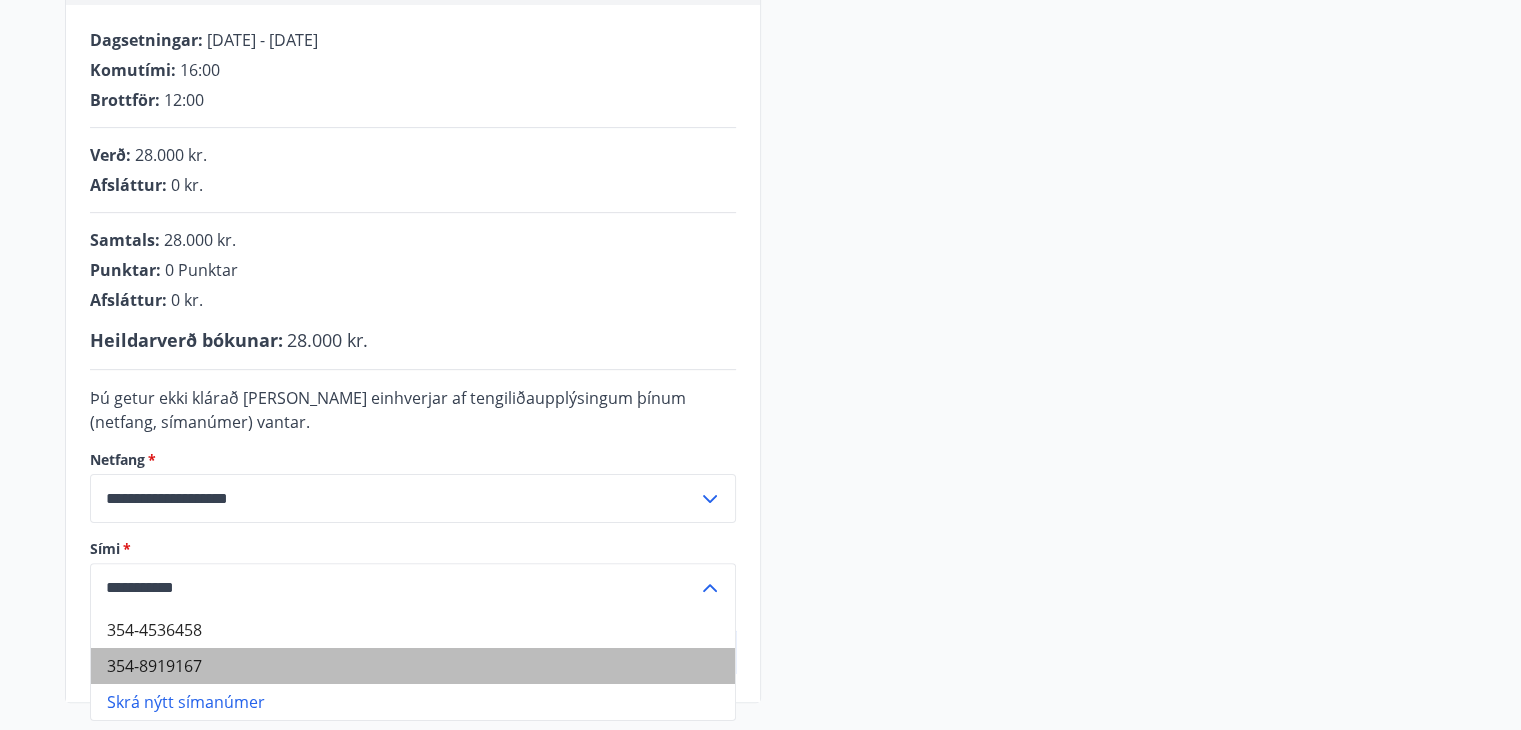 click on "354-8919167" at bounding box center (413, 666) 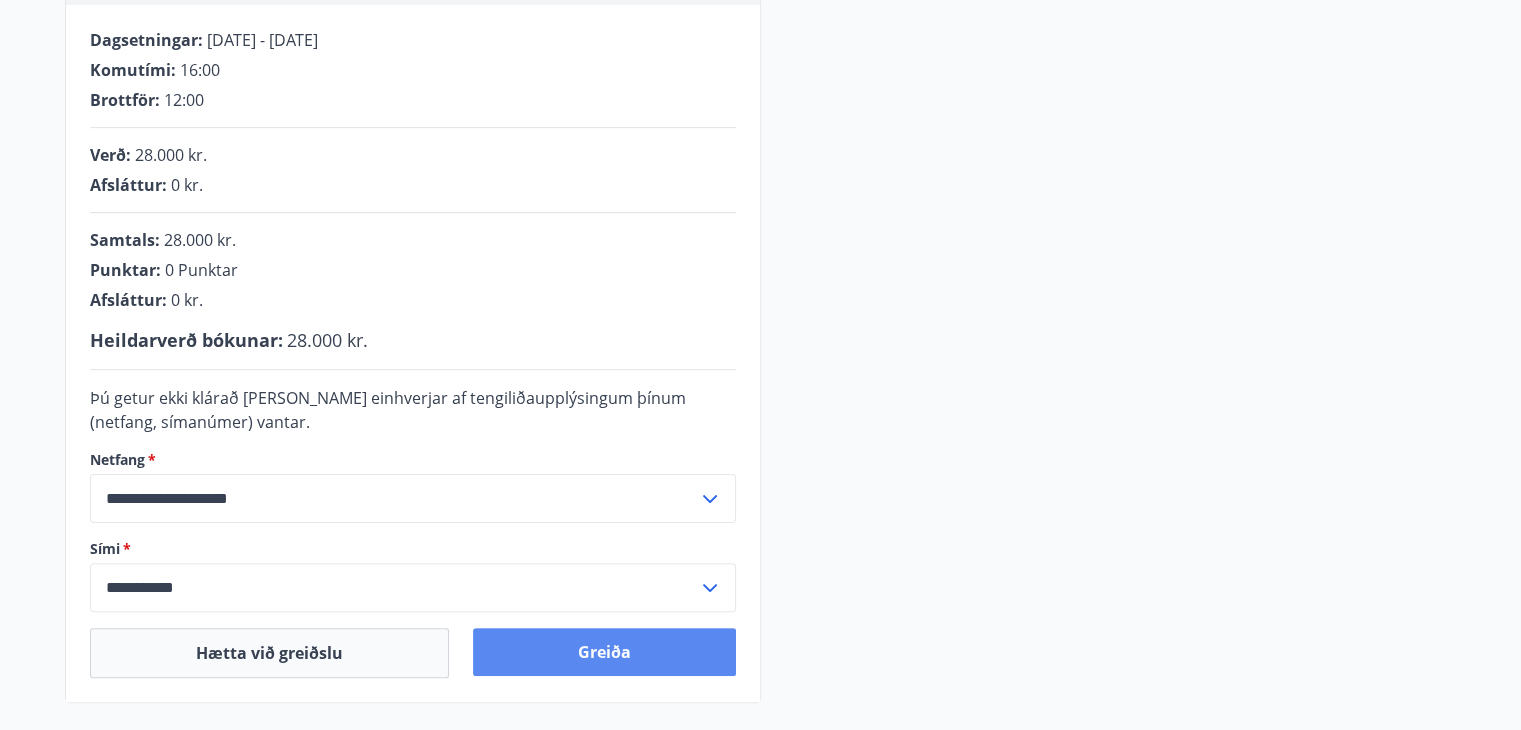 click on "Greiða" at bounding box center [604, 652] 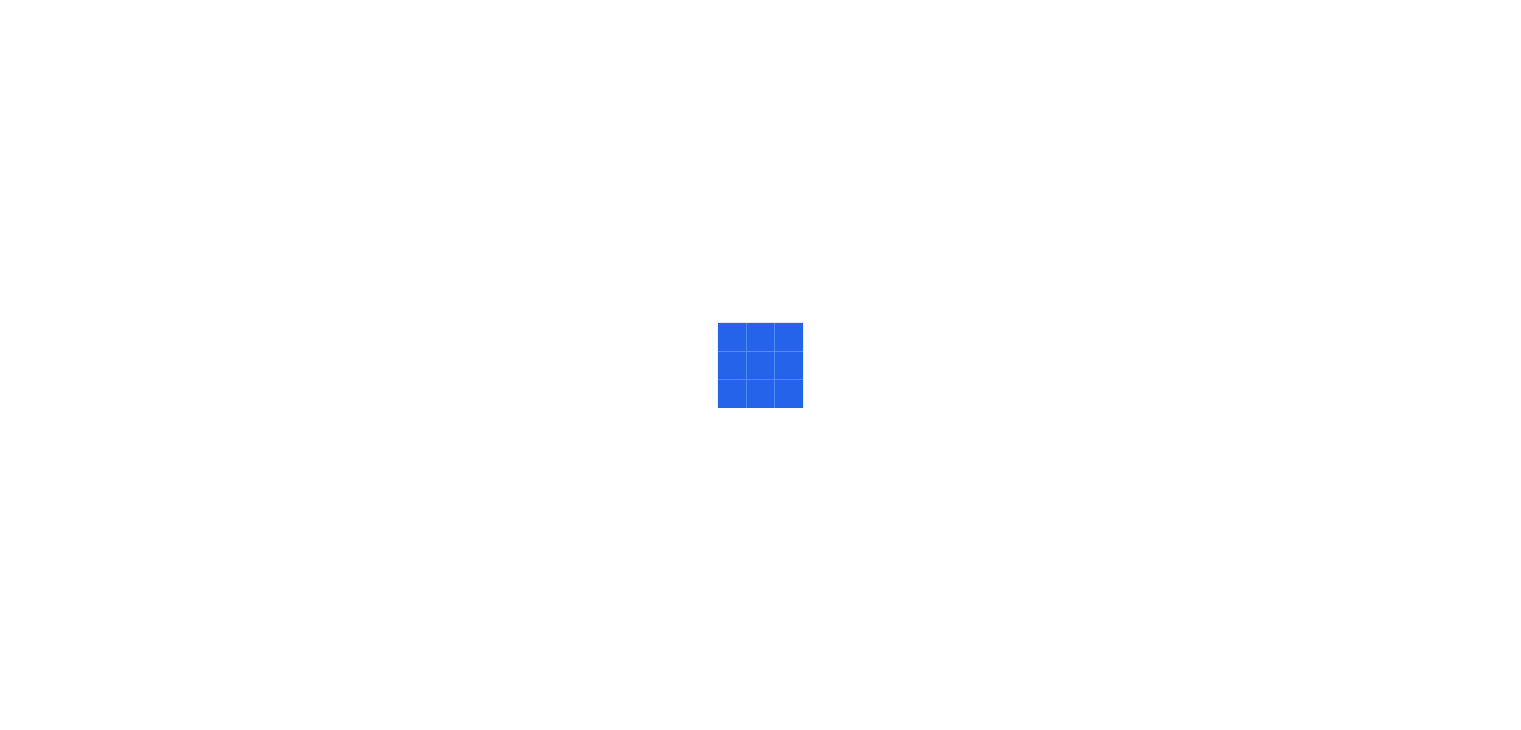 scroll, scrollTop: 0, scrollLeft: 0, axis: both 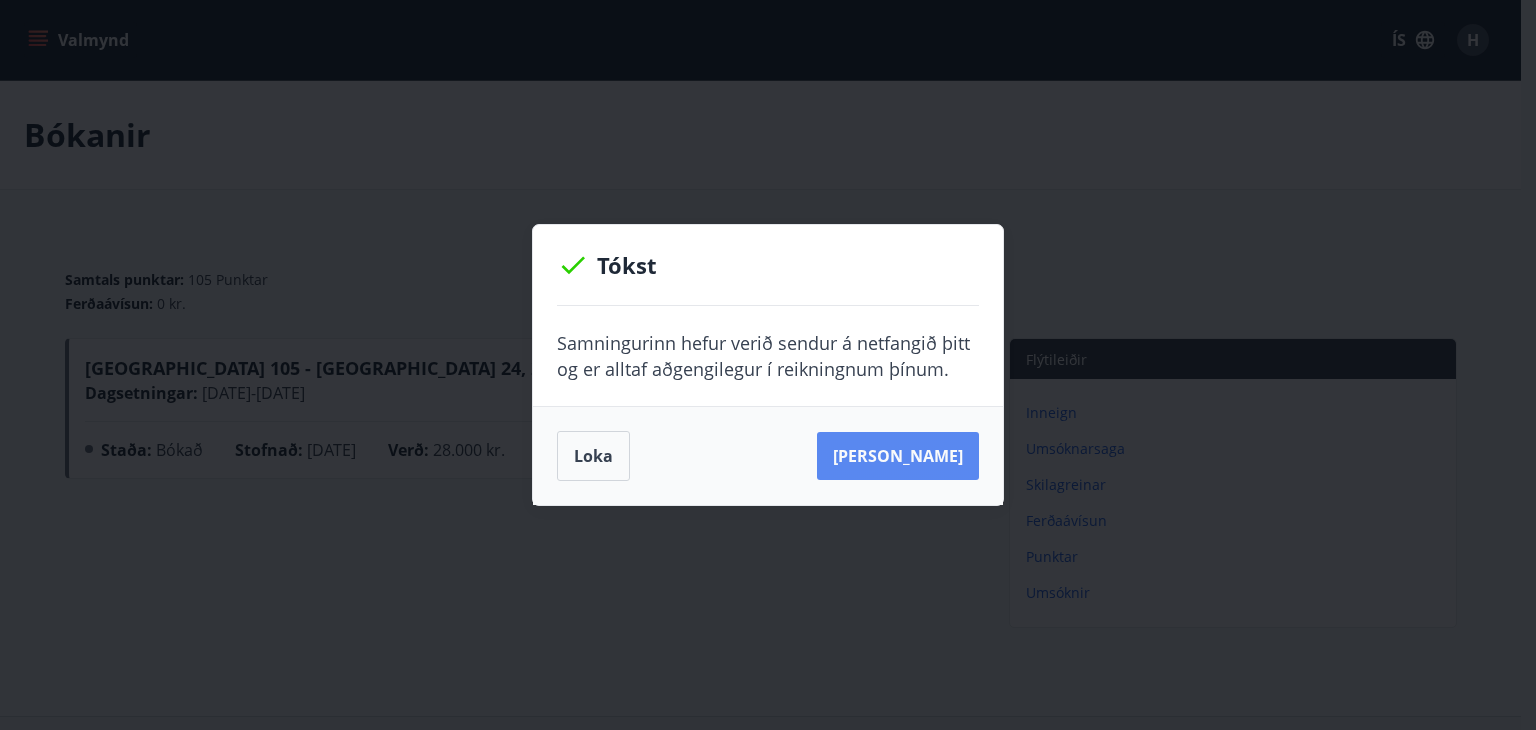 click on "Sjá samning" at bounding box center [898, 456] 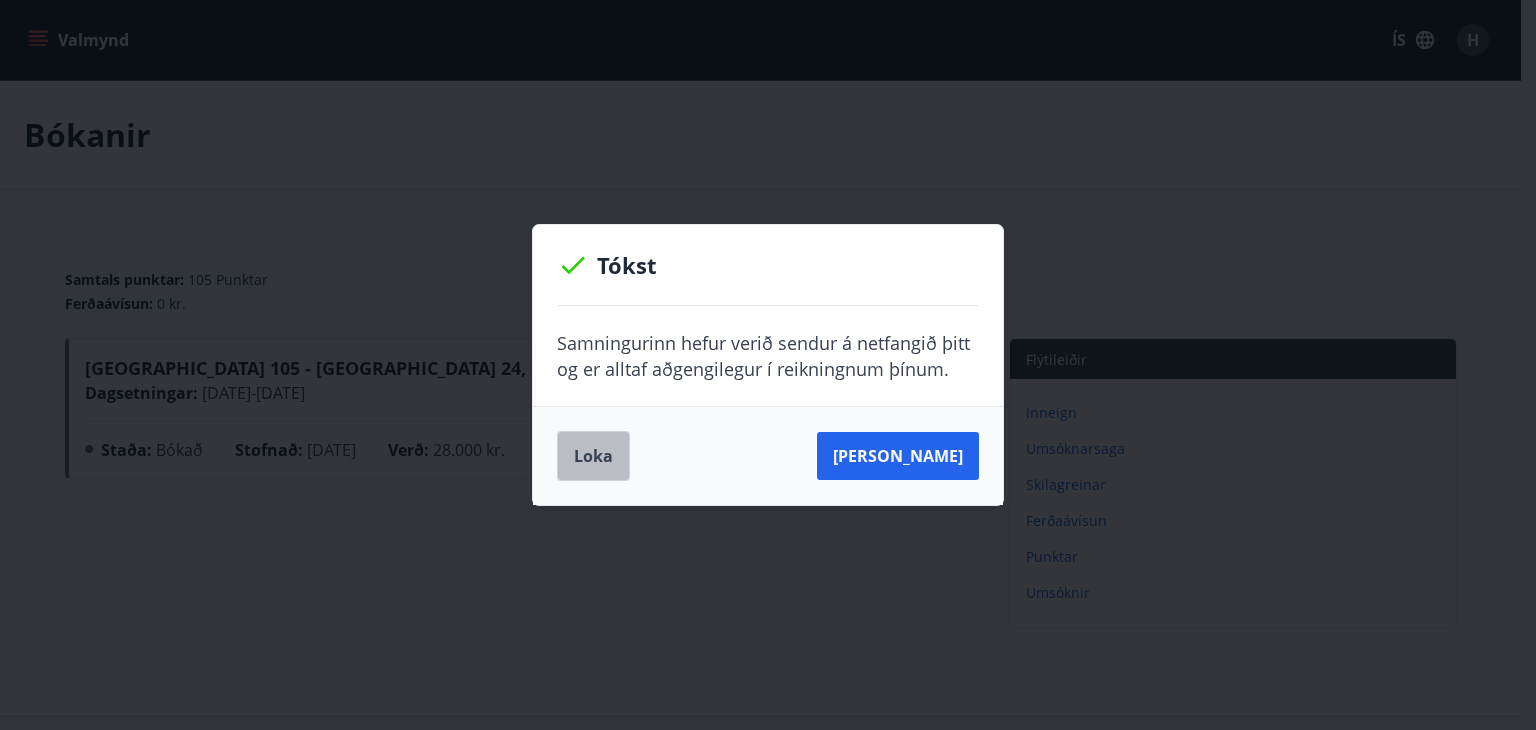 click on "Loka" at bounding box center (593, 456) 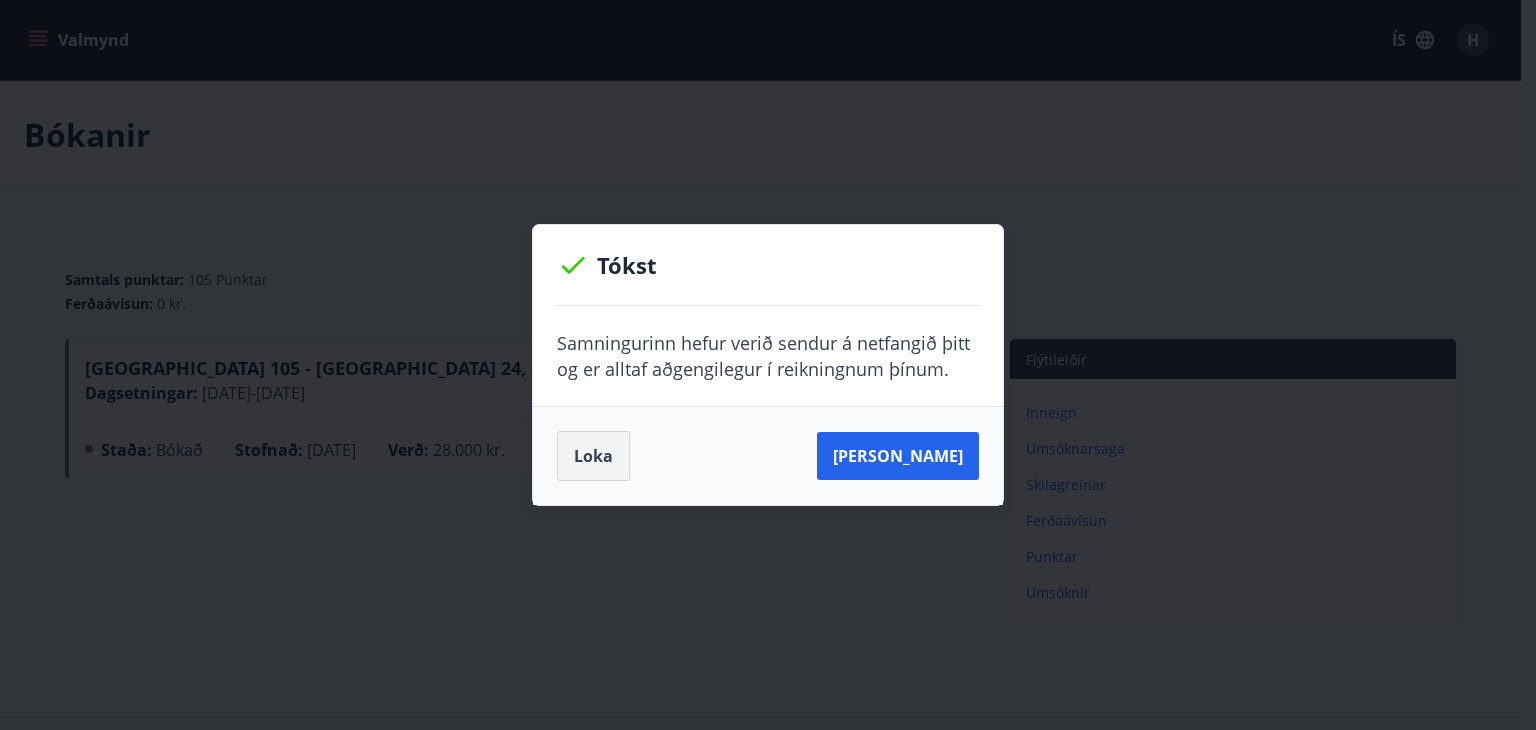 click on "Loka" at bounding box center [593, 456] 